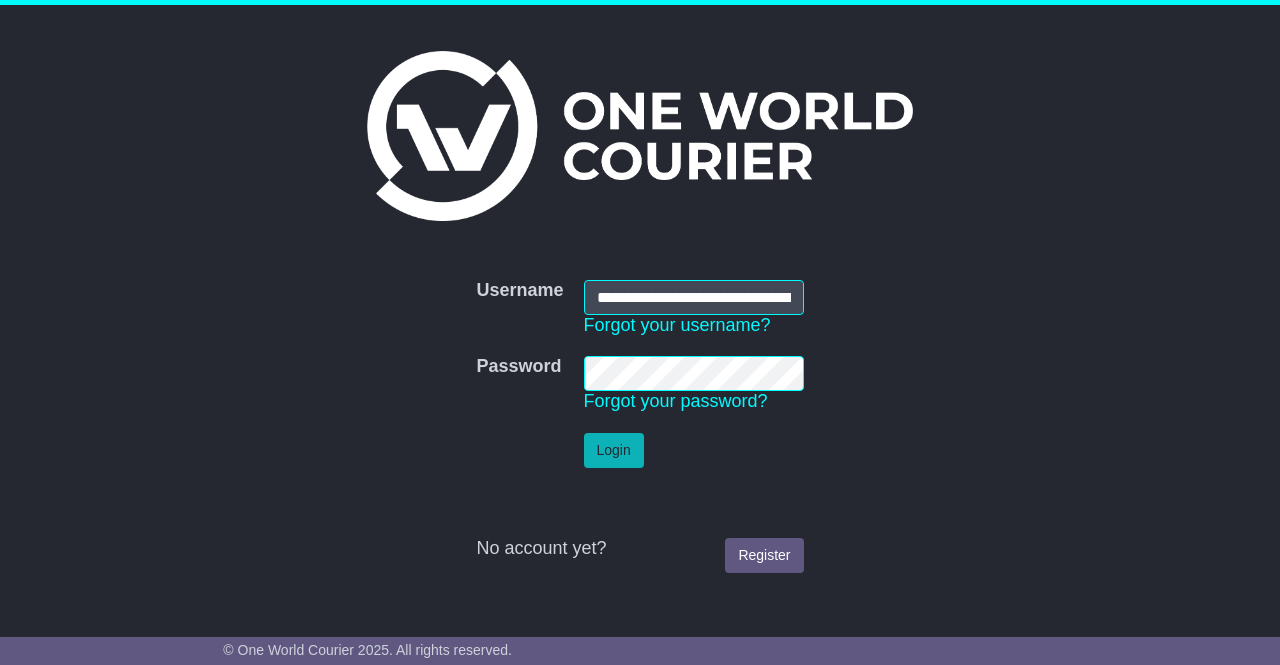 scroll, scrollTop: 0, scrollLeft: 0, axis: both 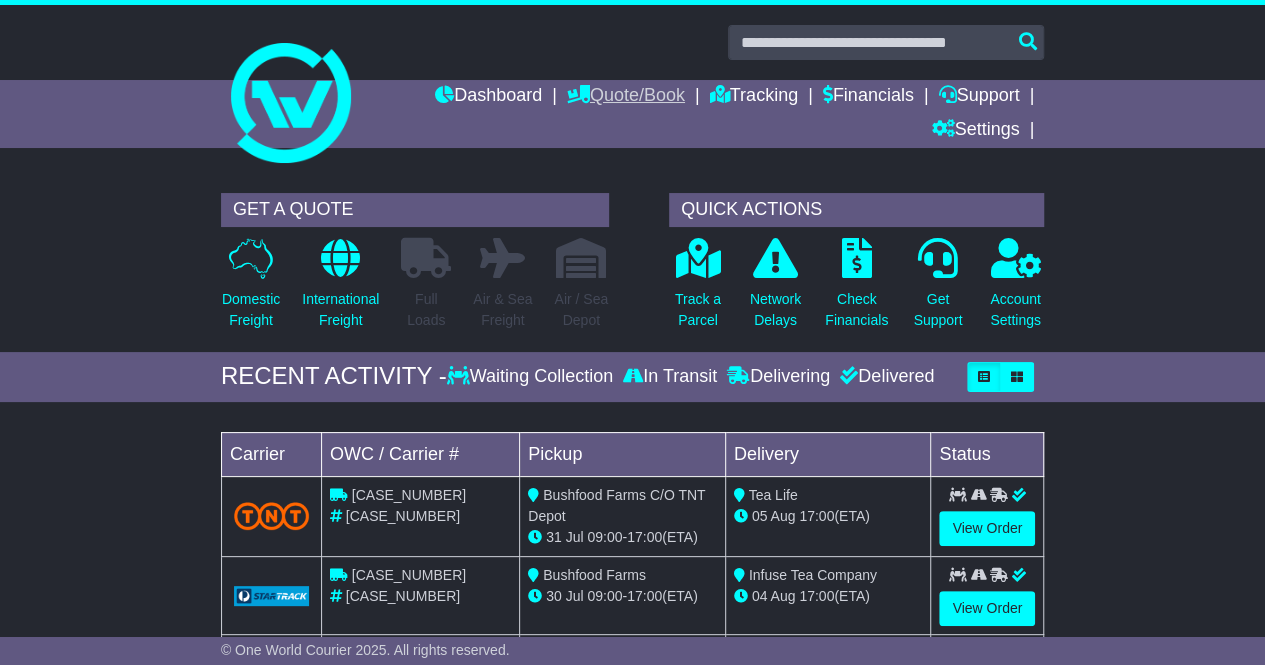 click on "Quote/Book" at bounding box center (626, 97) 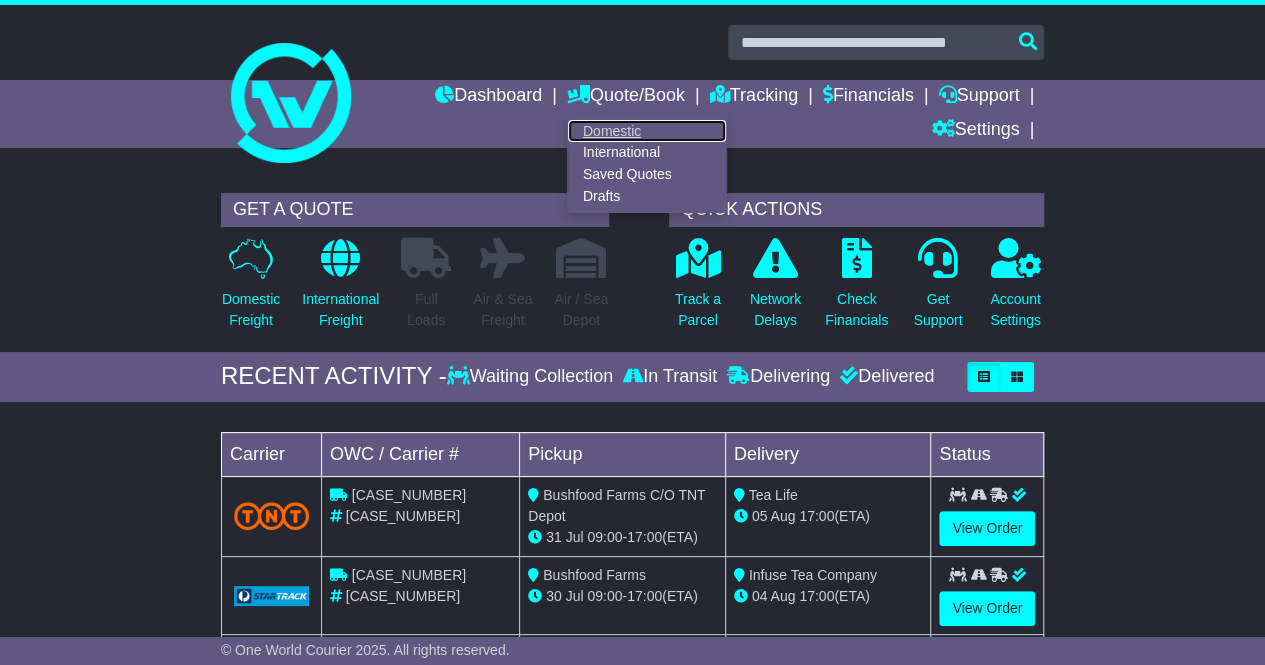 click on "Domestic" at bounding box center [647, 131] 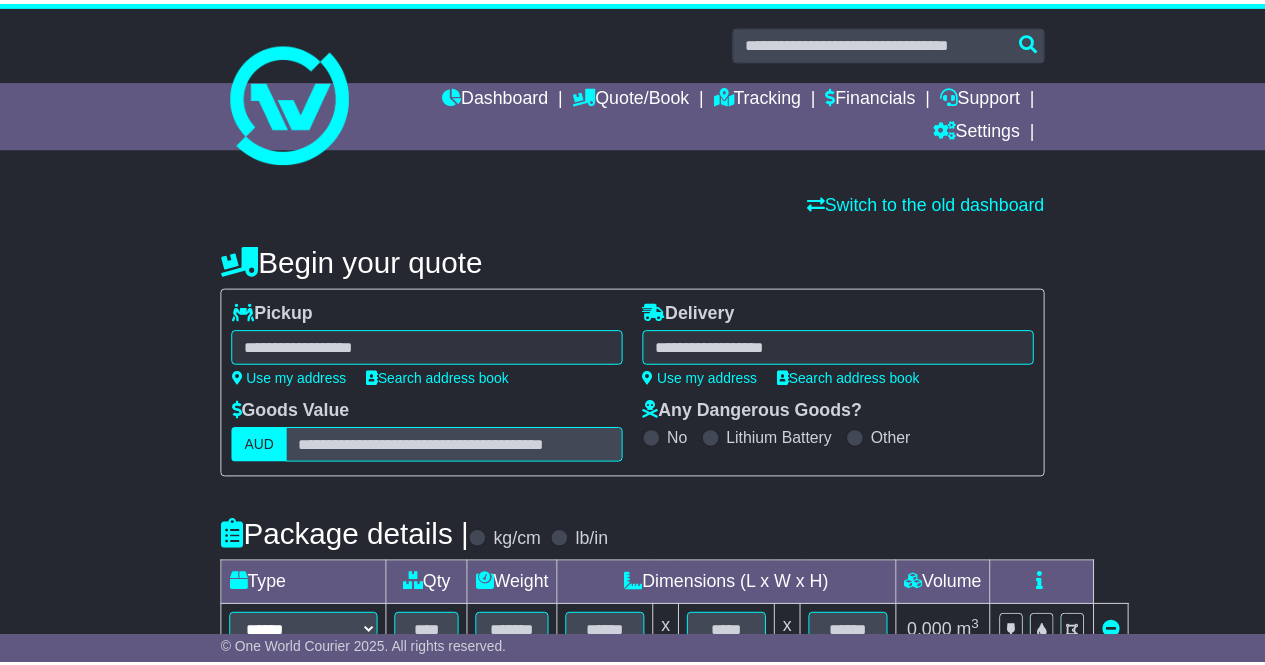 scroll, scrollTop: 0, scrollLeft: 0, axis: both 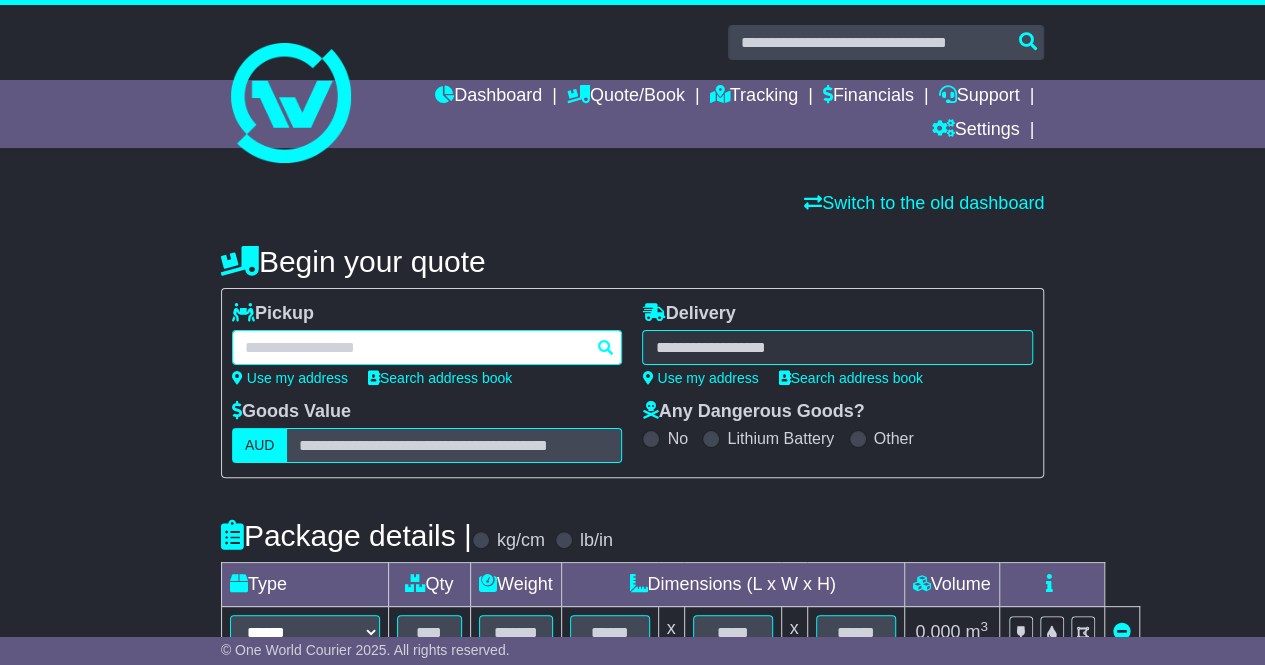 click at bounding box center [427, 347] 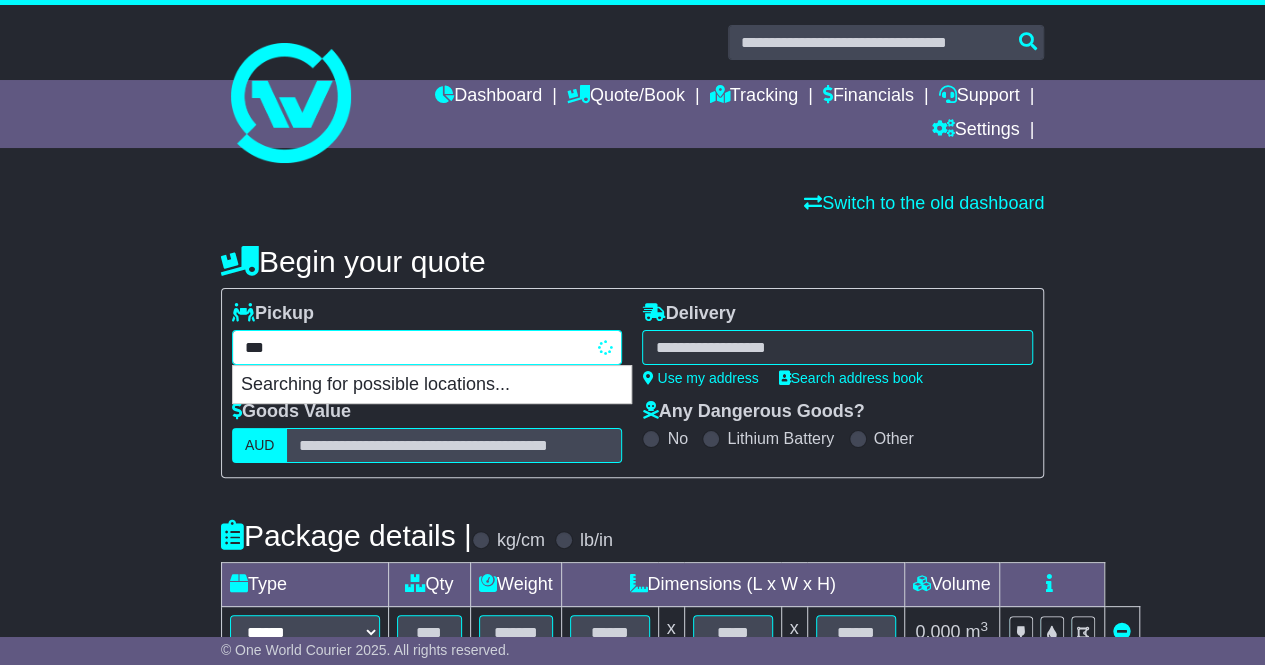 type on "****" 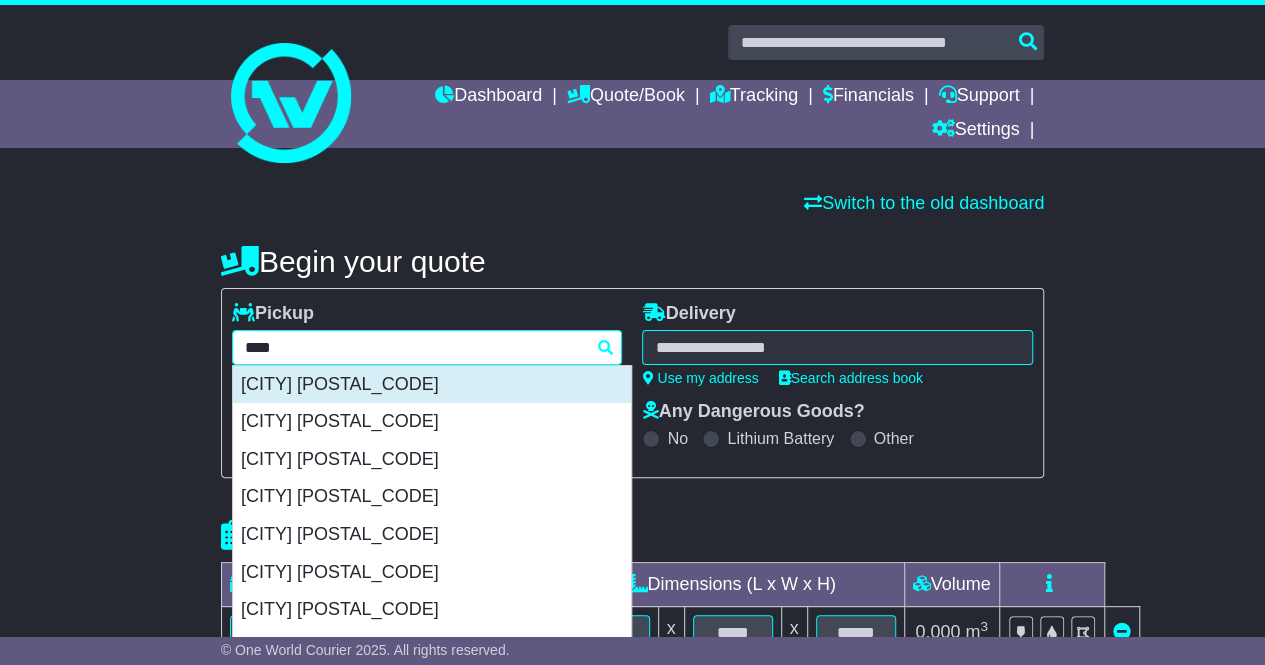 click on "[CITY] [POSTAL_CODE]" at bounding box center [432, 385] 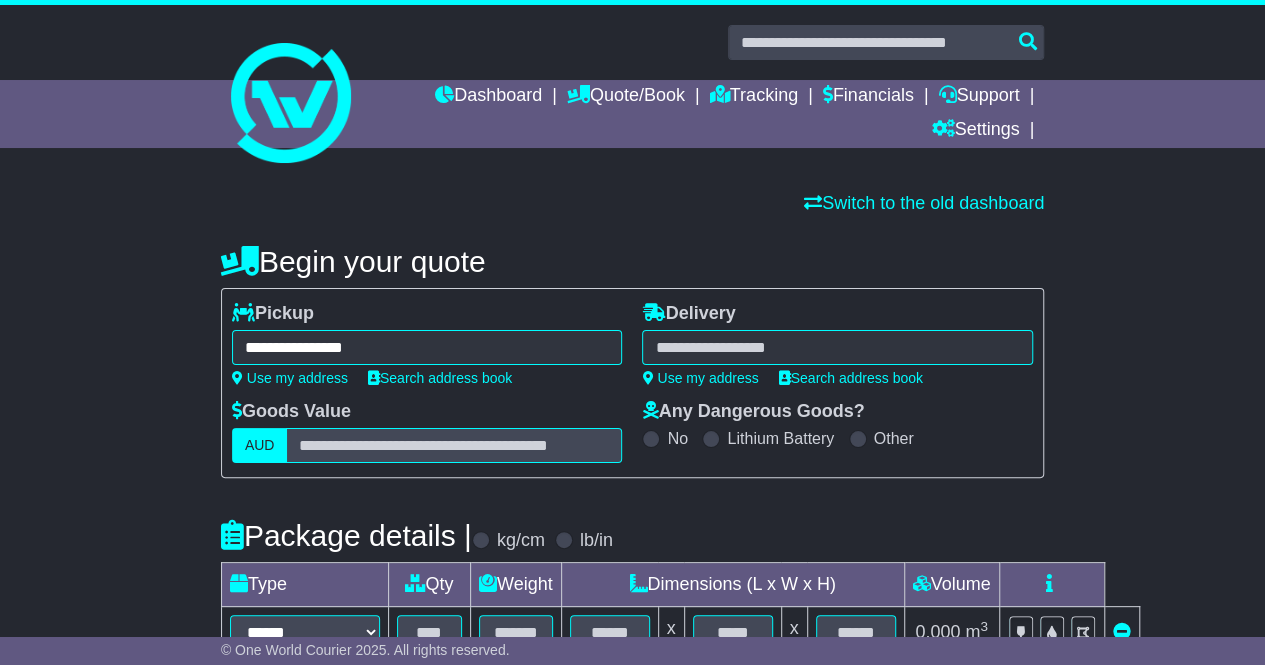 type on "**********" 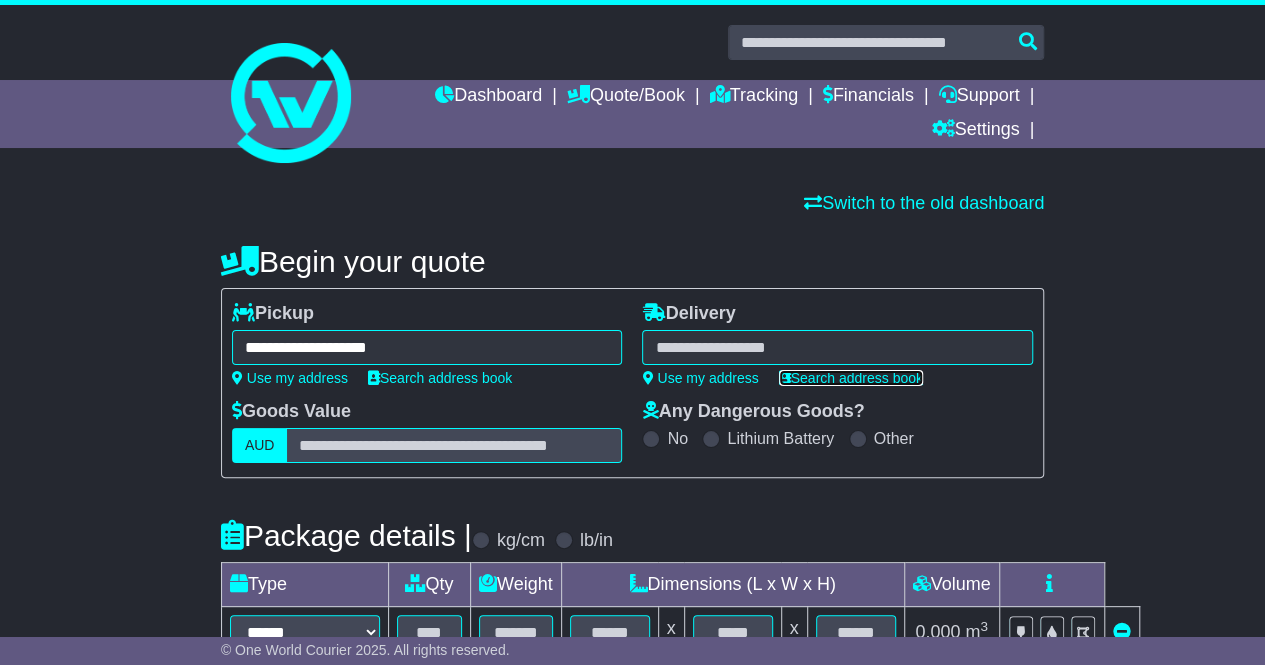 click on "Search address book" at bounding box center [851, 378] 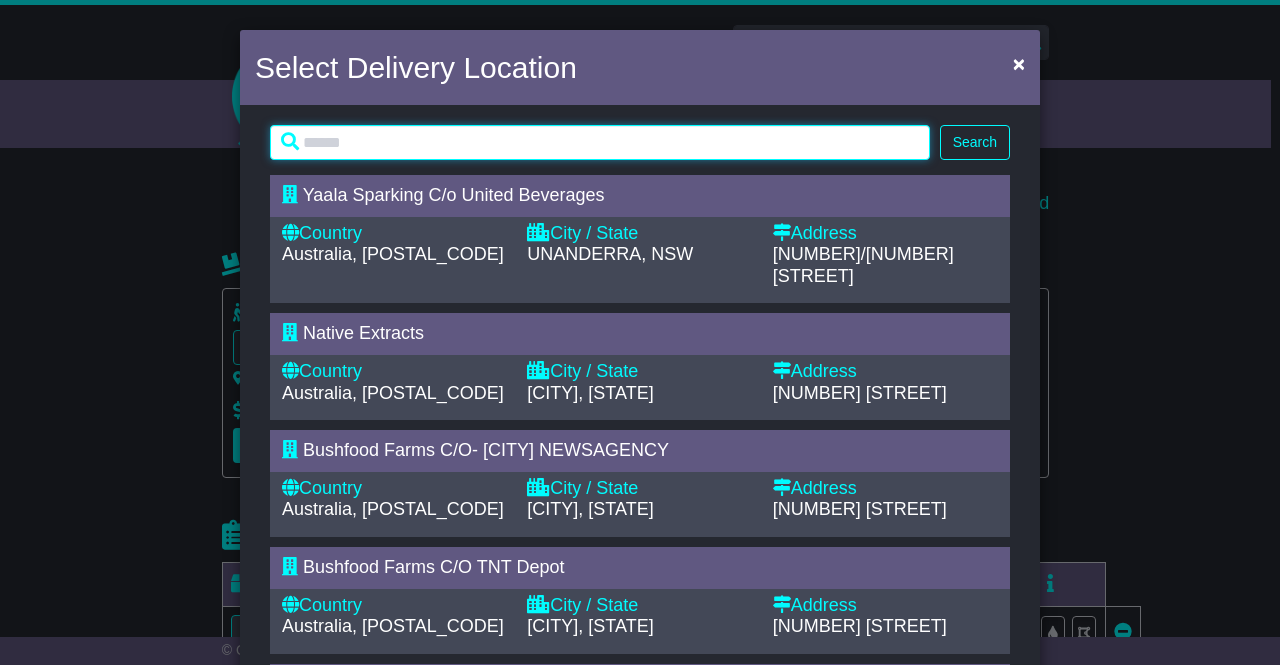 click at bounding box center [600, 142] 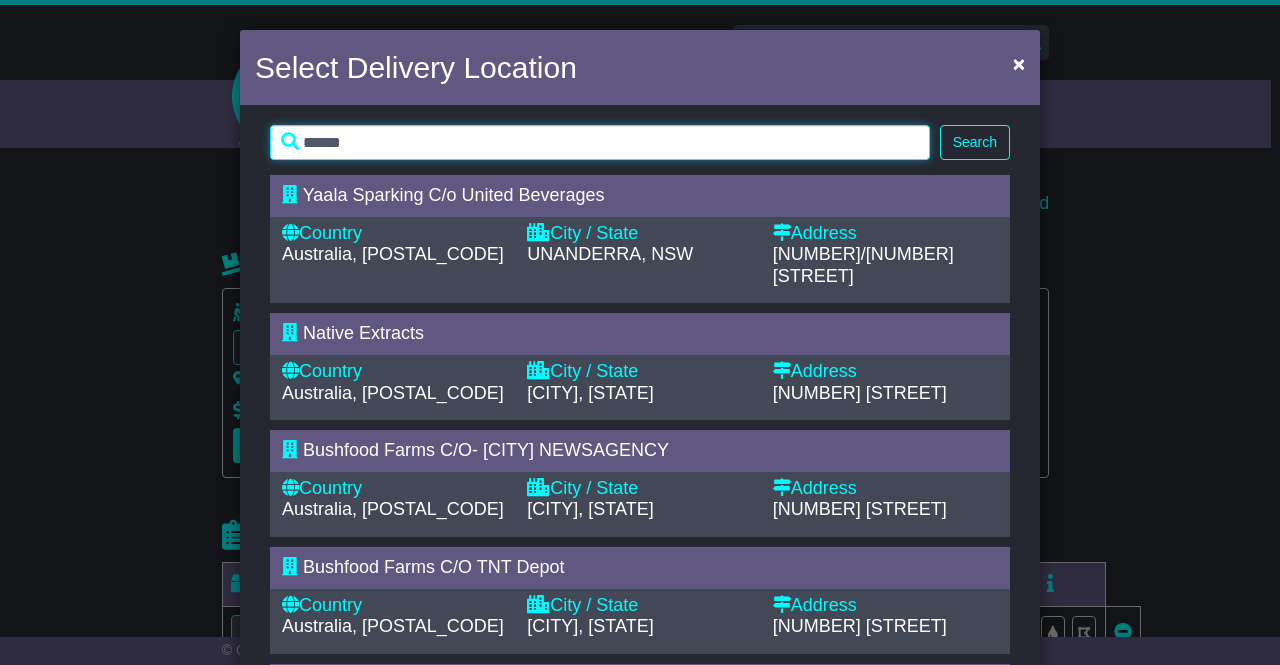 type on "******" 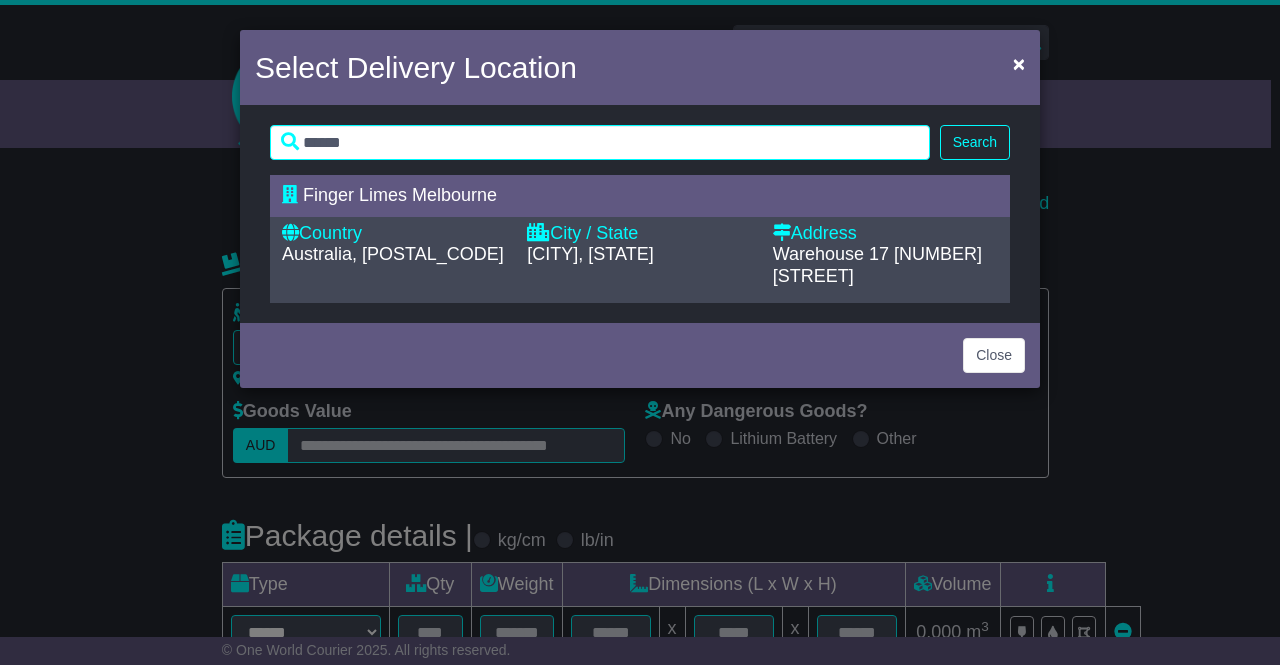 click on "Finger Limes Melbourne" at bounding box center (640, 196) 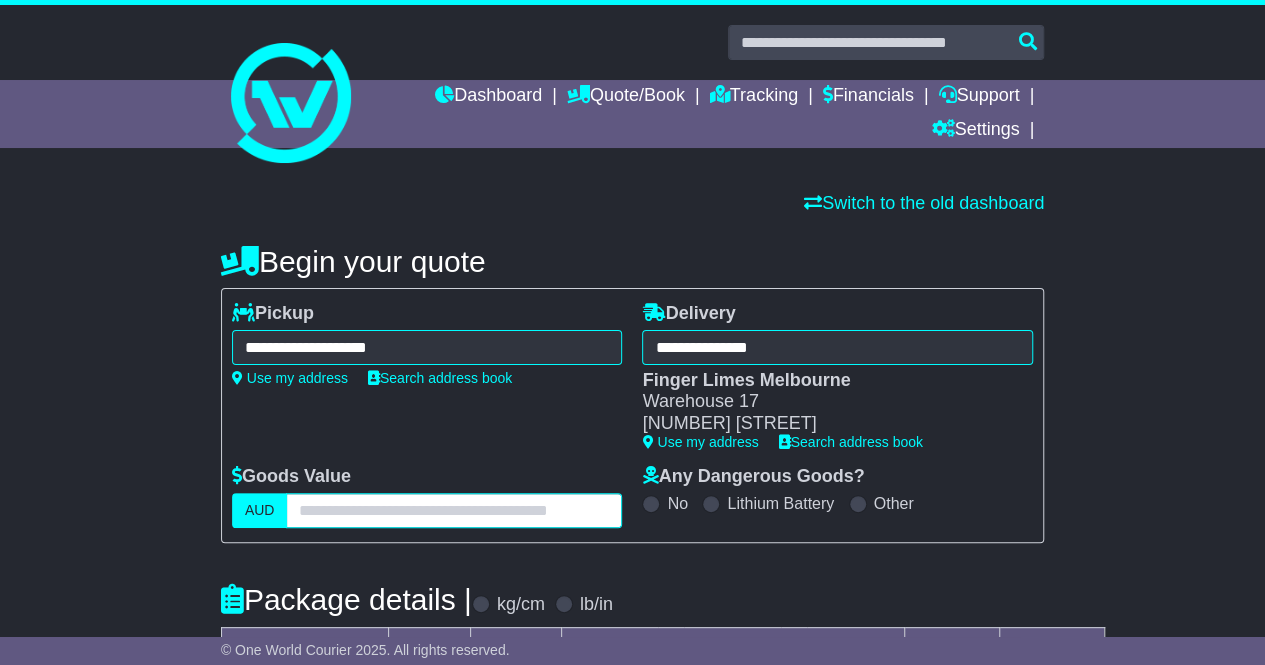 click at bounding box center (454, 510) 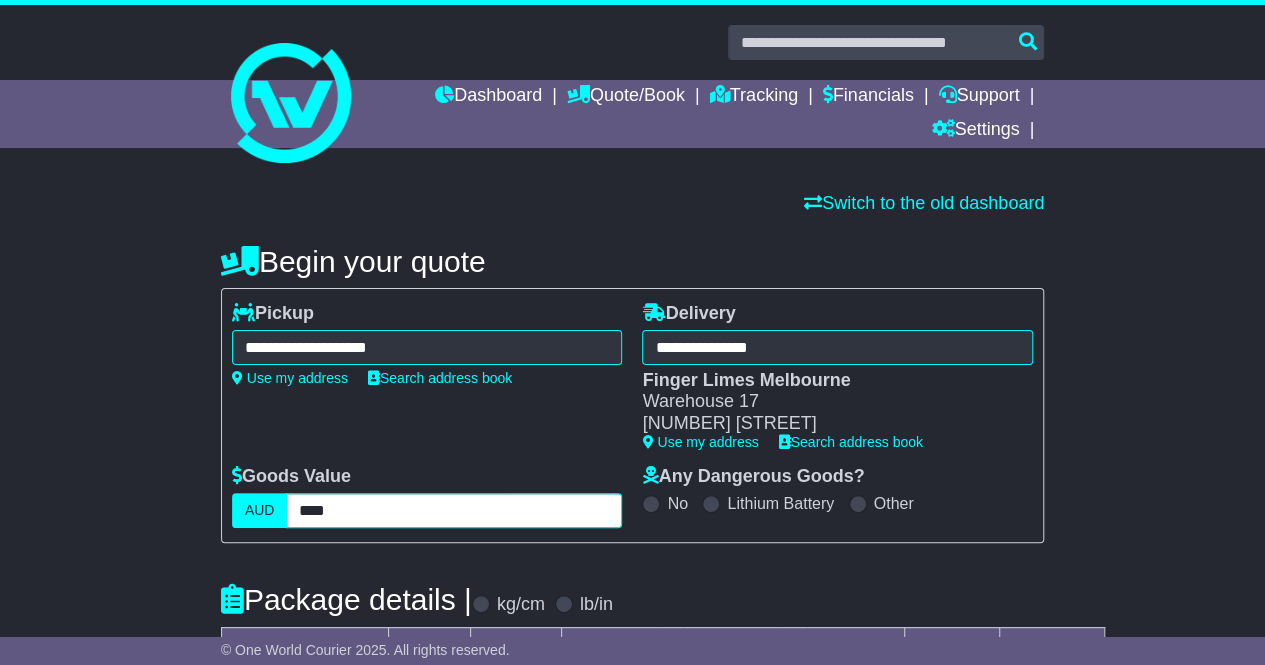 type on "****" 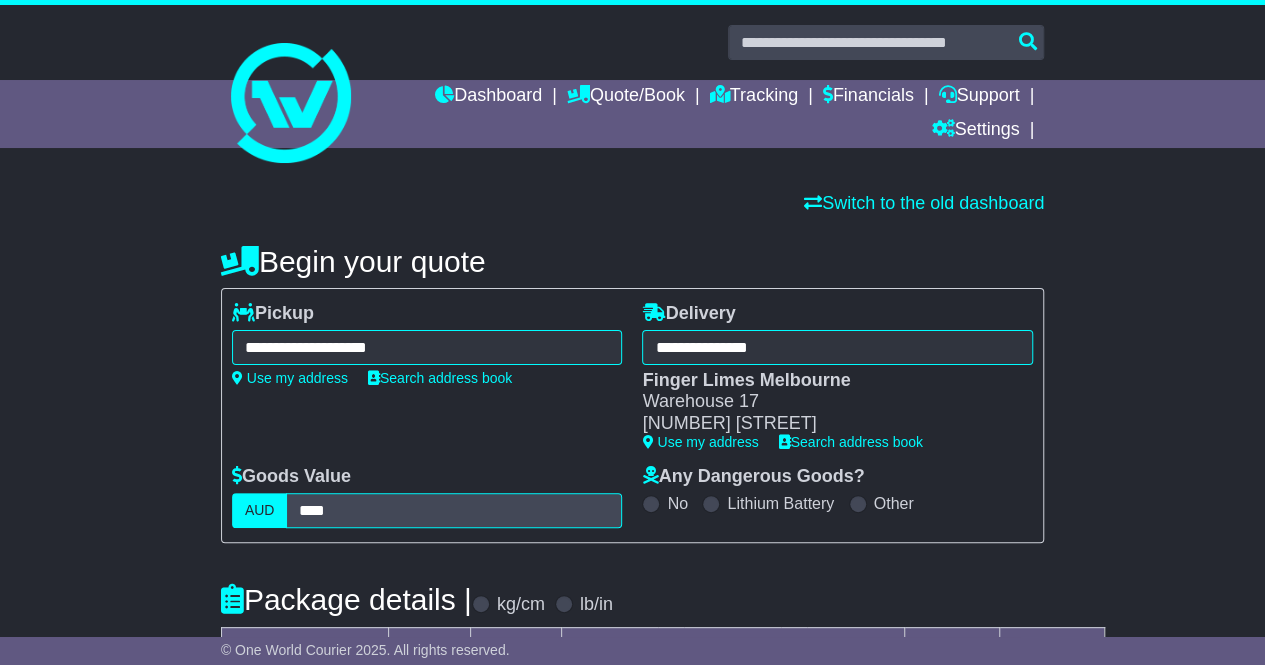 scroll, scrollTop: 28, scrollLeft: 0, axis: vertical 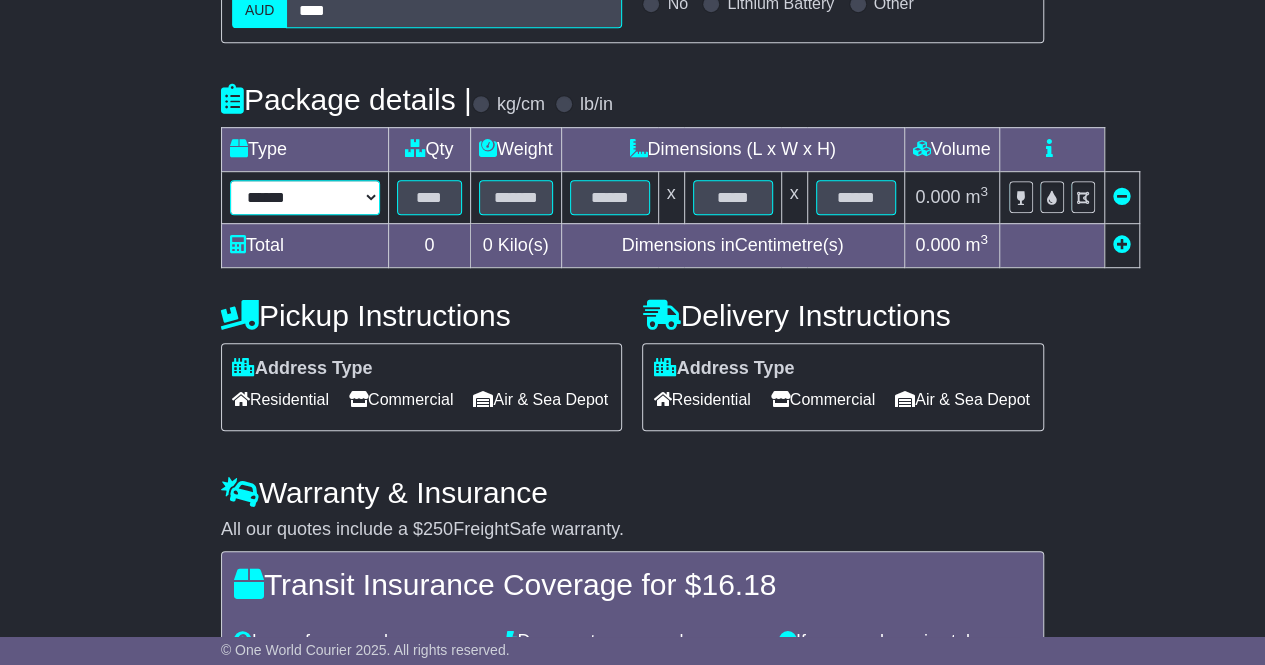 click on "****** ****** *** ******** ***** **** **** ****** *** *******" at bounding box center [305, 197] 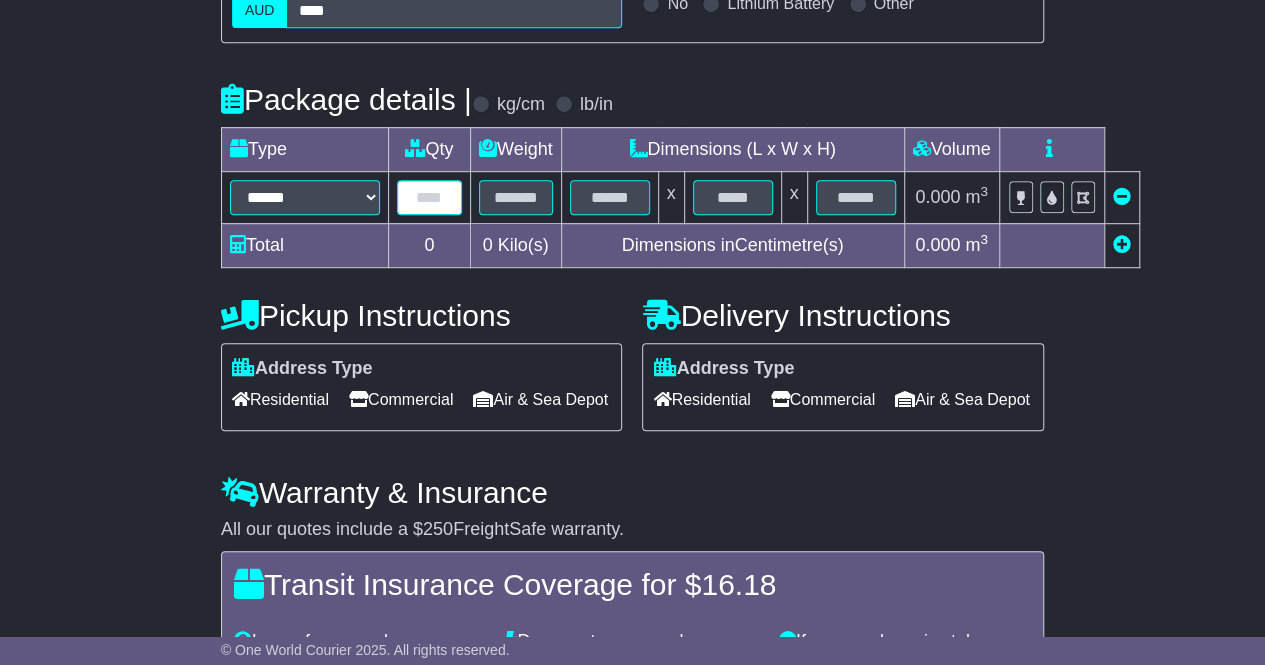 click at bounding box center [429, 197] 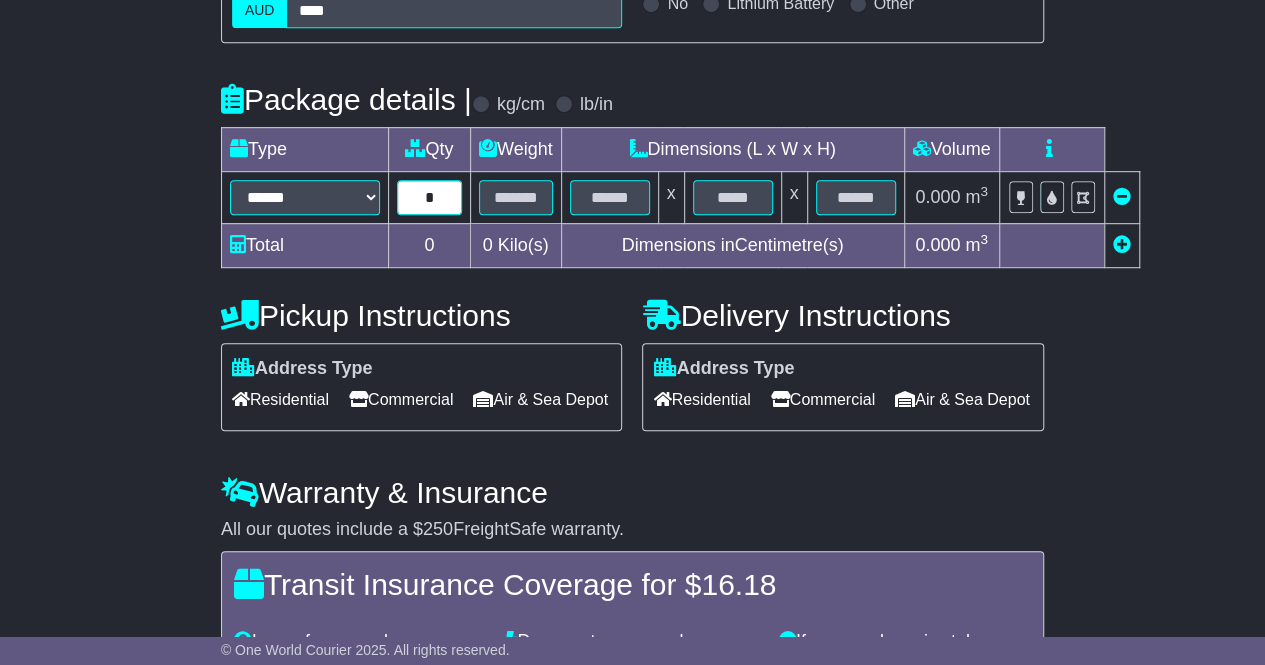 type on "*" 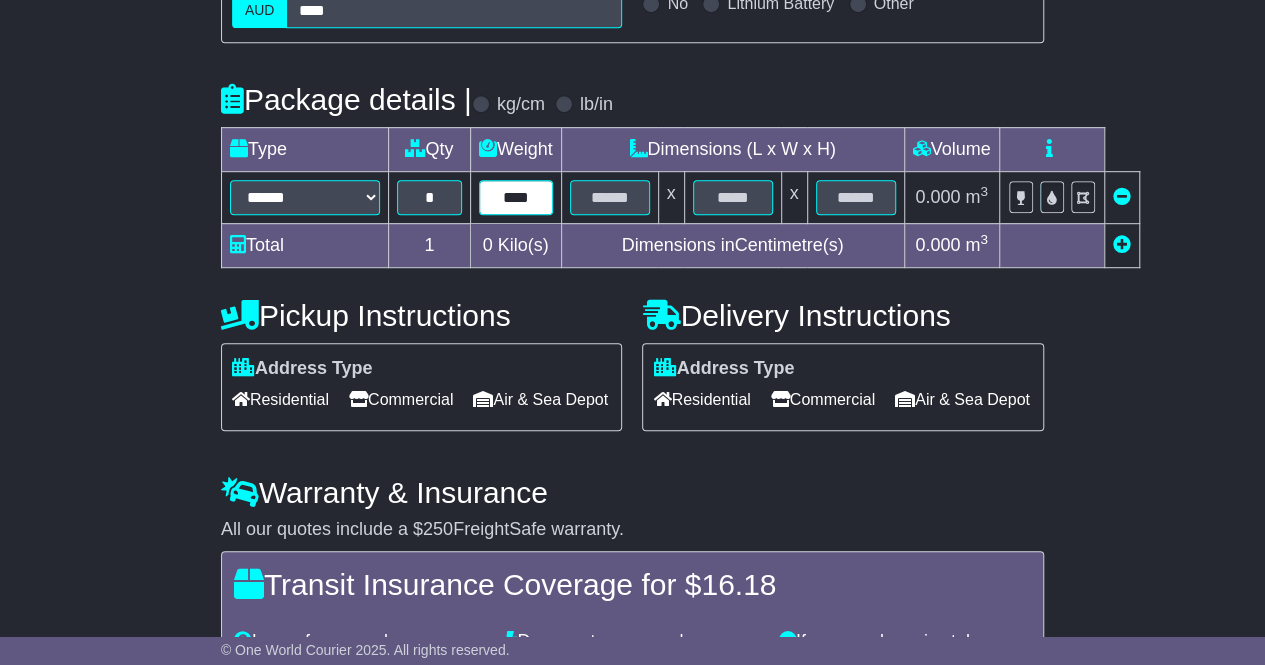 type on "****" 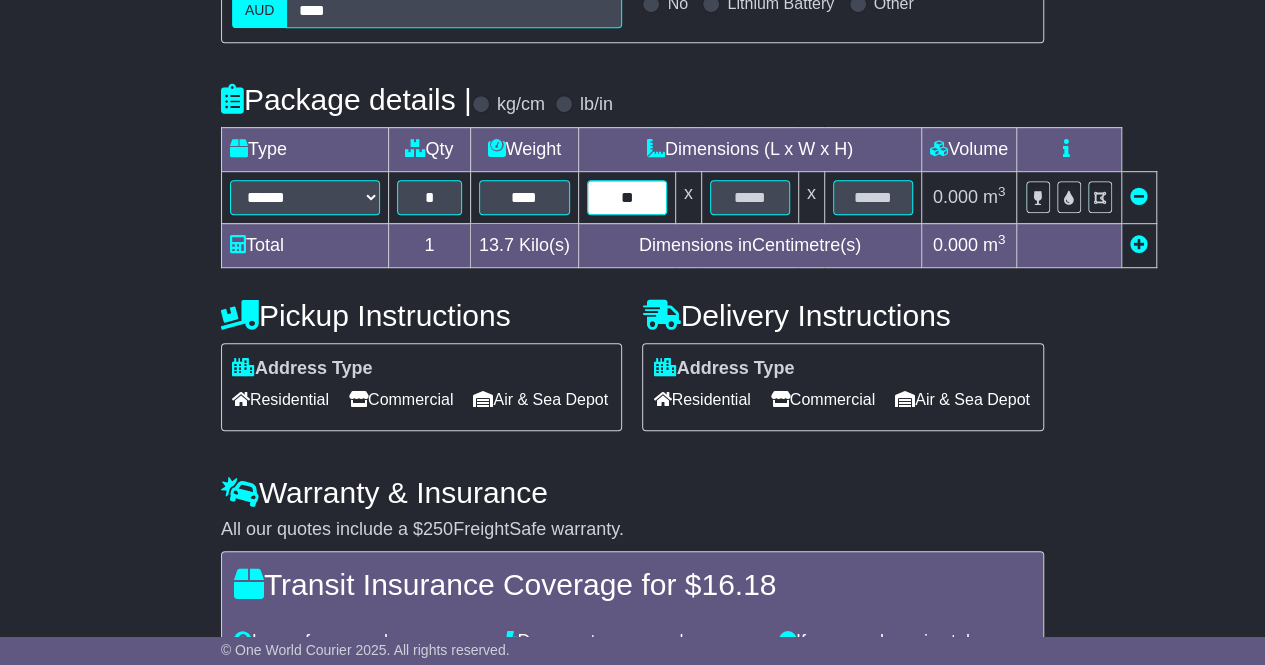 type on "**" 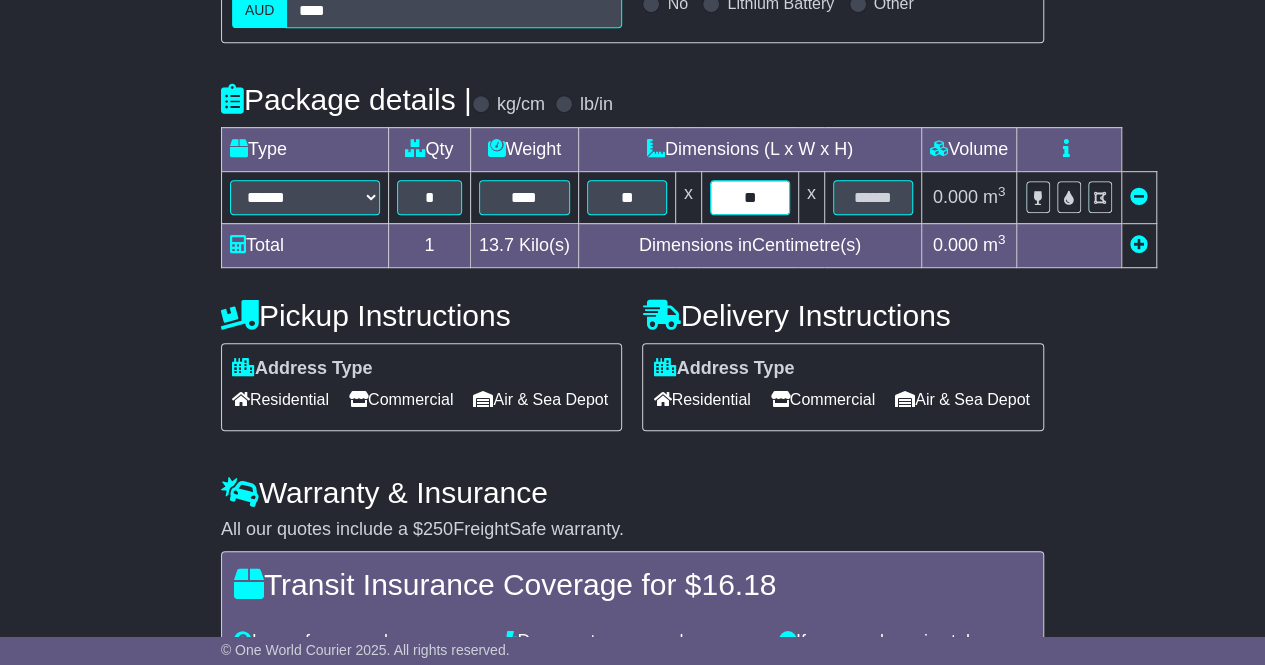 type on "**" 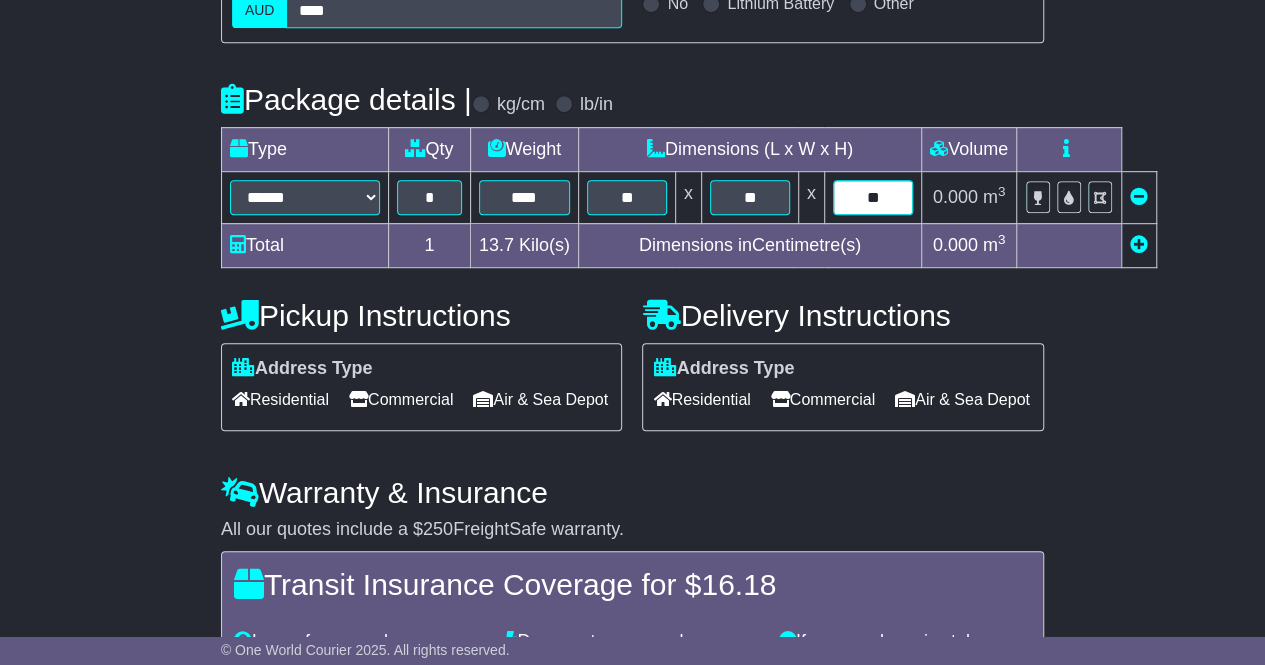 type on "**" 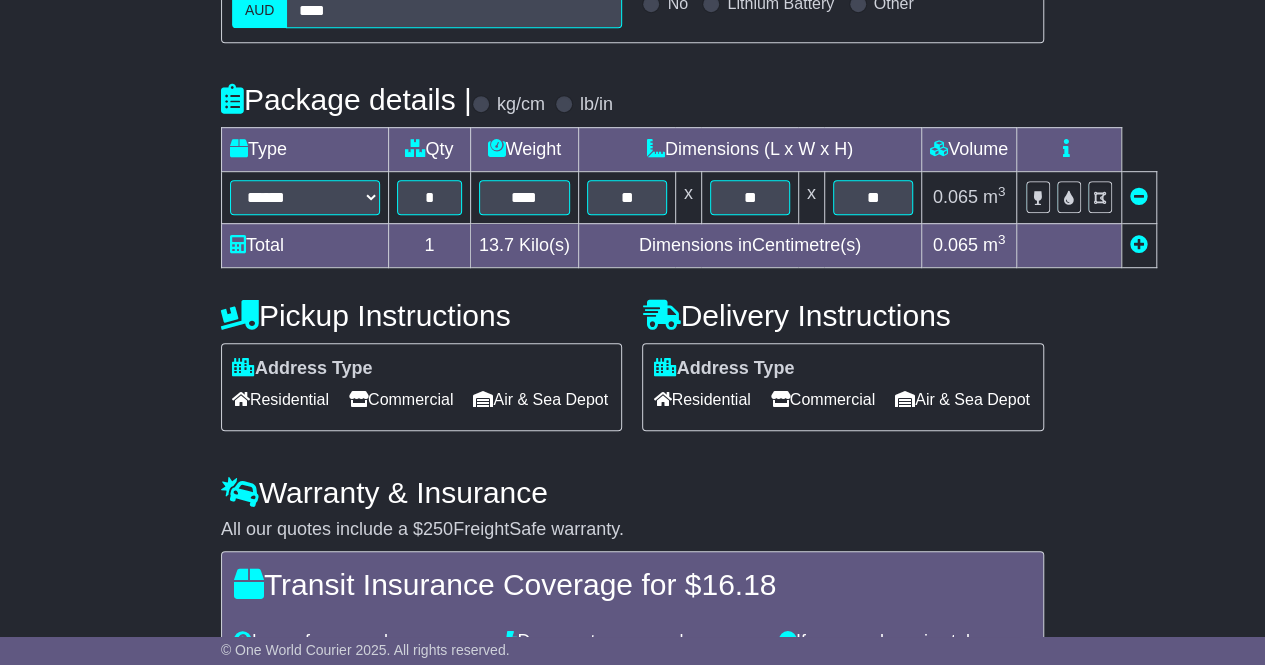 click on "Commercial" at bounding box center (401, 399) 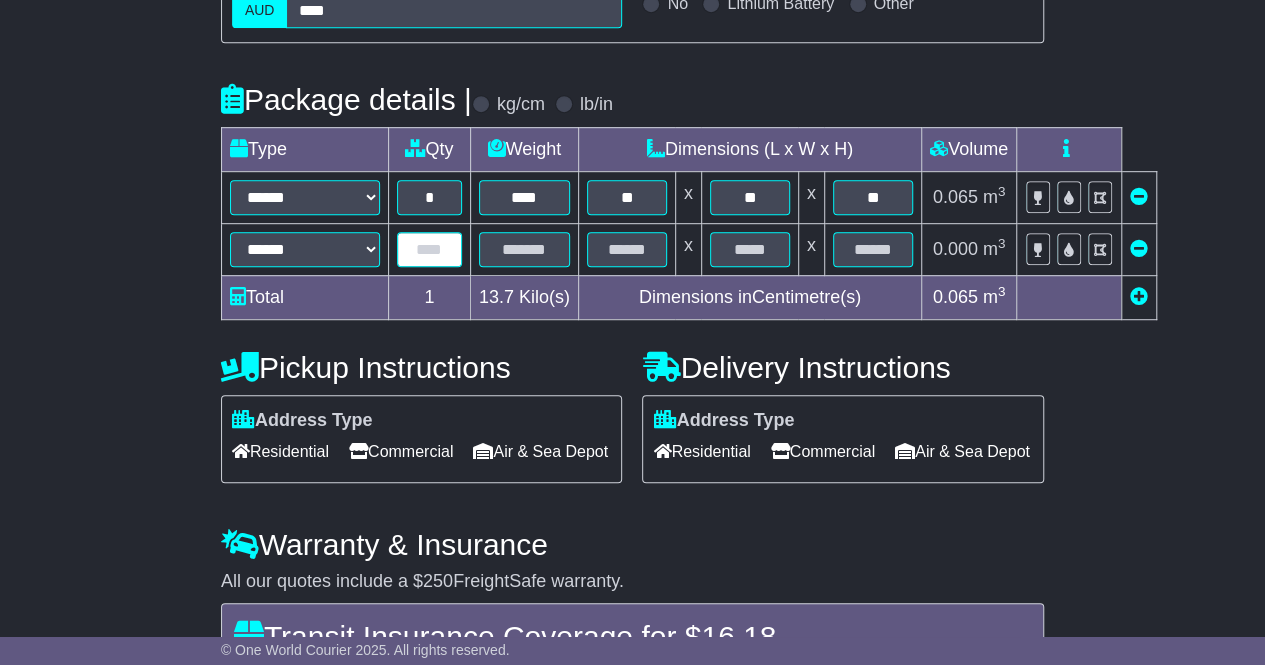 click at bounding box center [429, 249] 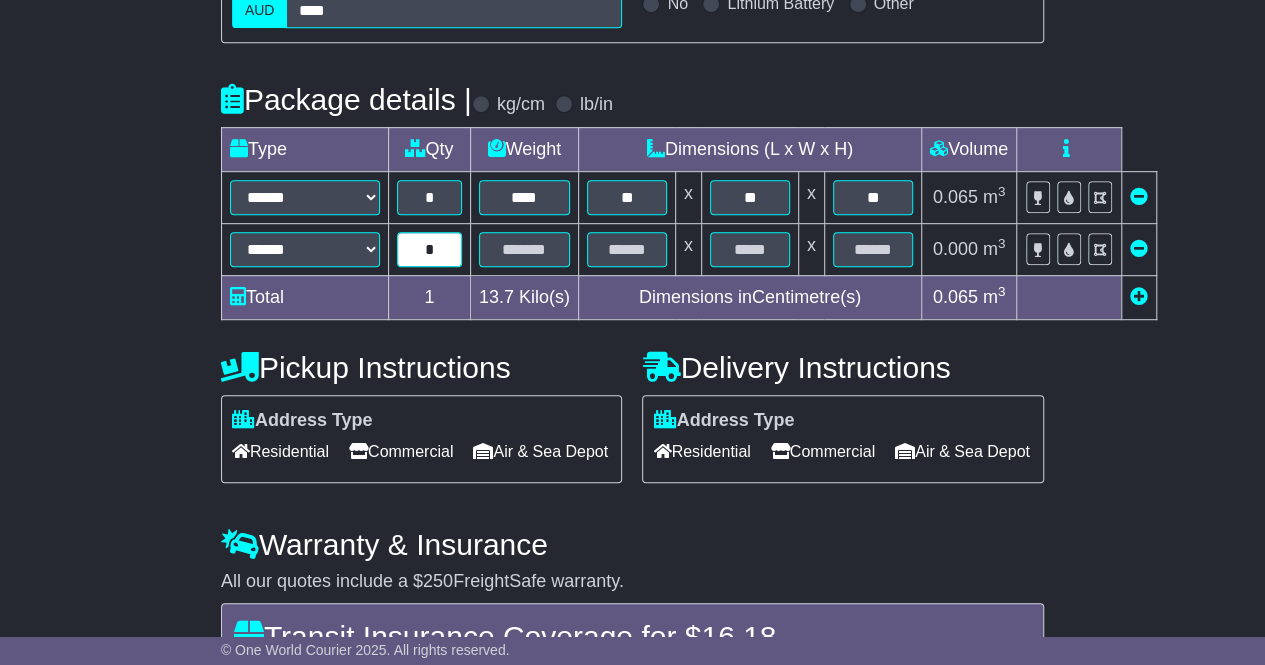 type on "*" 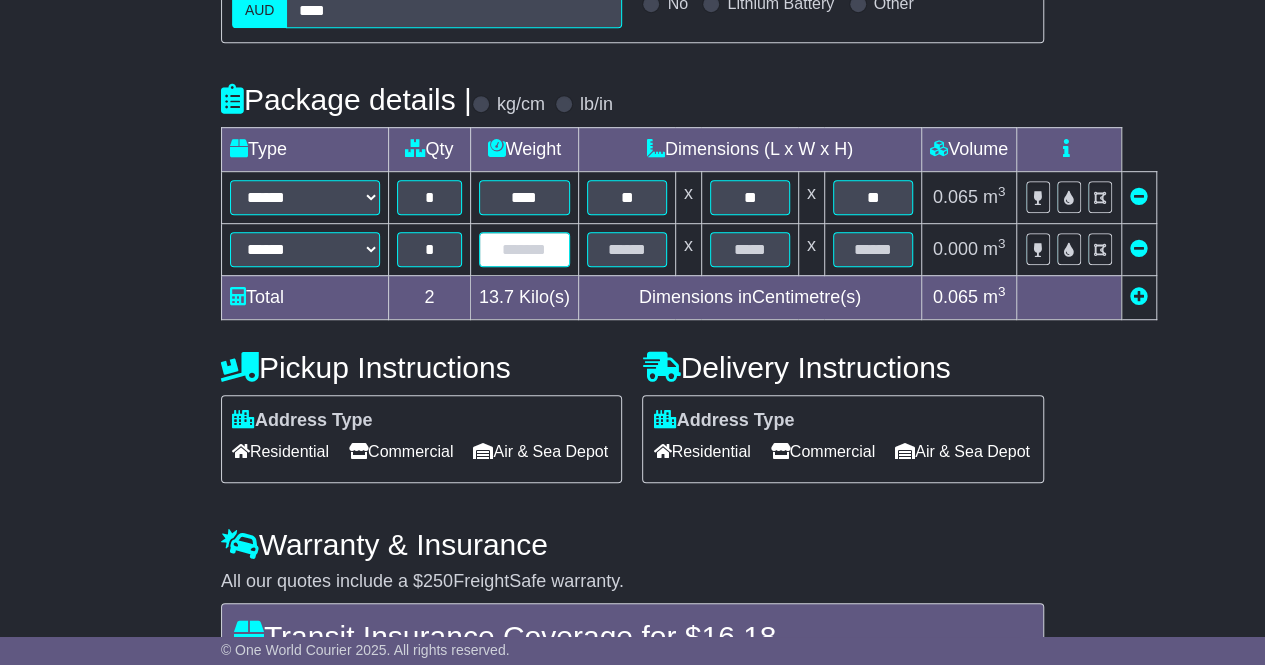 click at bounding box center (524, 249) 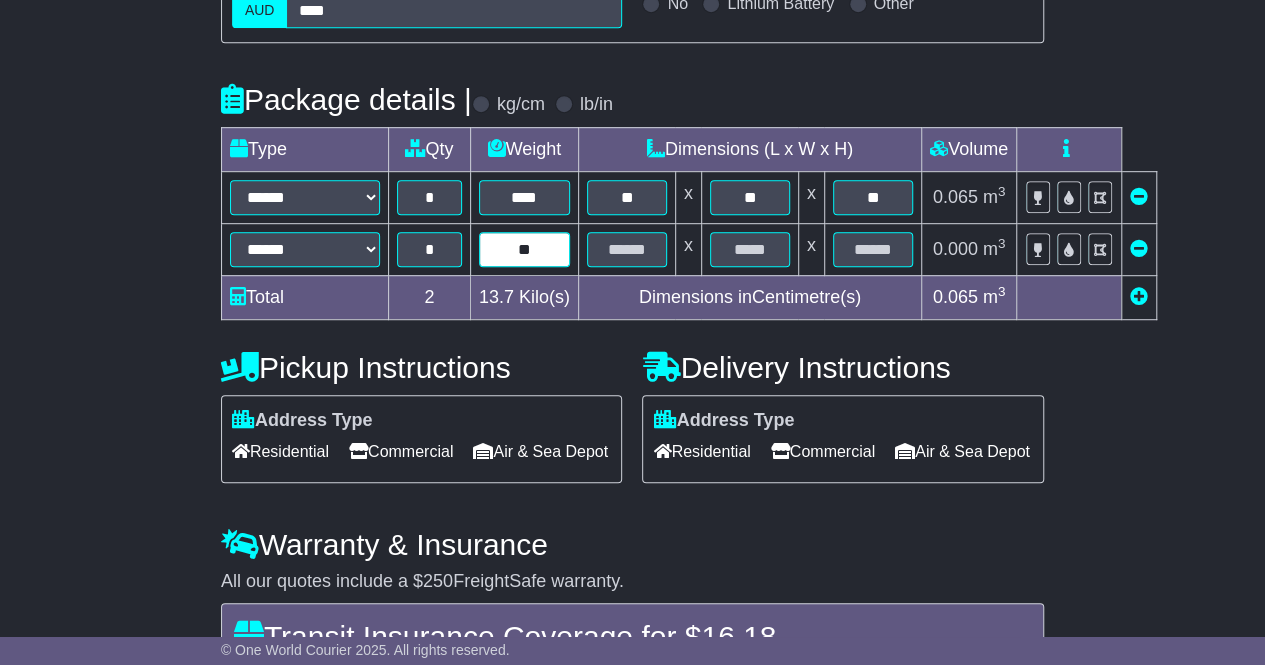 type on "**" 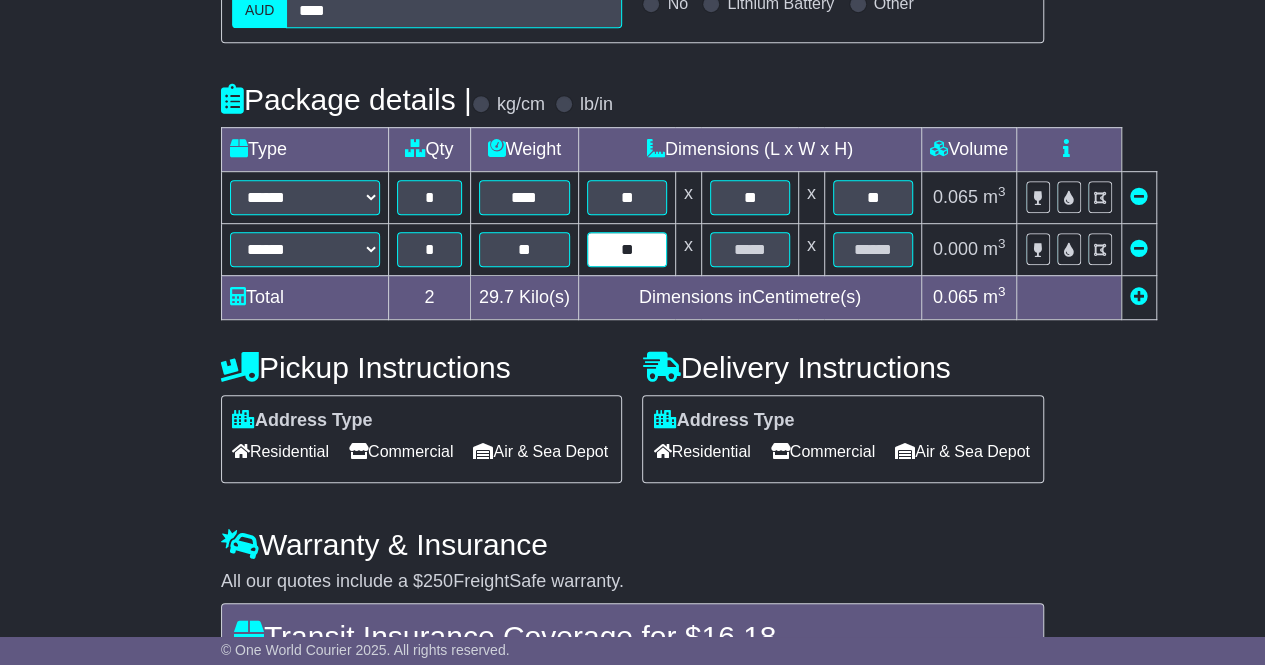 type on "**" 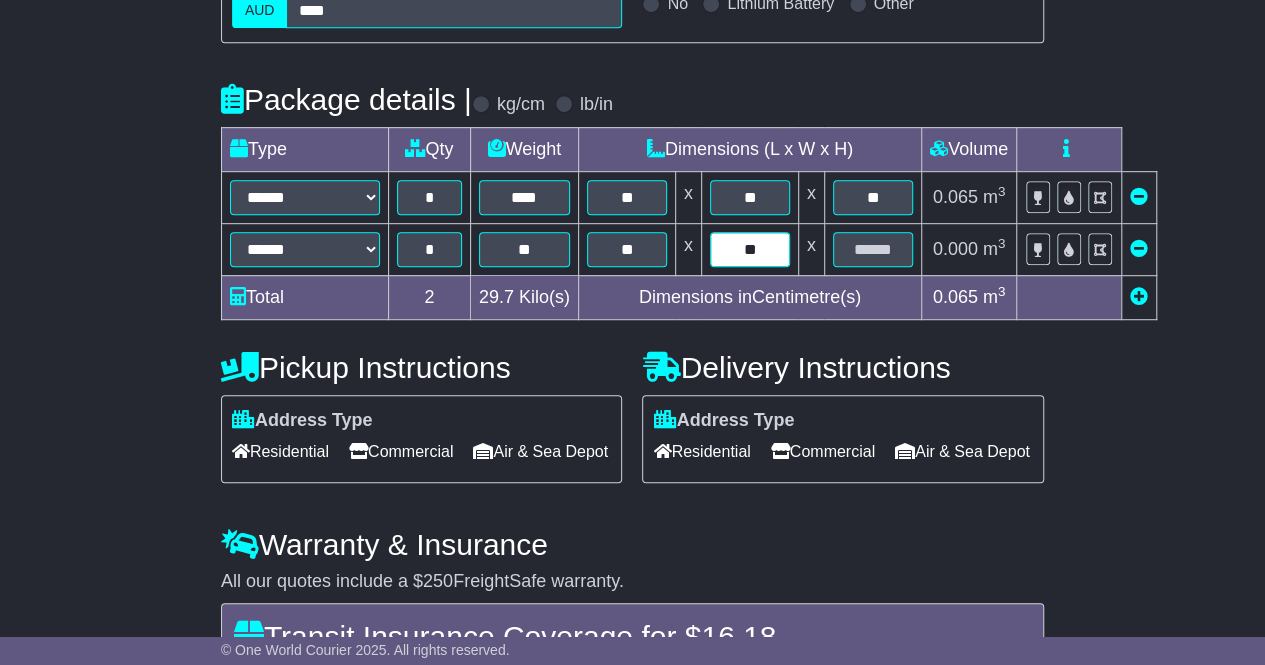 type on "**" 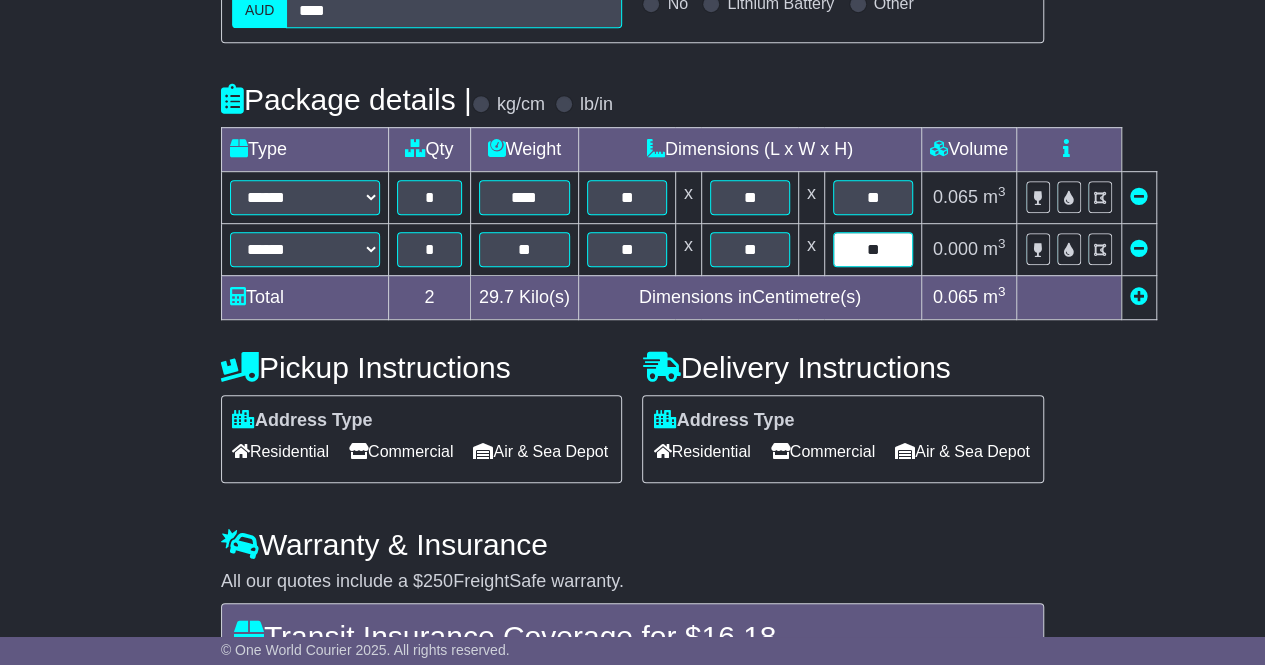 type on "**" 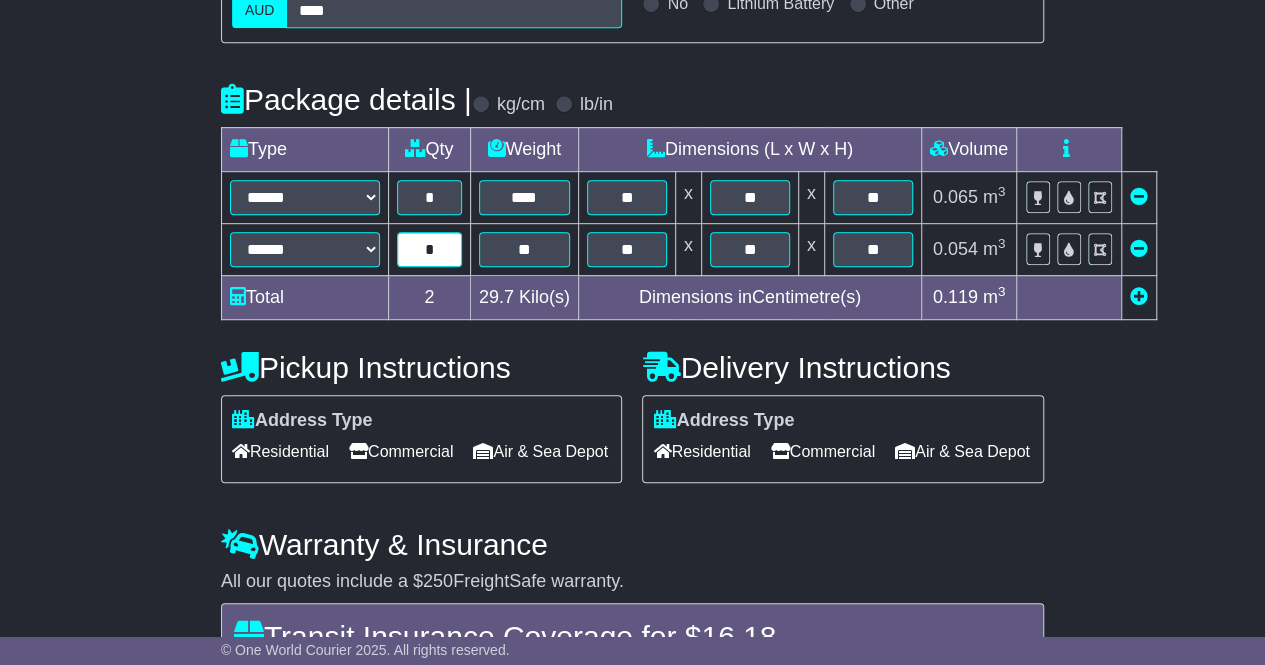 click on "*" at bounding box center (429, 249) 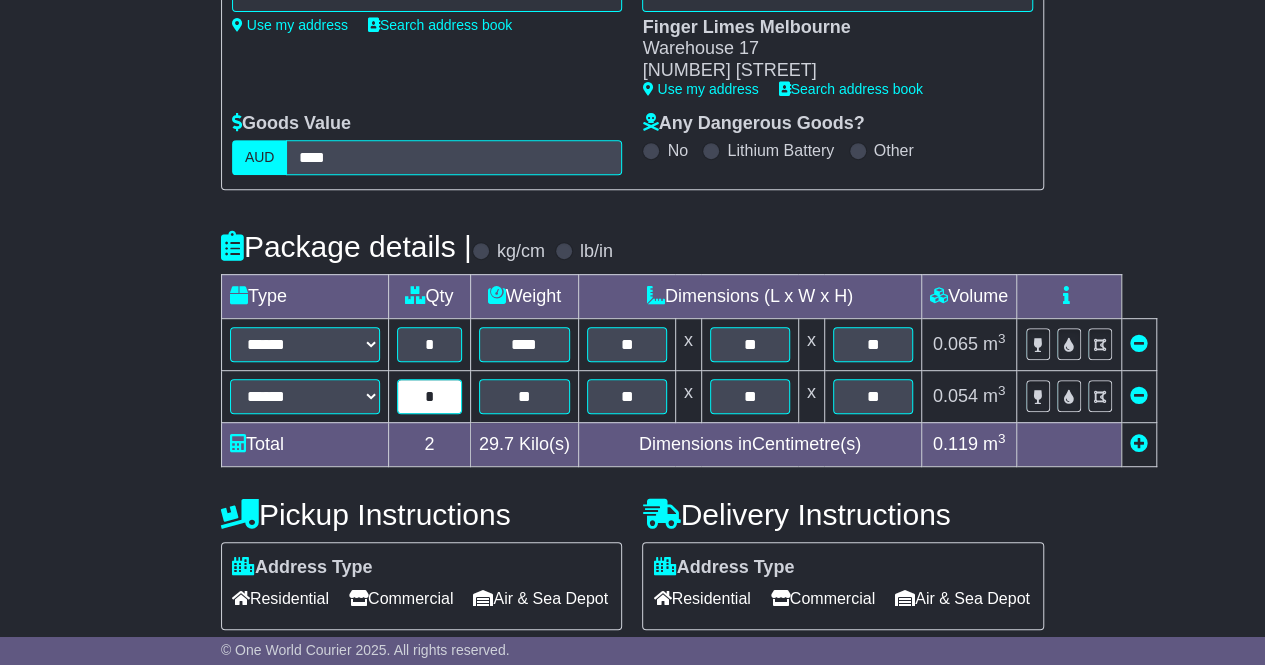 scroll, scrollTop: 354, scrollLeft: 0, axis: vertical 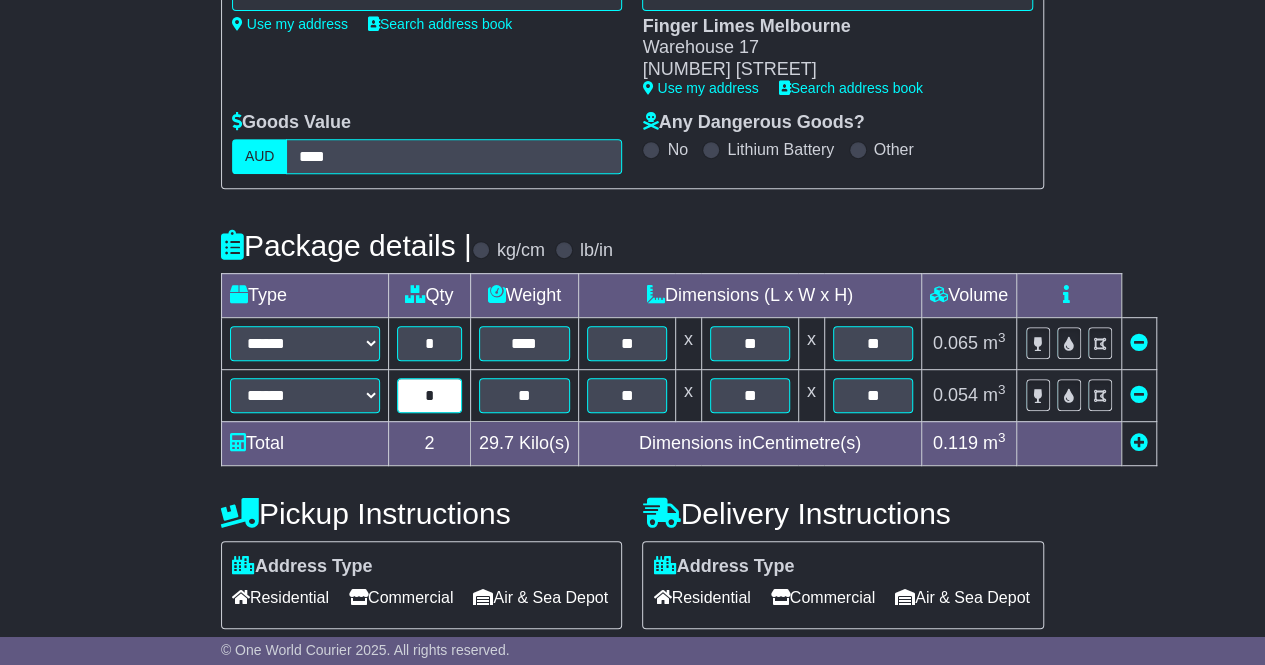 type on "*" 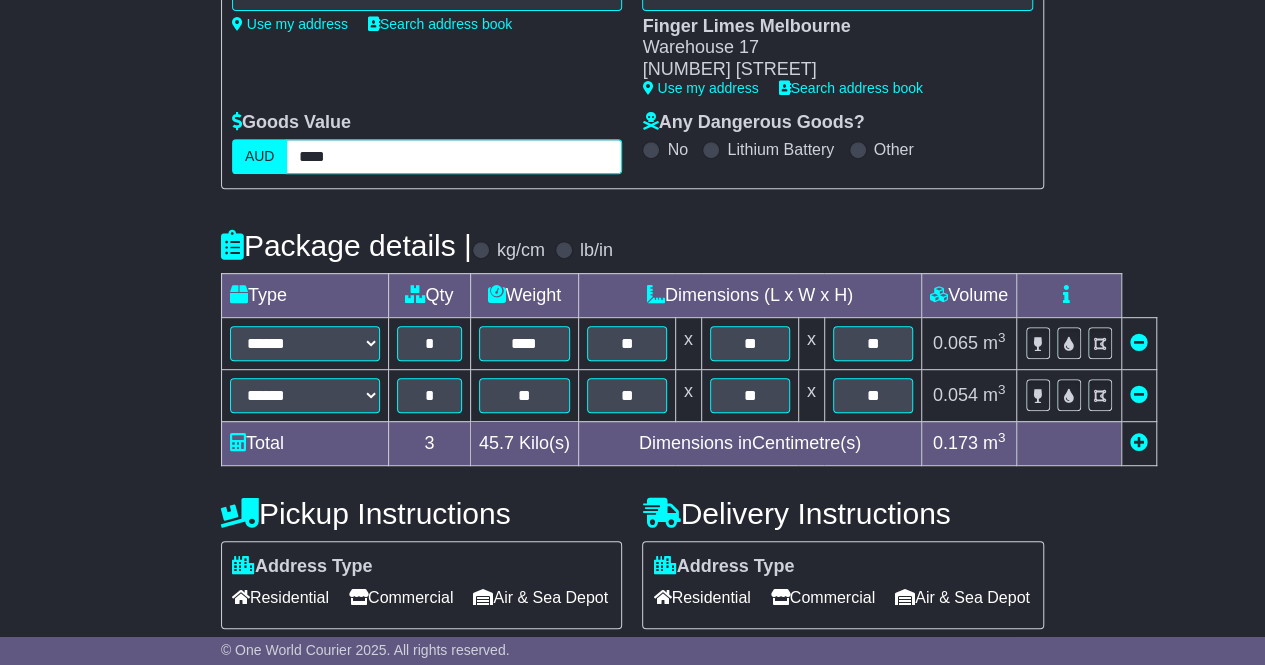 click on "****" at bounding box center [454, 156] 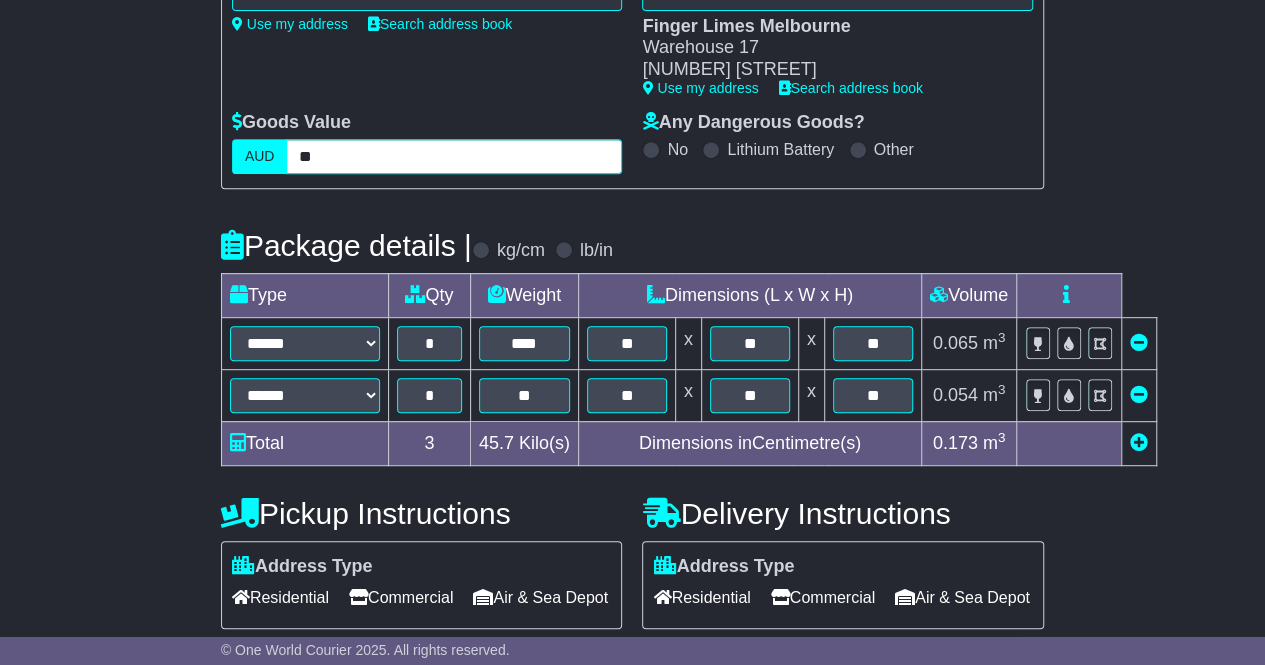 type on "*" 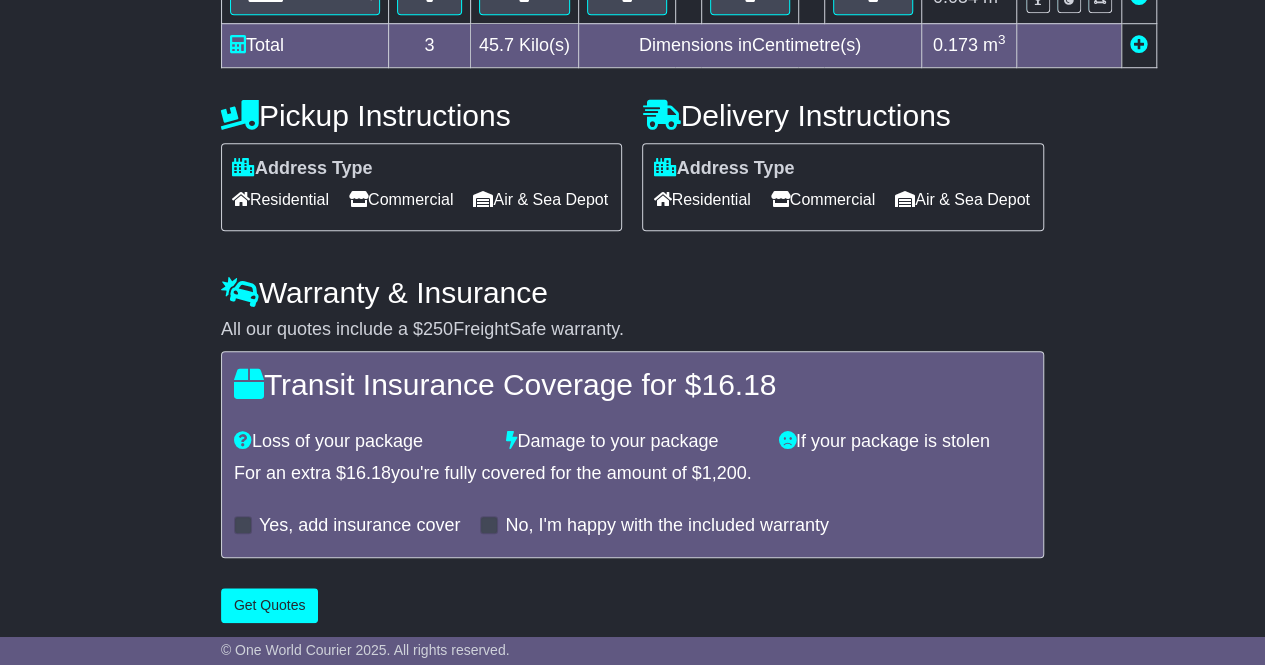 scroll, scrollTop: 788, scrollLeft: 0, axis: vertical 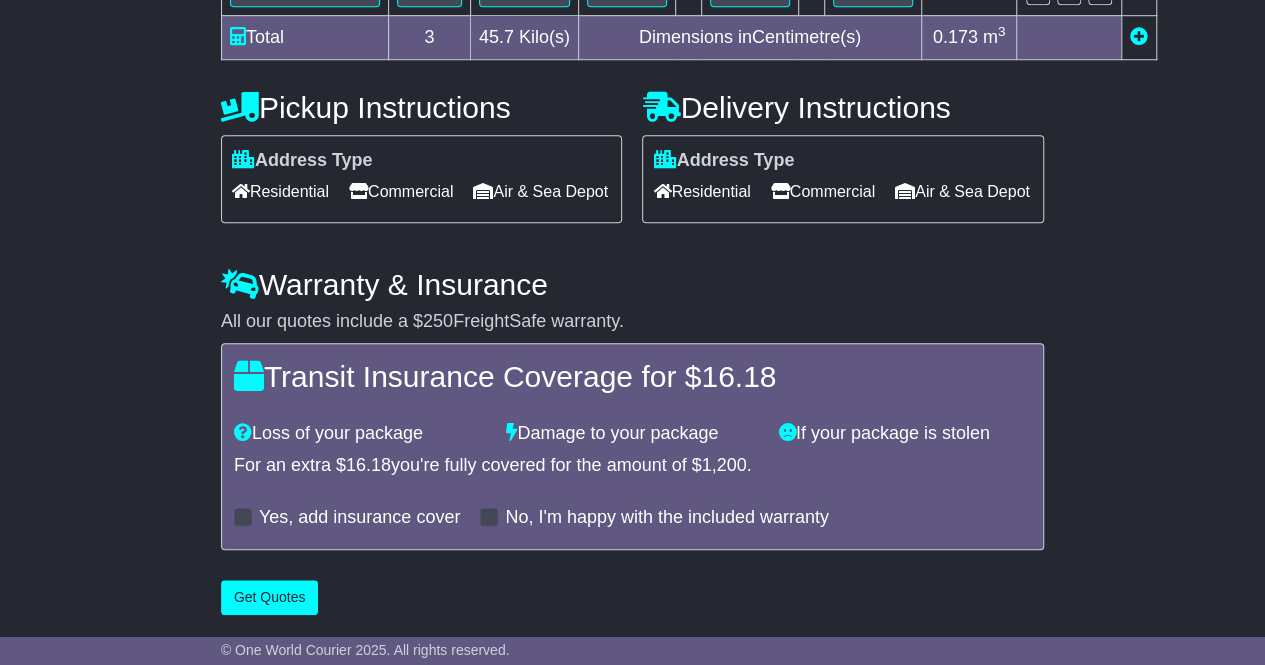 type on "****" 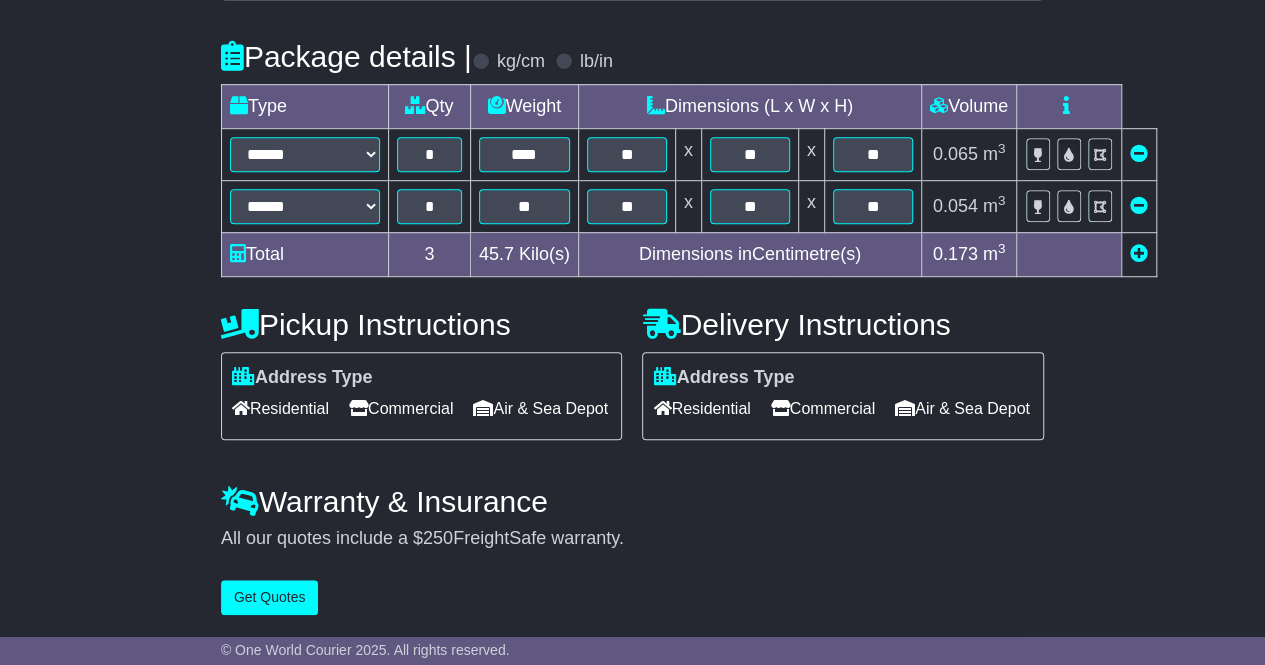 click on "Warranty & Insurance
All our quotes include a $ 250  FreightSafe warranty.
Transit Insurance Coverage for $ 0.00
Loss of your package
Damage to your package
If your package is stolen
For an extra $ 0.00  you're fully covered for the amount of $ 2,500 .
Yes, add insurance cover
No, I'm happy with the included warranty" at bounding box center [632, 517] 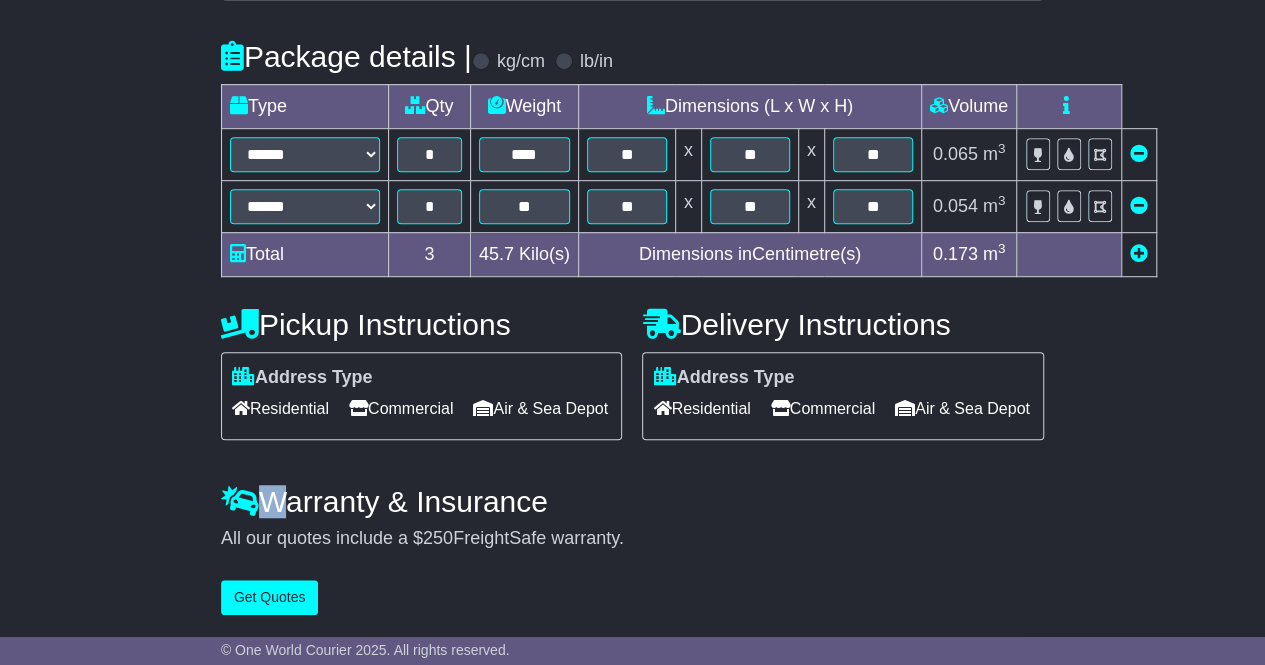 click on "Warranty & Insurance" at bounding box center [632, 501] 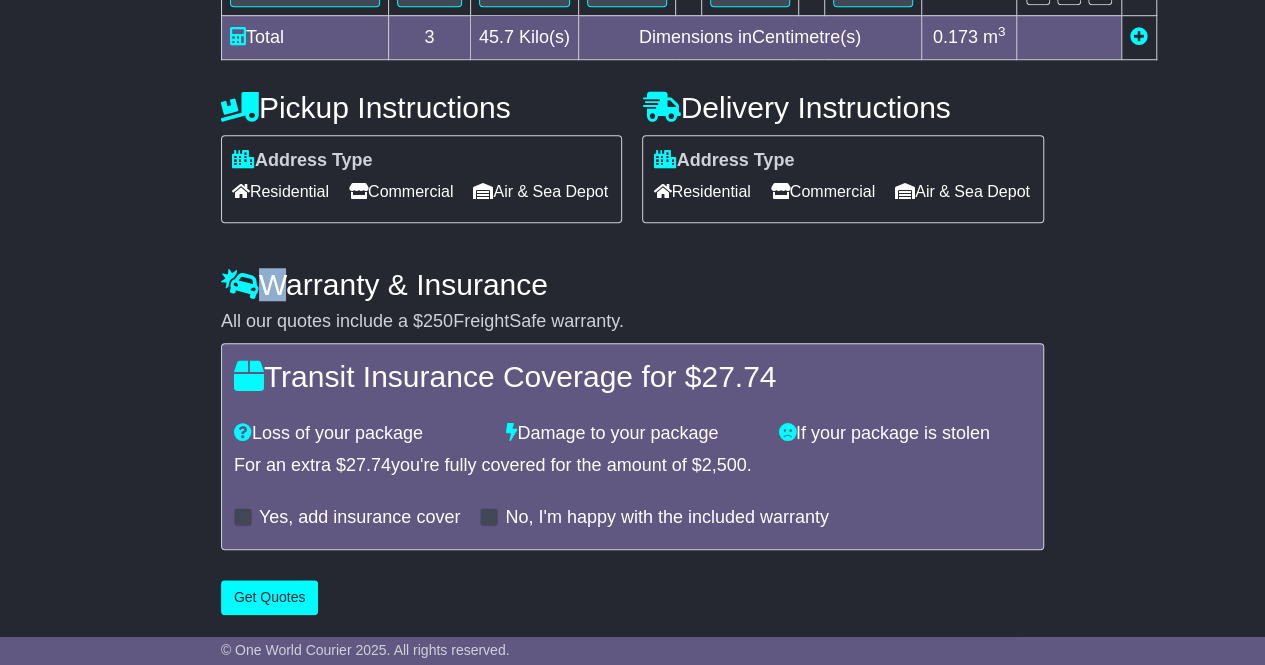 click at bounding box center [243, 517] 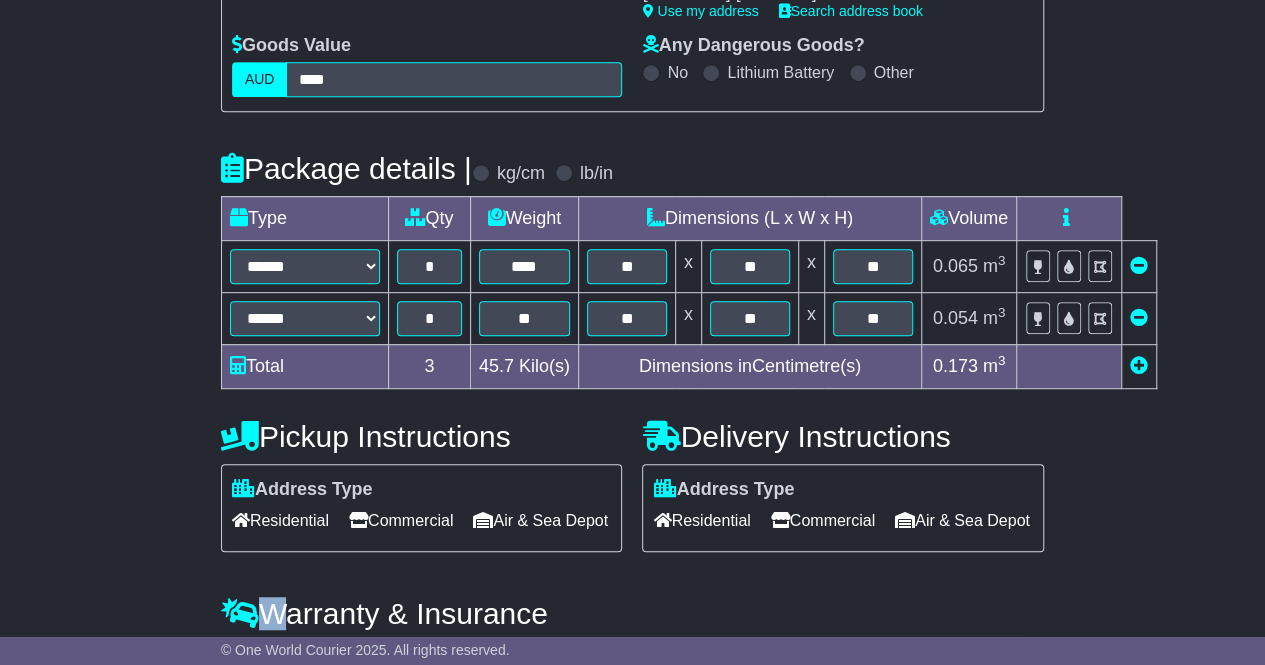 scroll, scrollTop: 0, scrollLeft: 0, axis: both 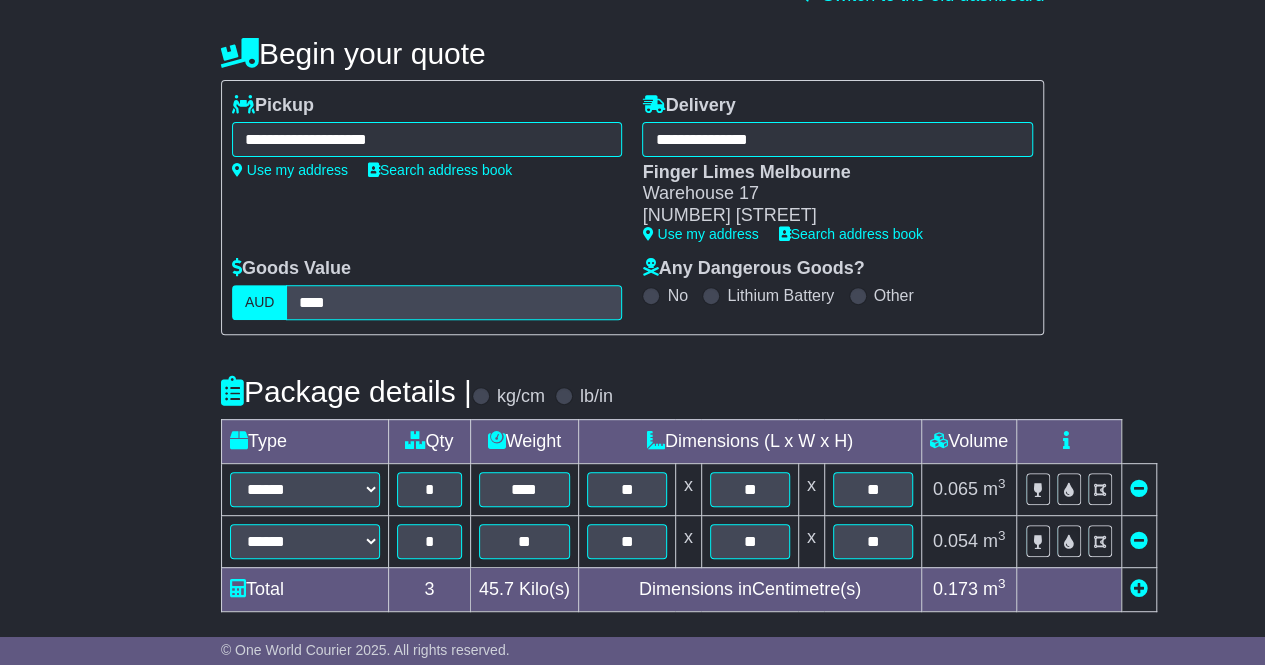 drag, startPoint x: 616, startPoint y: 543, endPoint x: 507, endPoint y: 358, distance: 214.72308 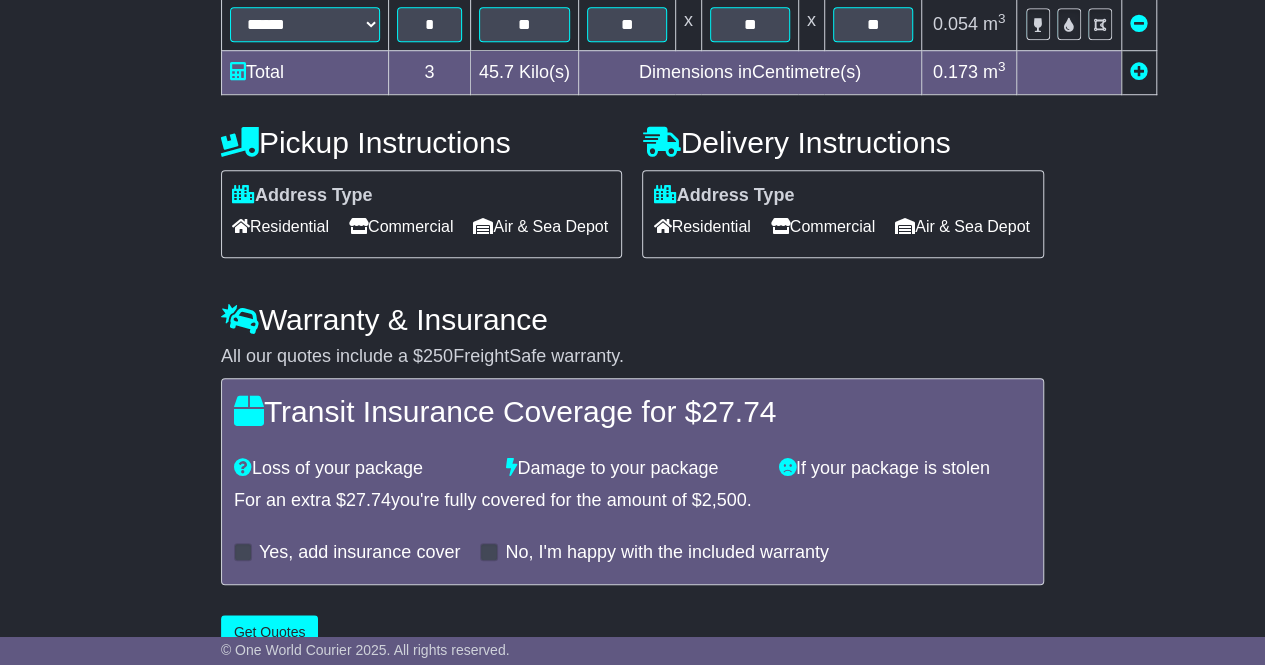 scroll, scrollTop: 788, scrollLeft: 0, axis: vertical 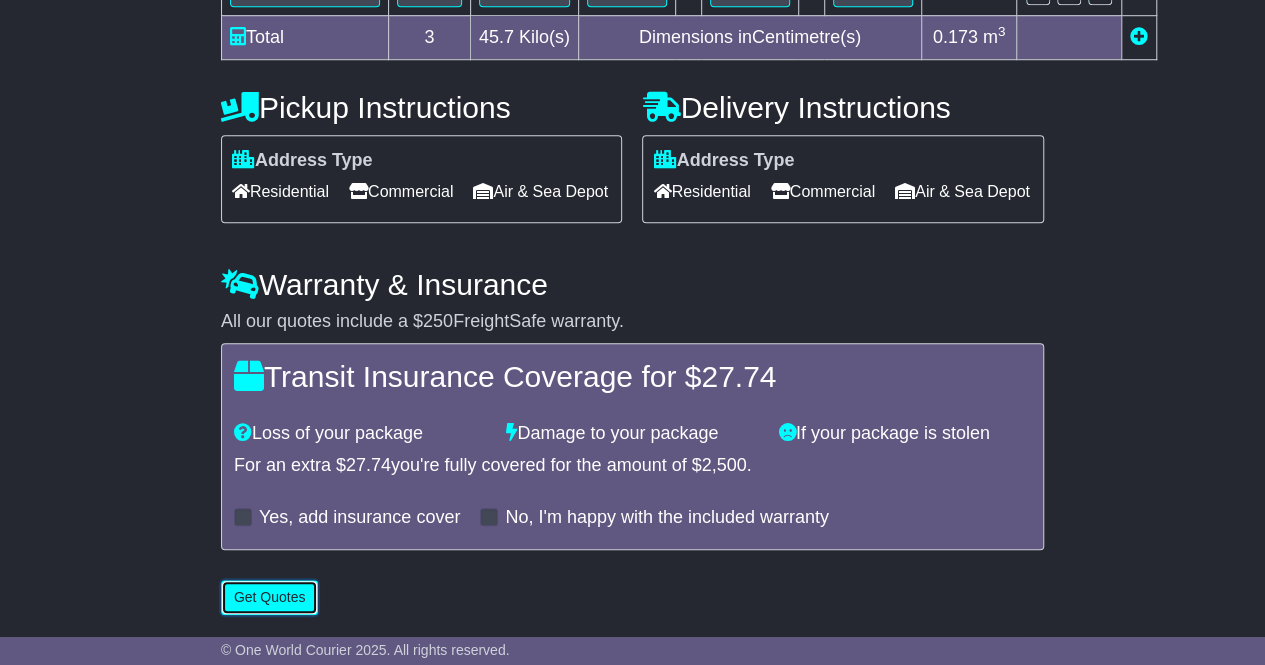 drag, startPoint x: 507, startPoint y: 358, endPoint x: 294, endPoint y: 595, distance: 318.65027 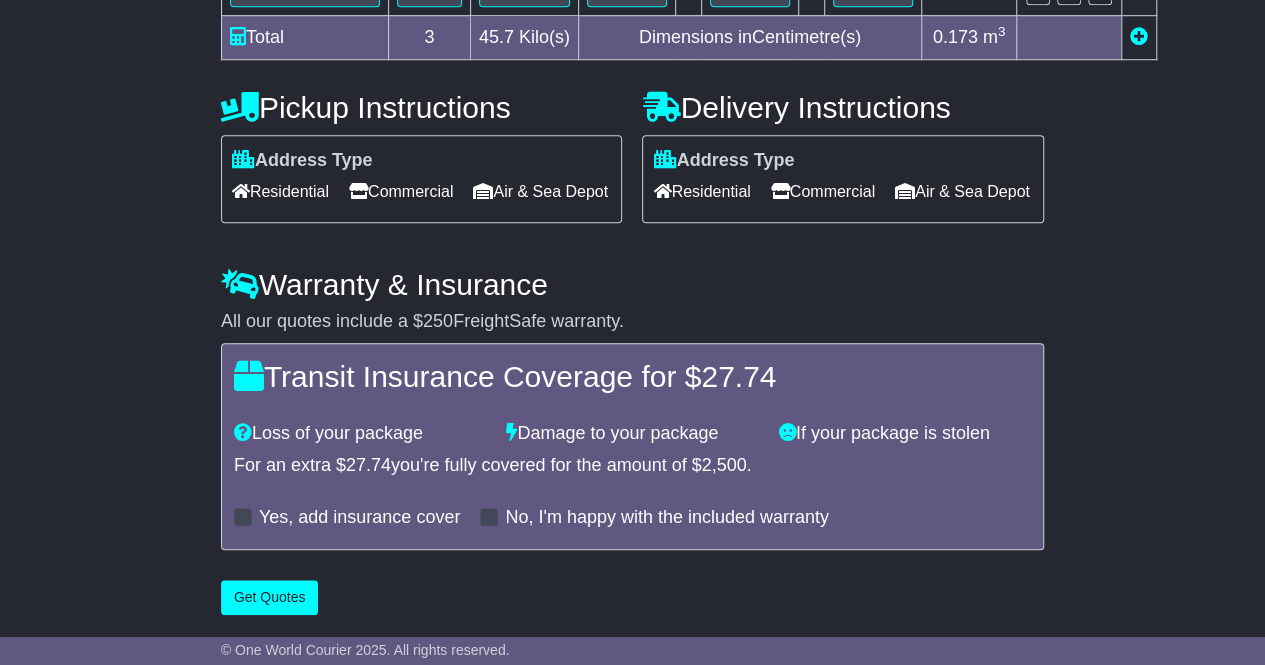 scroll, scrollTop: 0, scrollLeft: 0, axis: both 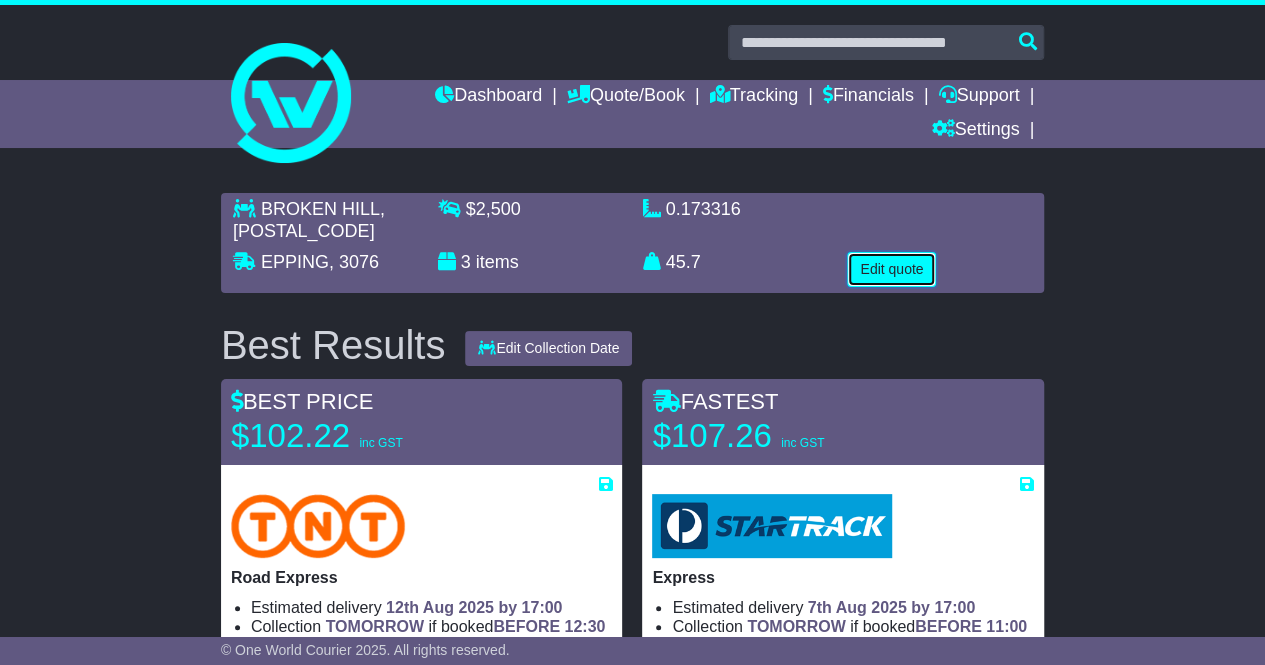 click on "Edit quote" at bounding box center (891, 269) 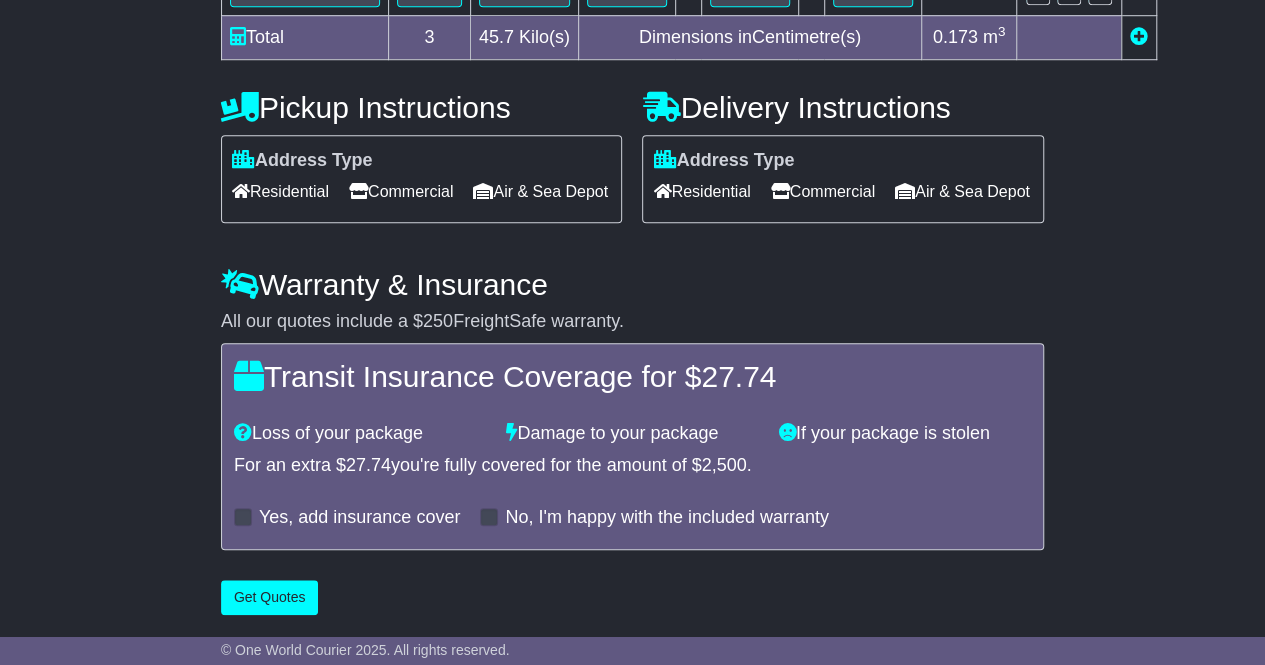 scroll, scrollTop: 788, scrollLeft: 0, axis: vertical 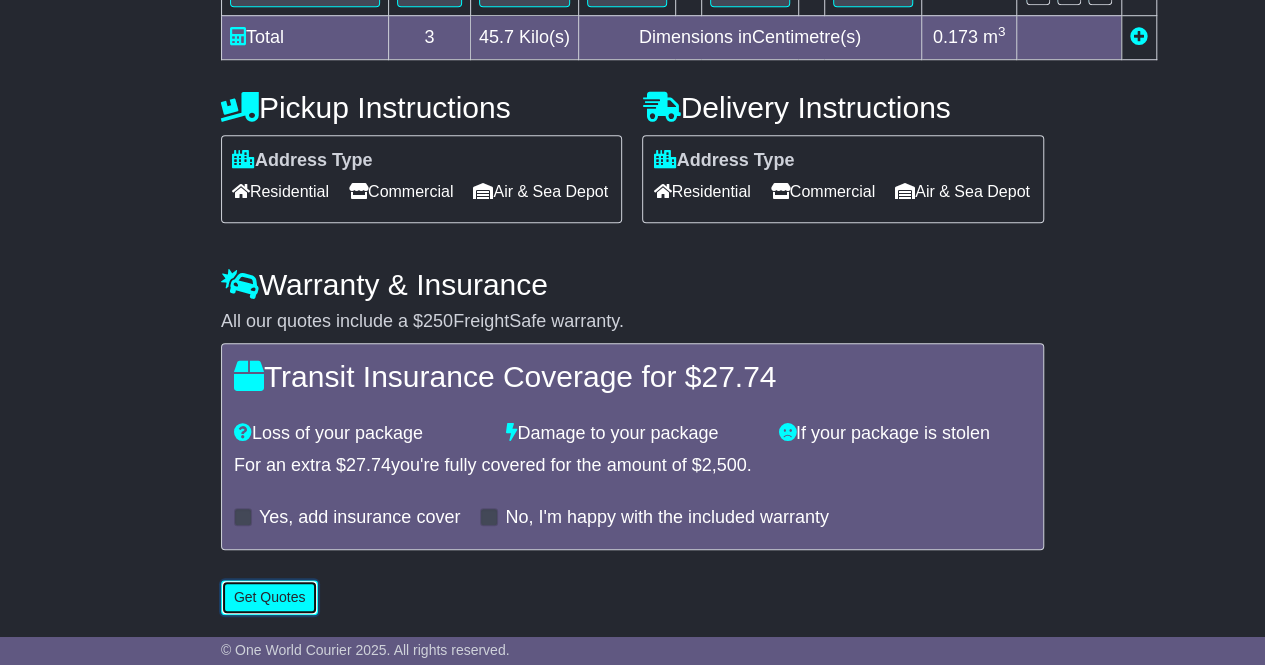 click on "Get Quotes" at bounding box center (270, 597) 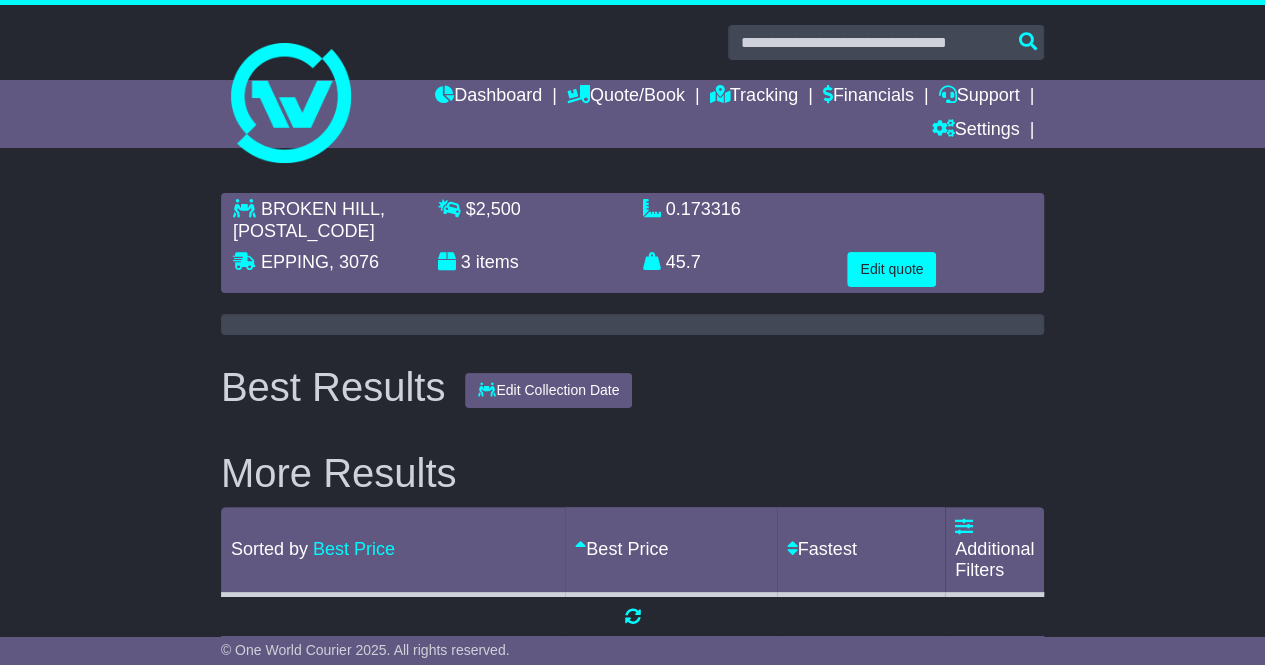 scroll, scrollTop: 0, scrollLeft: 0, axis: both 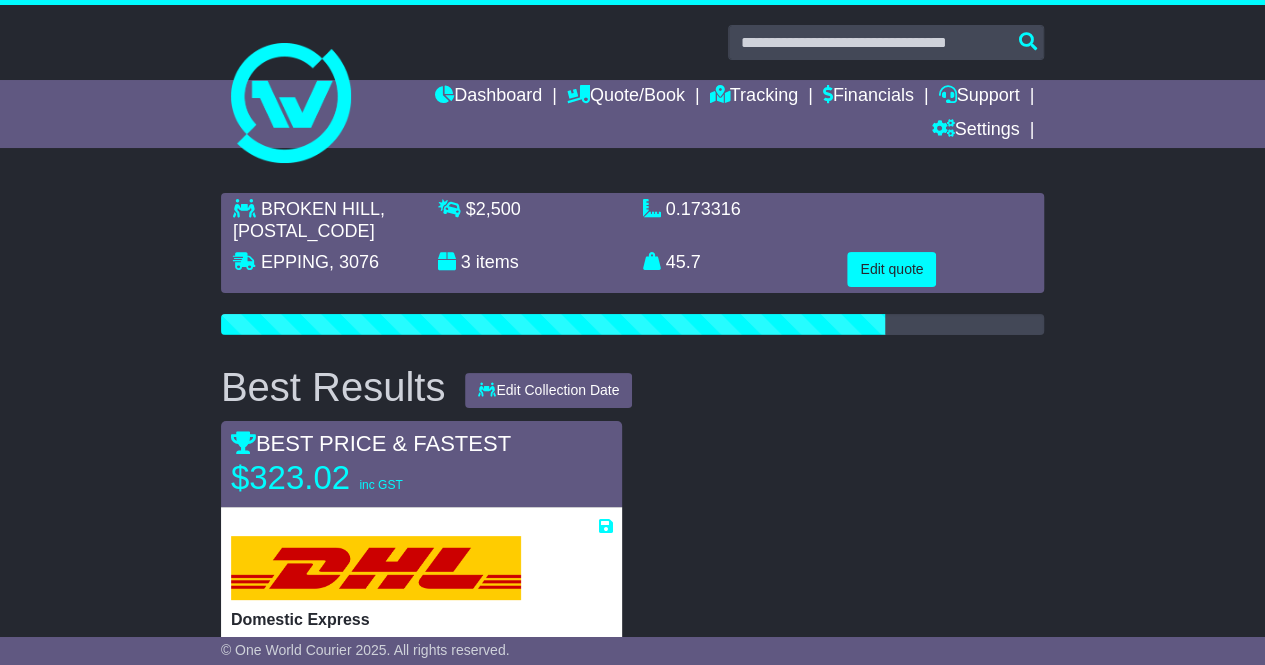 click on "BROKEN HILL , 2880
EPPING , 3076
$ 2,500
3   items
0.173316
m 3
in 3 45.7  kg(s)  lb(s)" at bounding box center [632, 601] 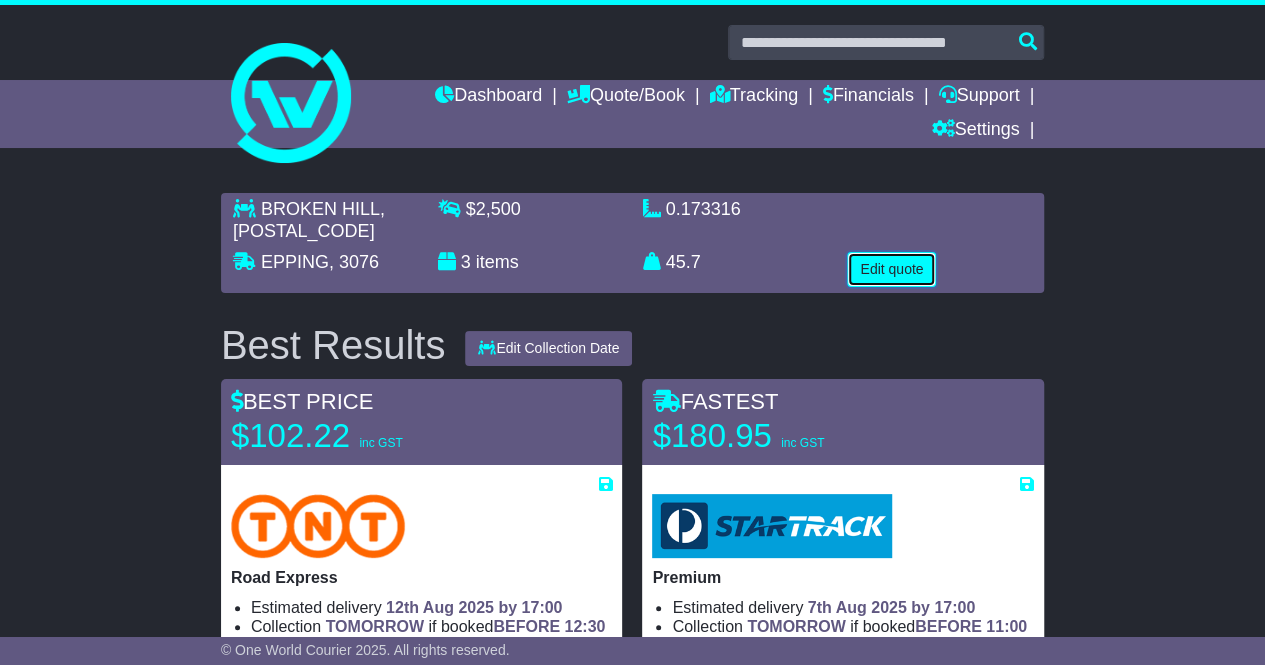 click on "Edit quote" at bounding box center (891, 269) 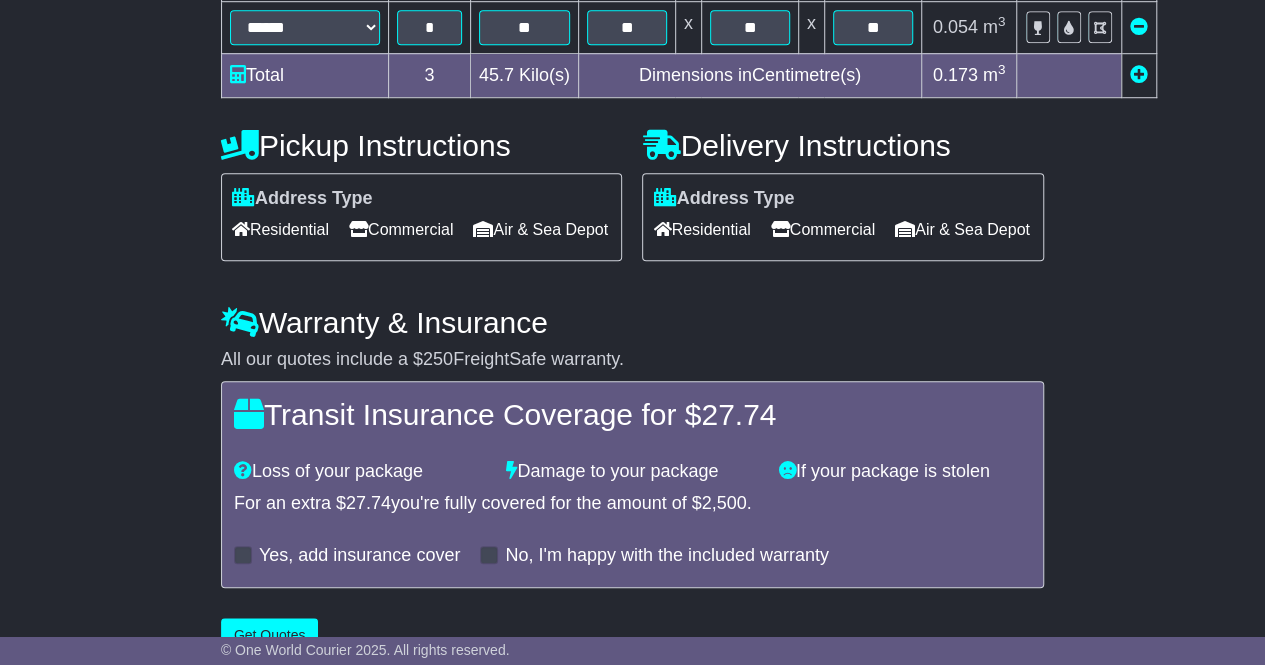 scroll, scrollTop: 788, scrollLeft: 0, axis: vertical 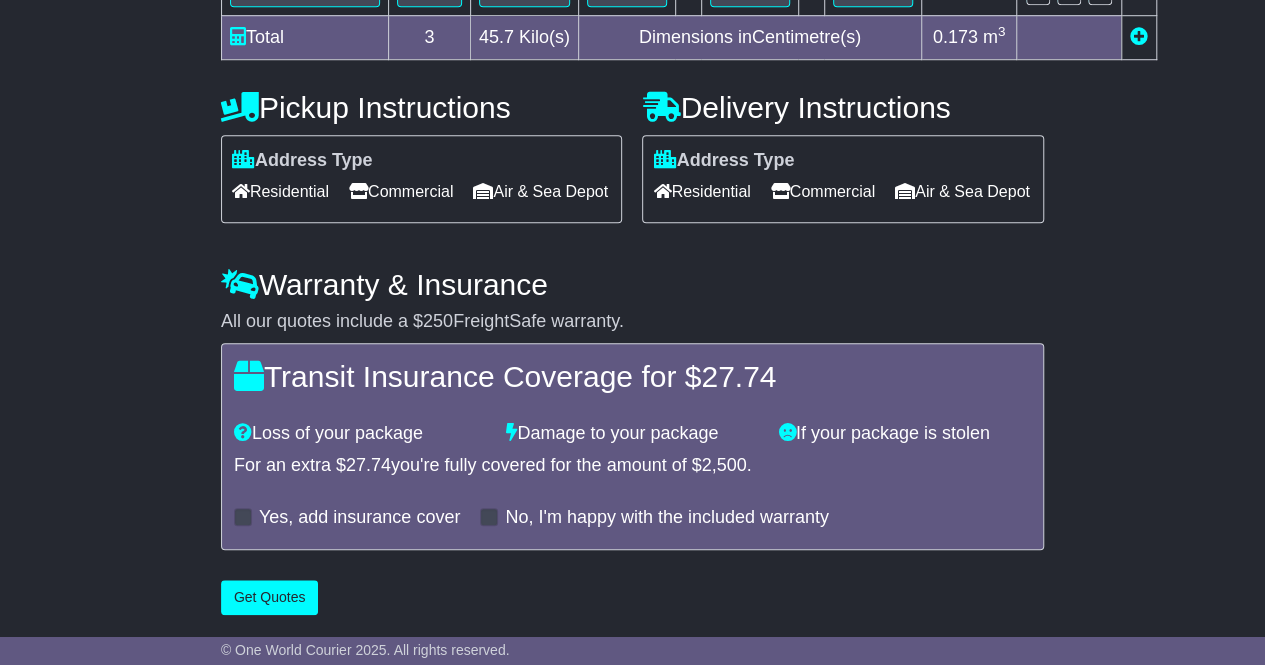 click at bounding box center [243, 517] 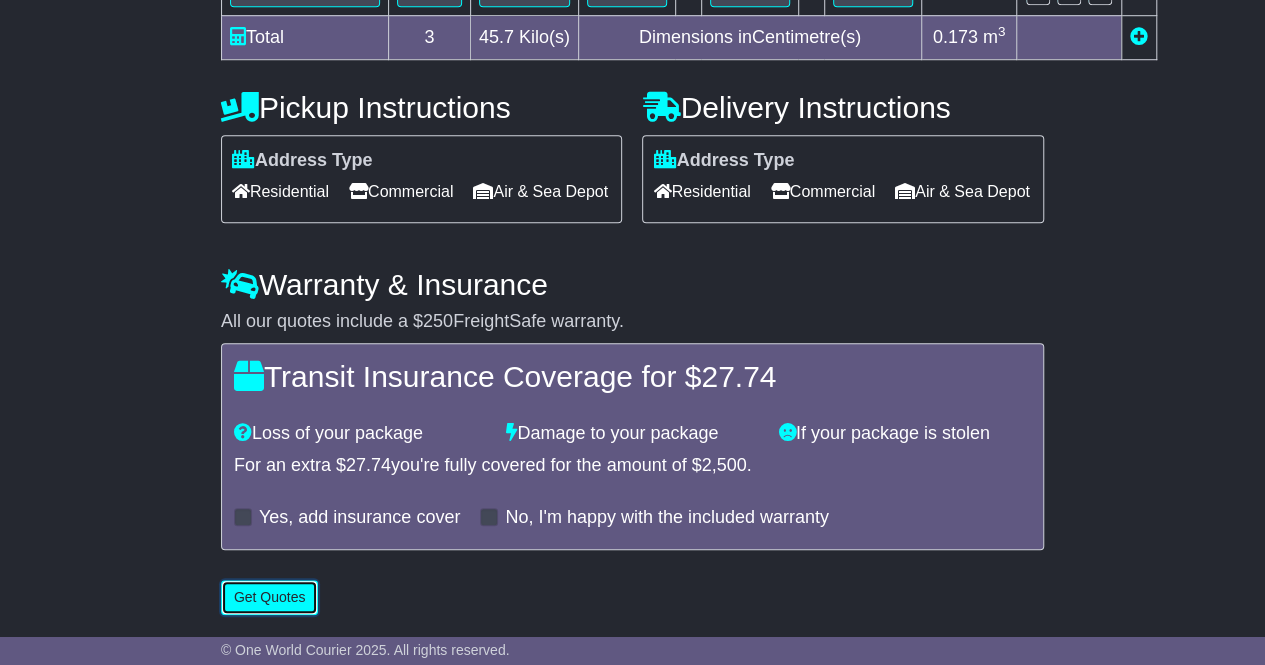 click on "Get Quotes" at bounding box center [270, 597] 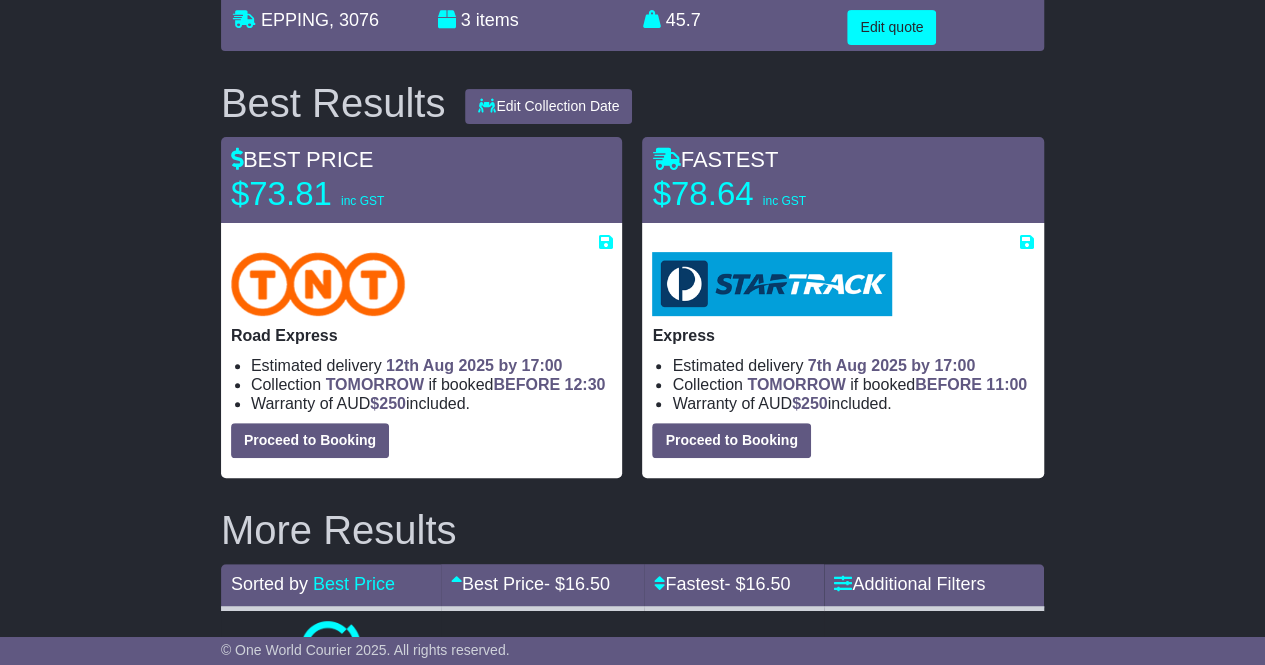 scroll, scrollTop: 190, scrollLeft: 0, axis: vertical 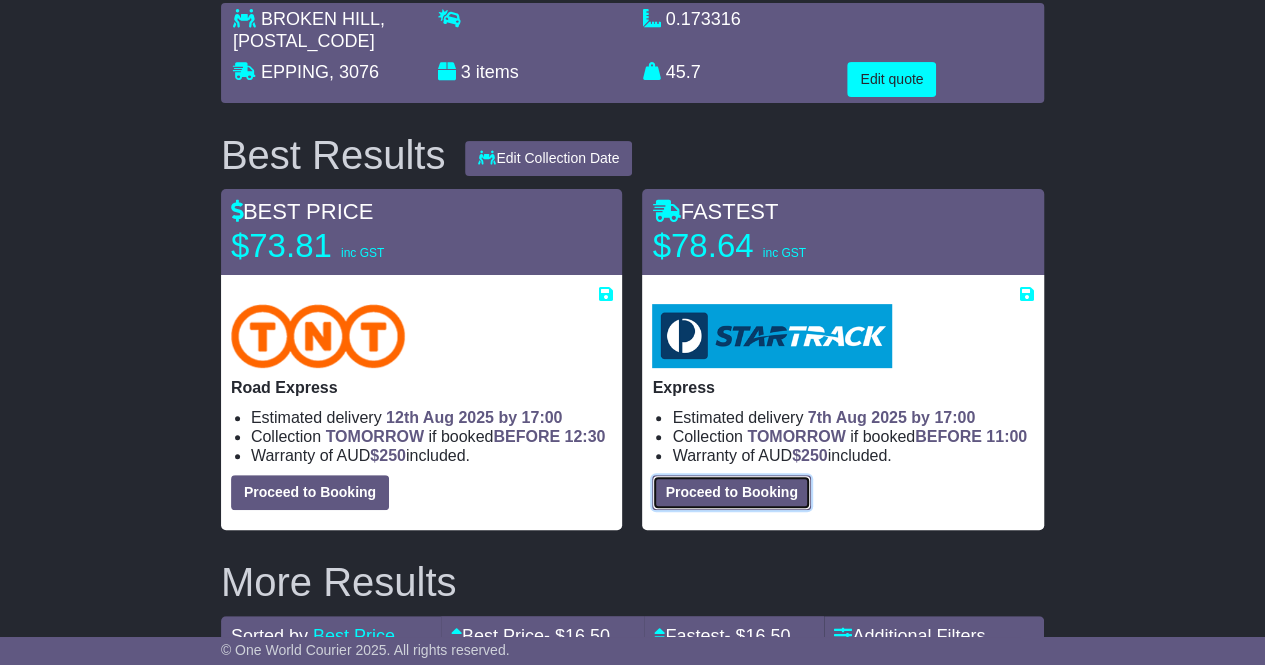 click on "Proceed to Booking" at bounding box center (731, 492) 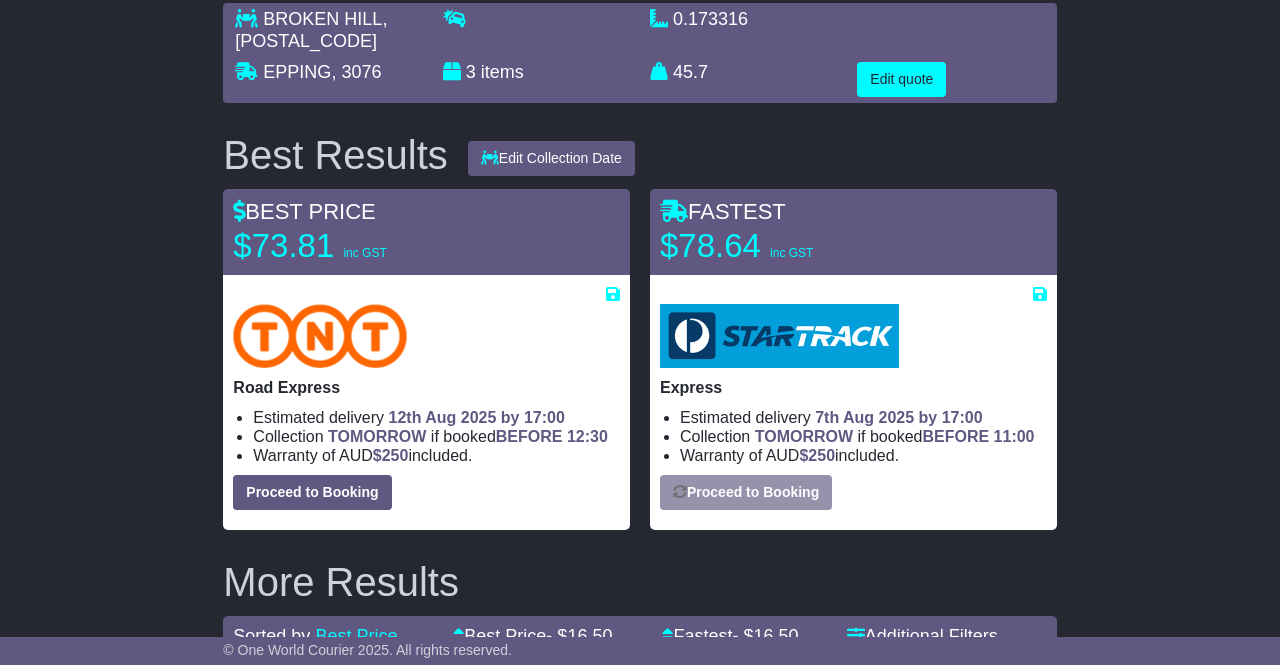select on "****" 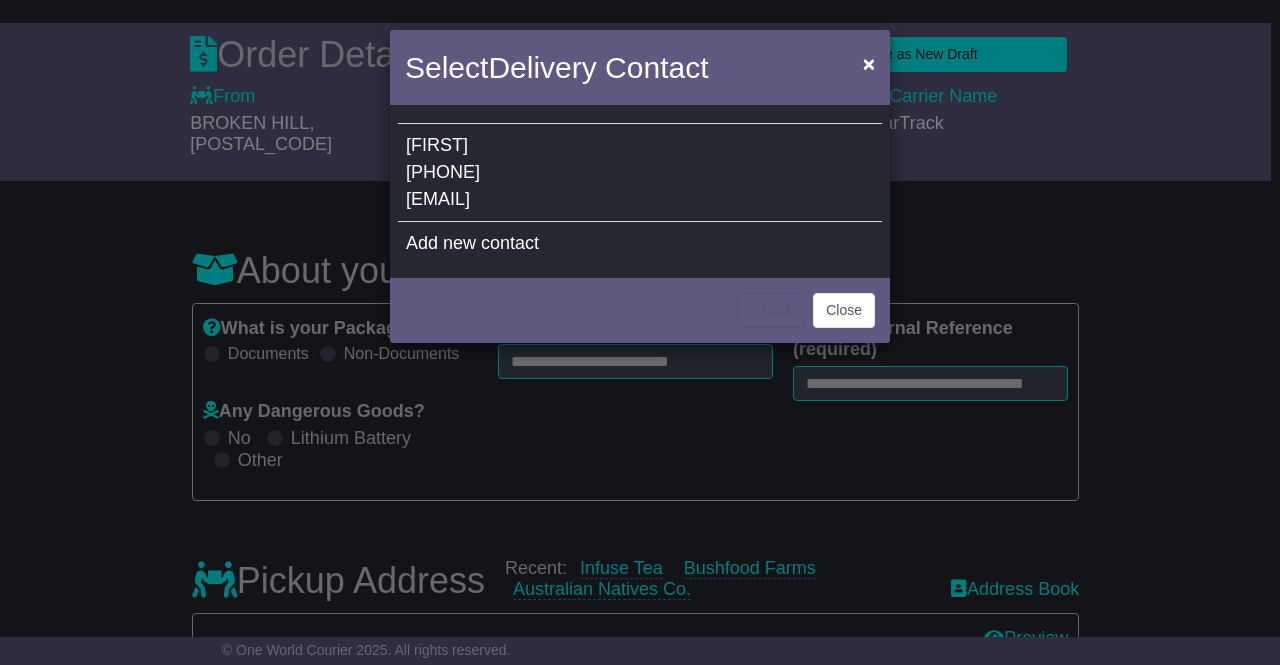 select 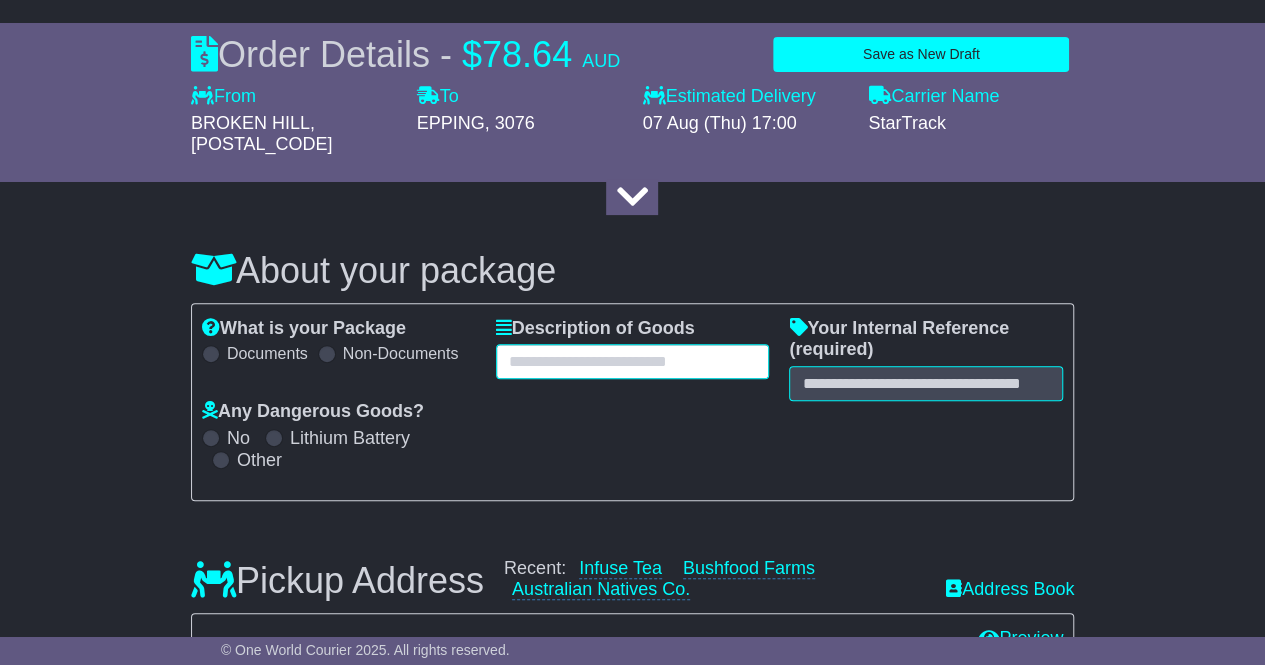 click at bounding box center (633, 361) 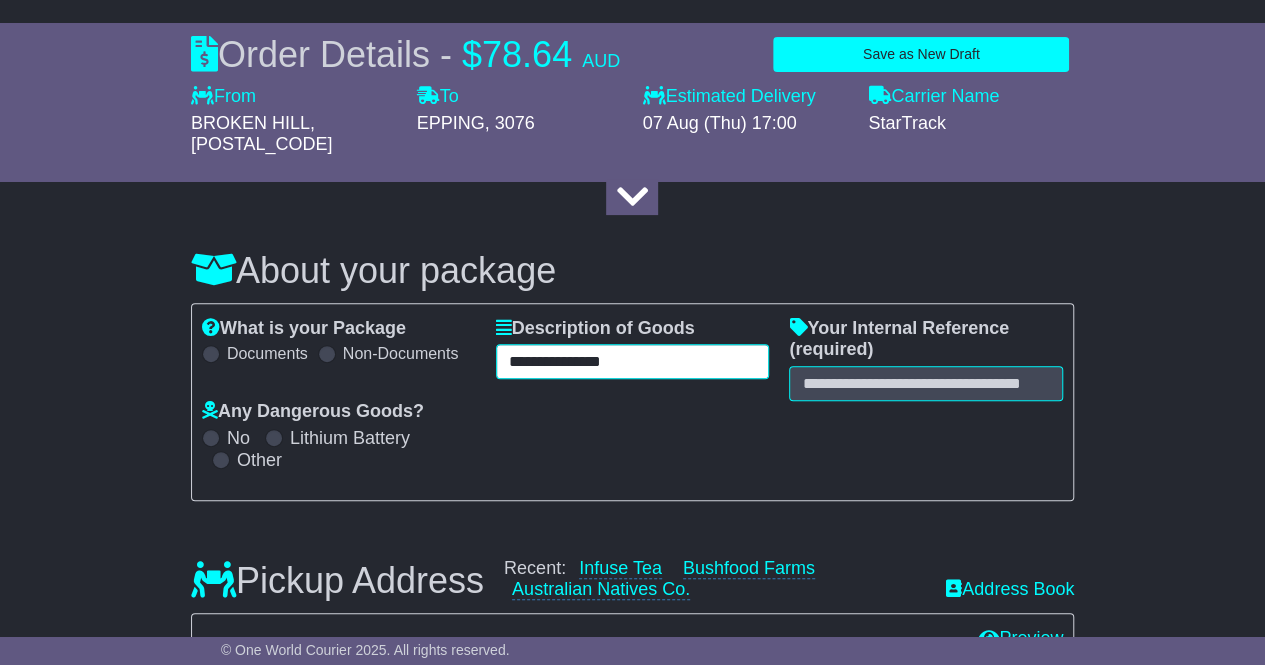 type on "**********" 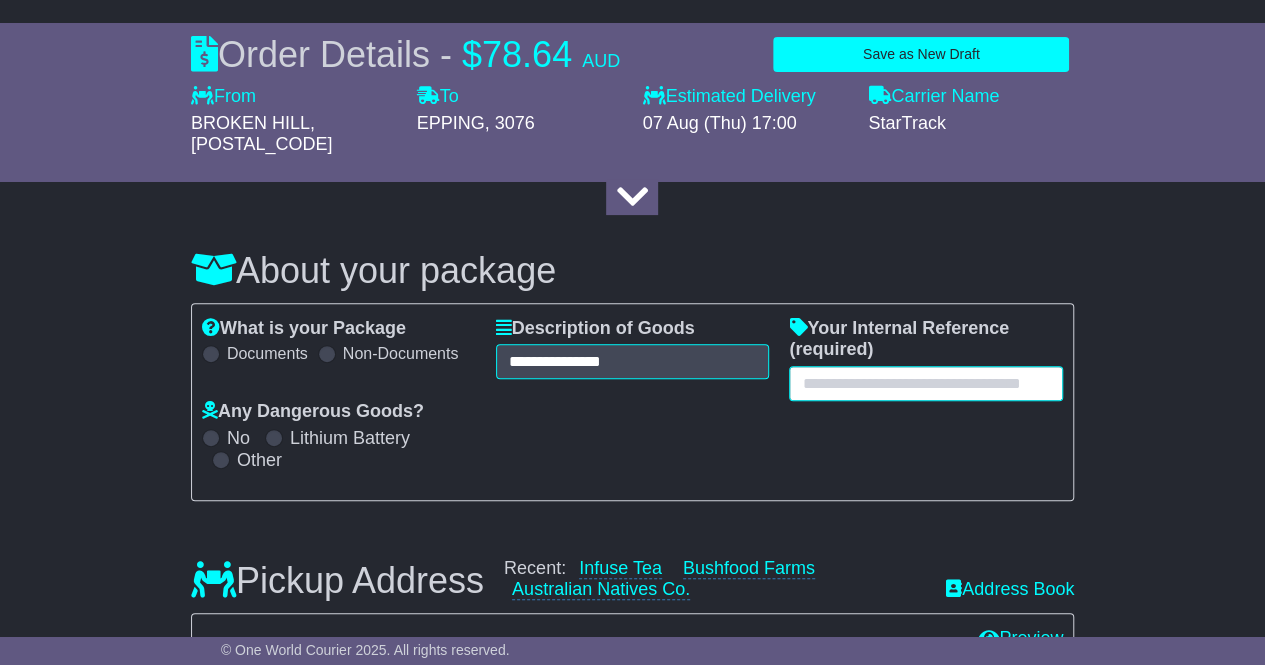 click at bounding box center [926, 383] 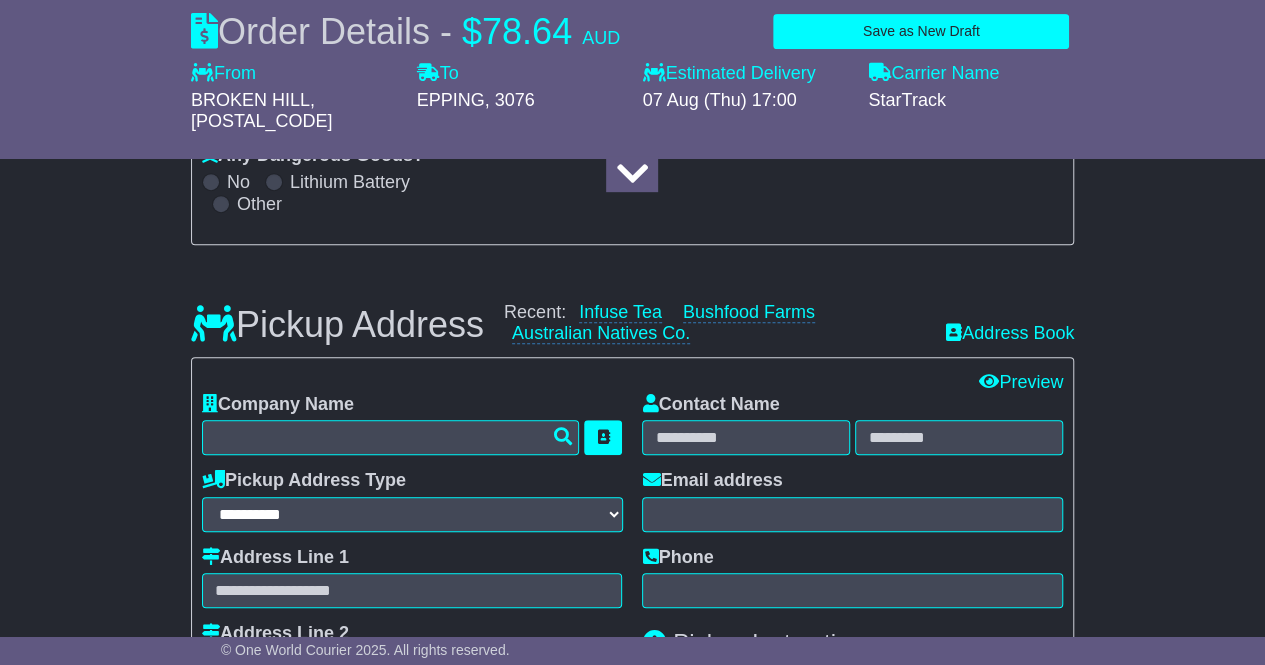 scroll, scrollTop: 447, scrollLeft: 0, axis: vertical 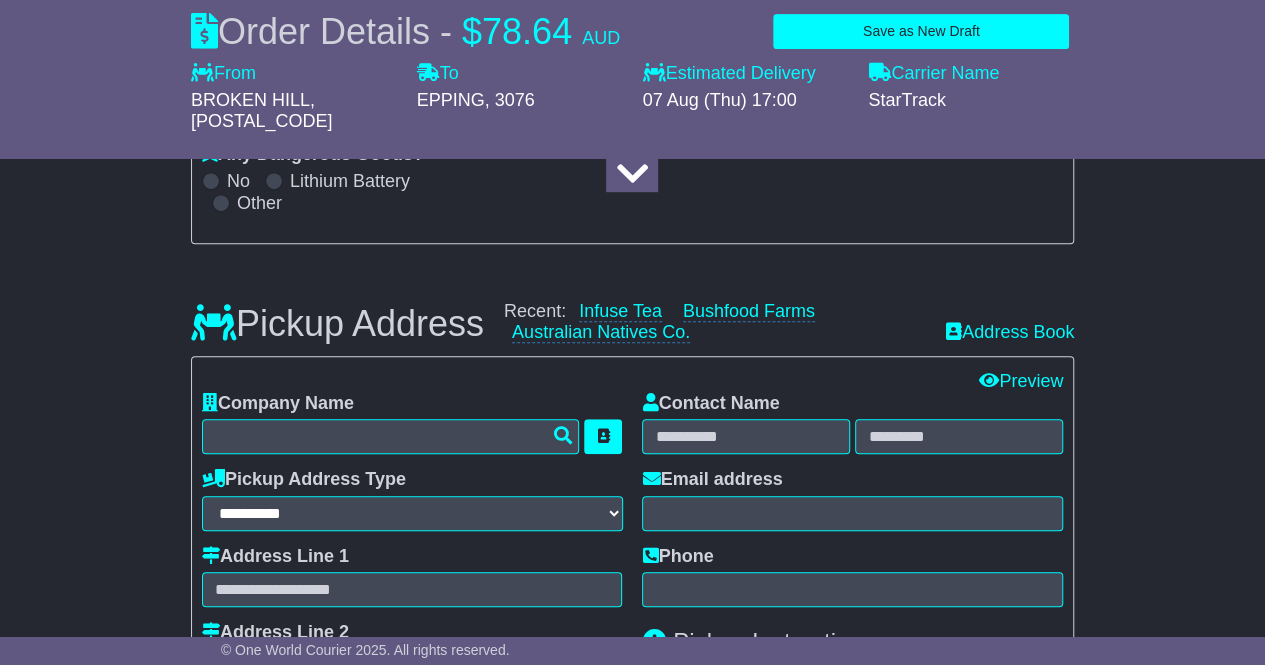 type on "*********" 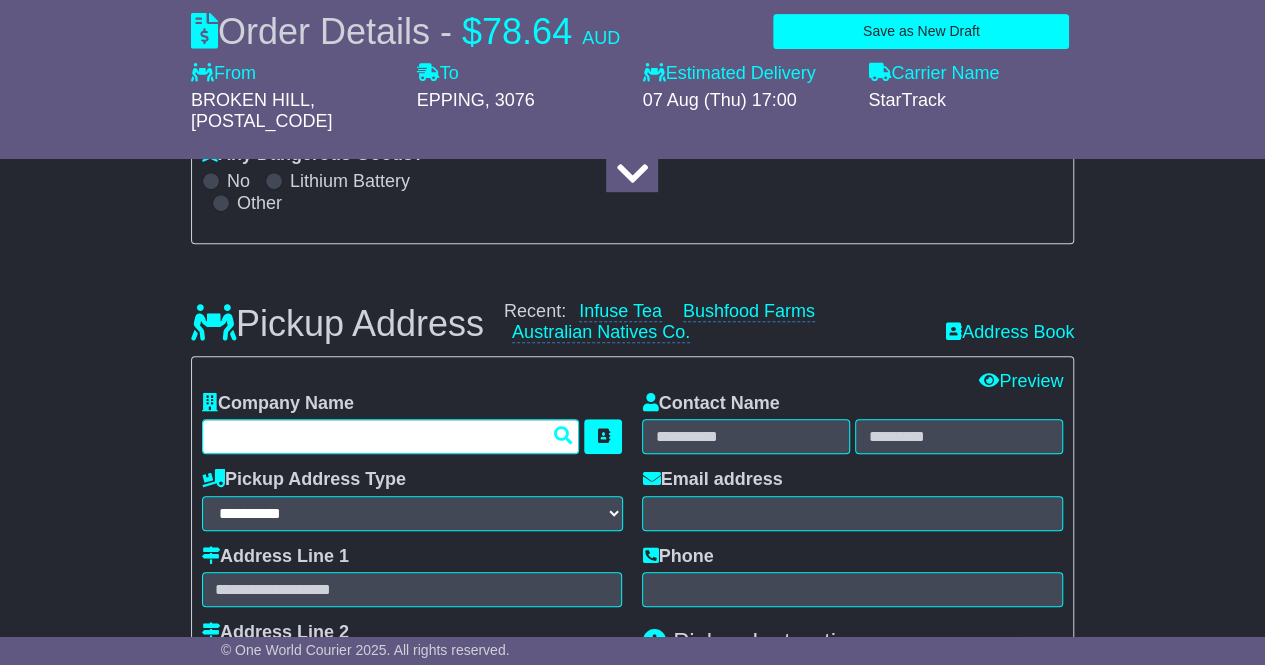 click at bounding box center (391, 436) 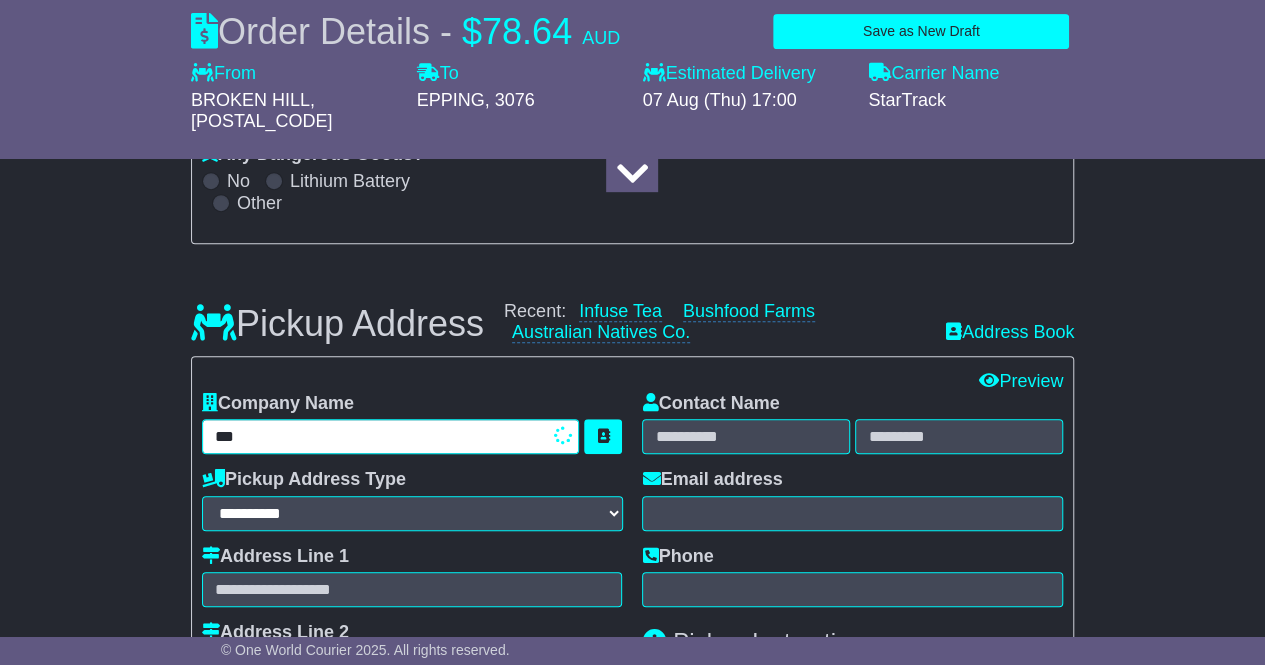 type on "****" 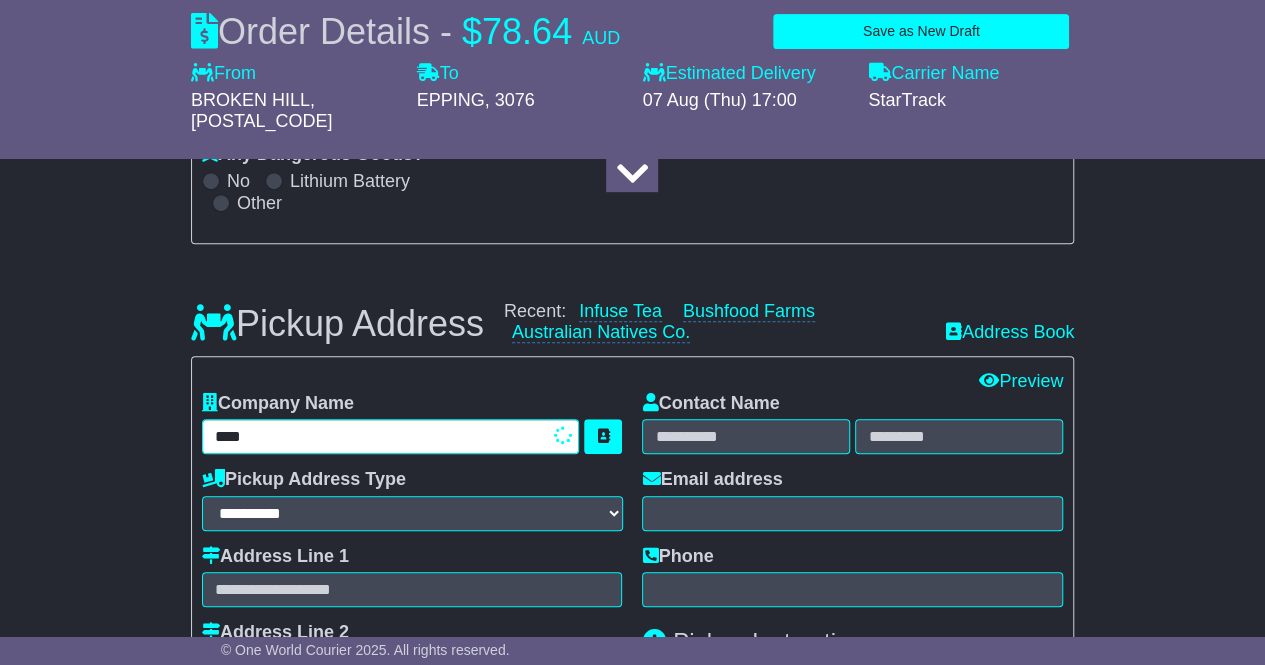 type on "**********" 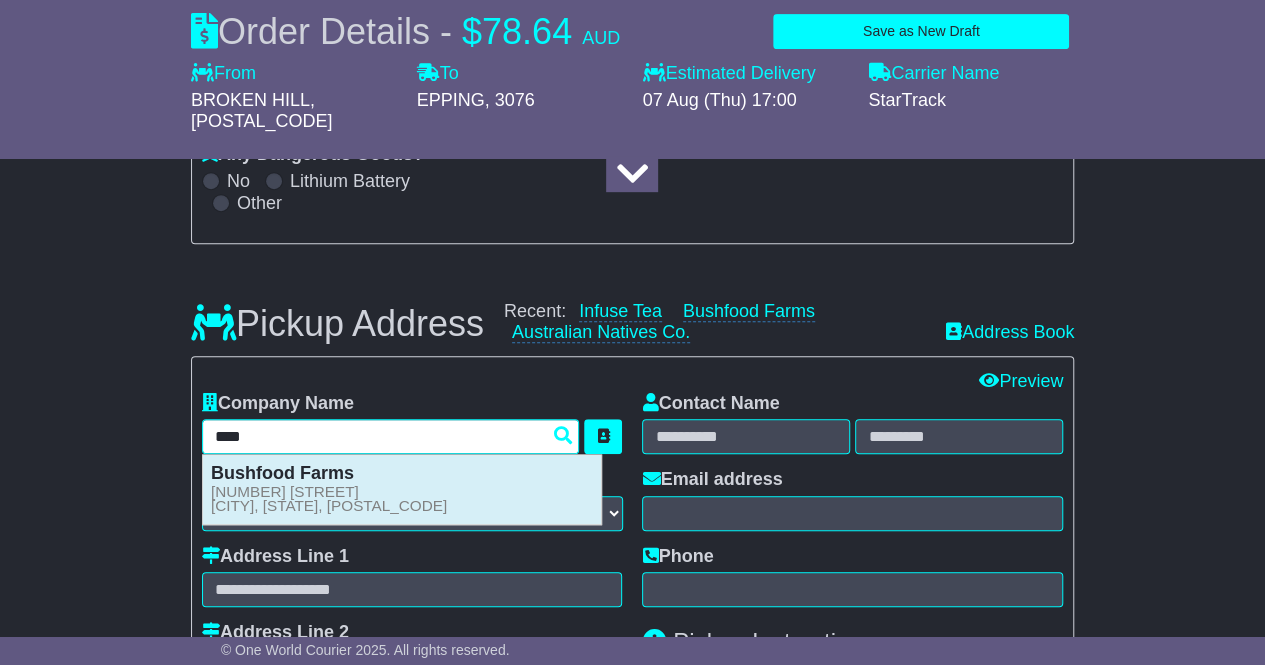 click on "[COMPANY] [NUMBER] [STREET] [CITY], [STATE], [POSTAL_CODE]" at bounding box center (402, 489) 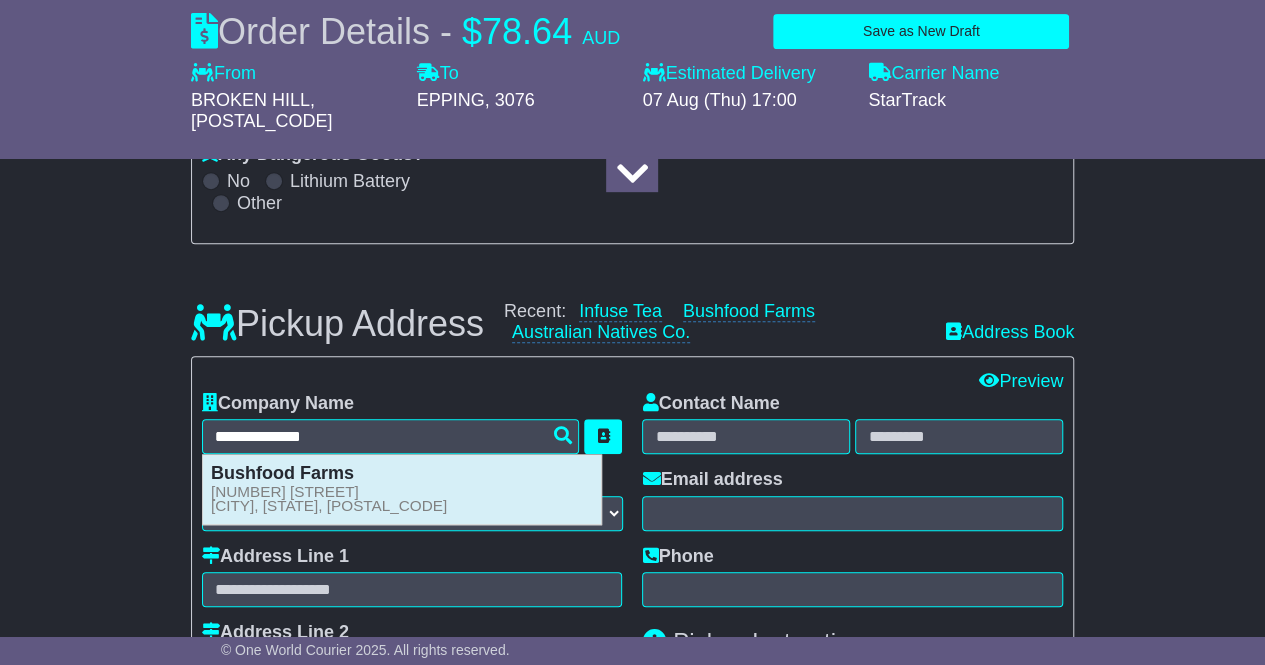 type 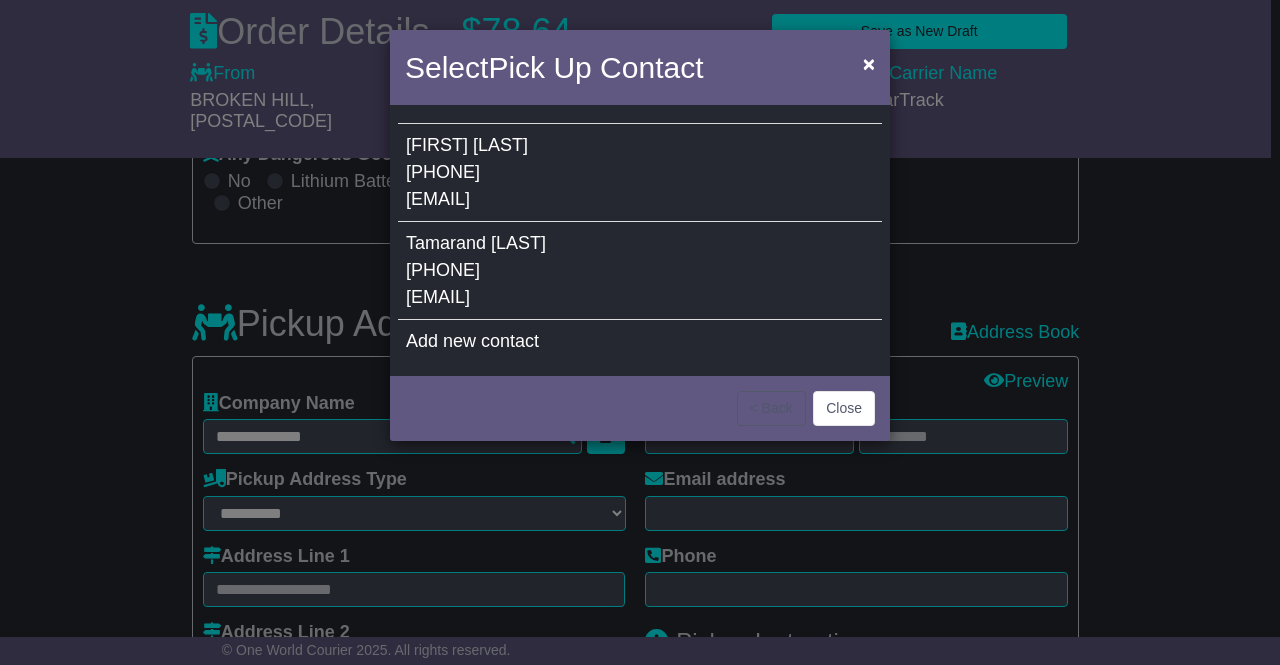 click on "[FIRST] [LAST]
[PHONE]
[EMAIL]" at bounding box center (640, 173) 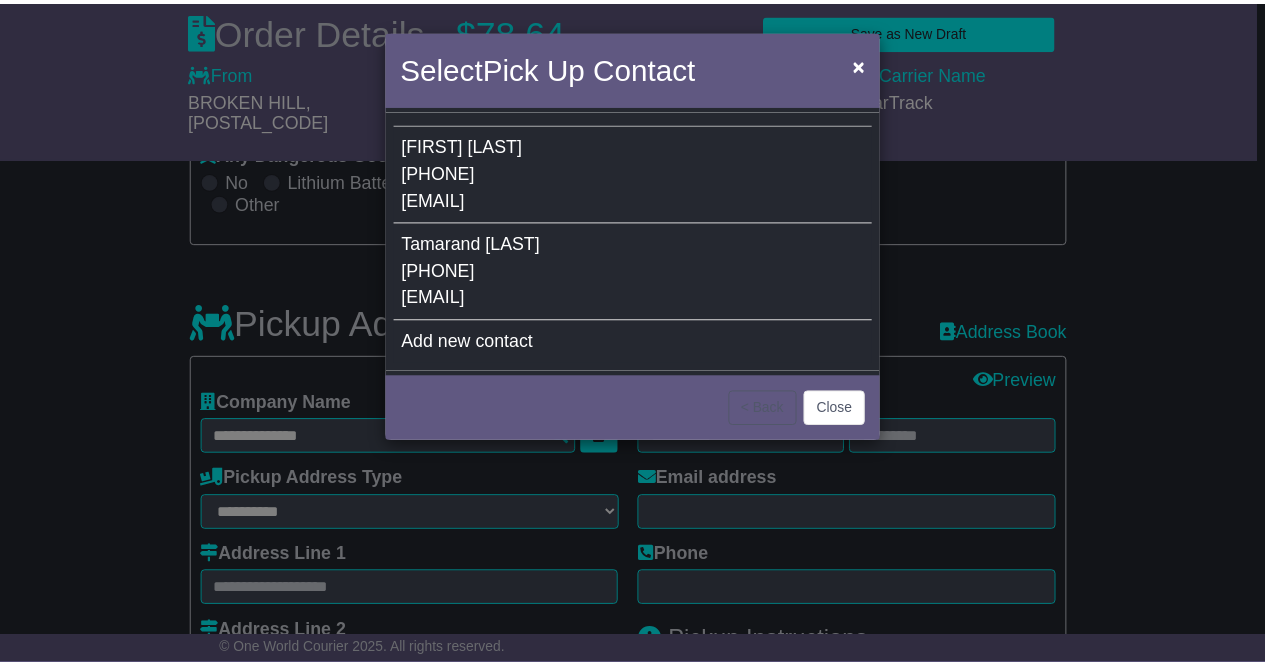 type on "**********" 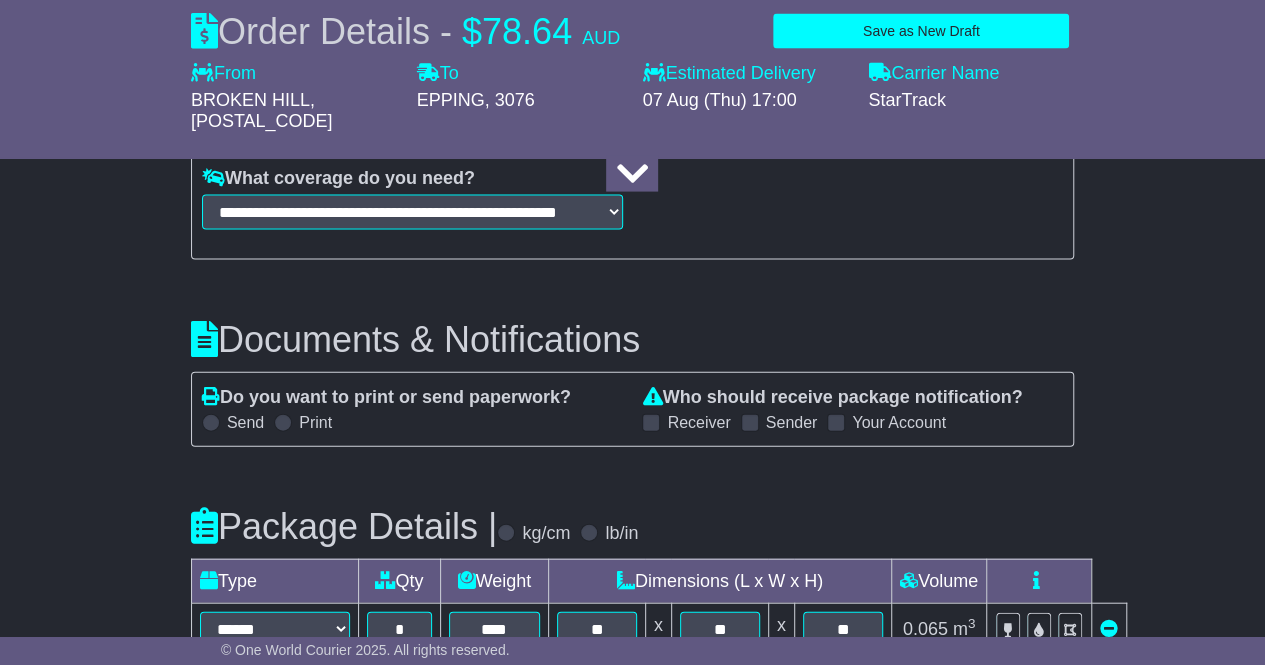 scroll, scrollTop: 2052, scrollLeft: 0, axis: vertical 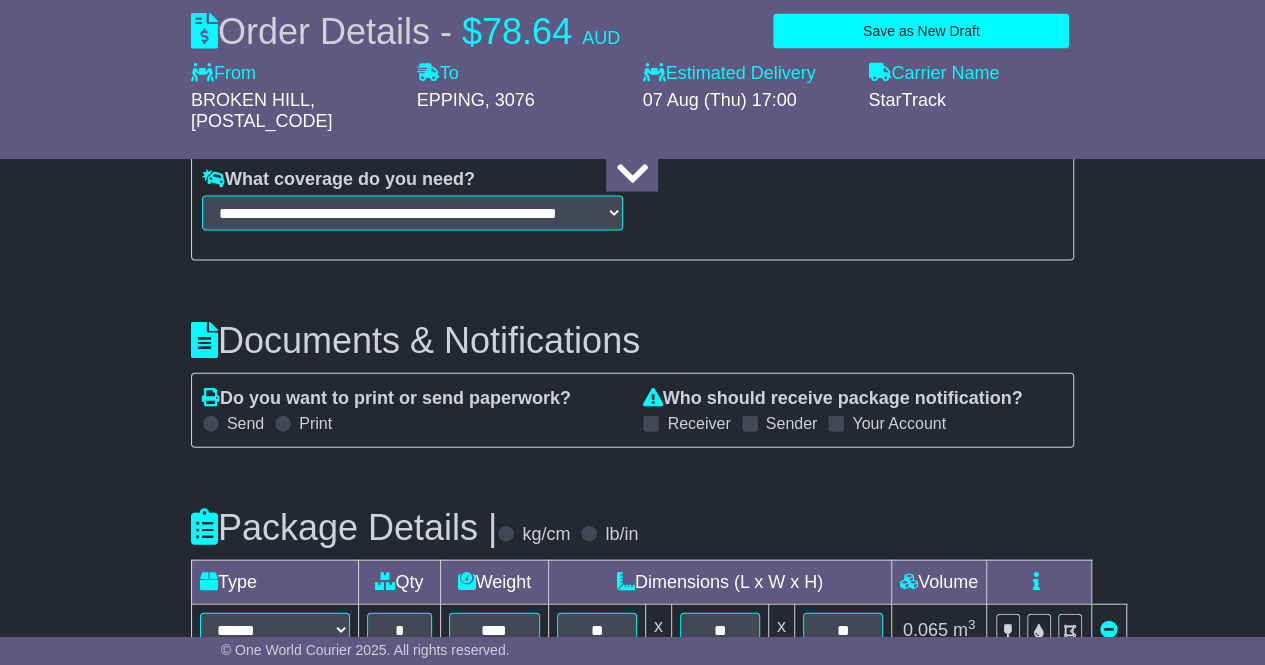 click at bounding box center [651, 424] 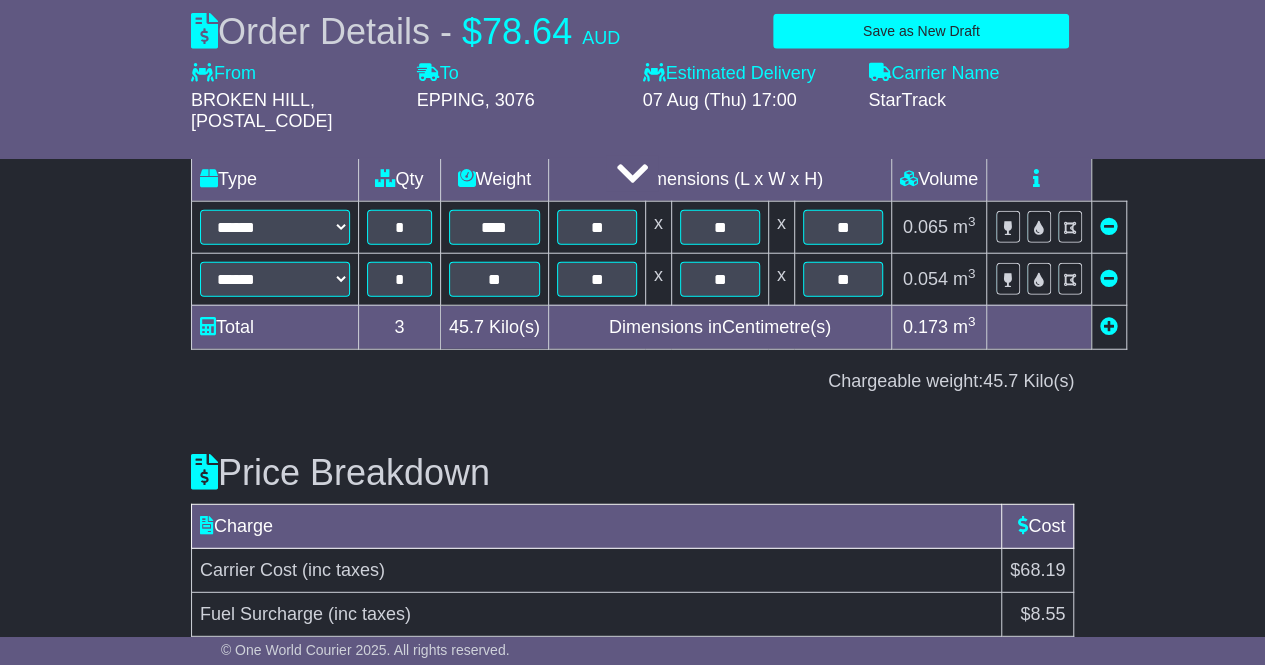 scroll, scrollTop: 2568, scrollLeft: 0, axis: vertical 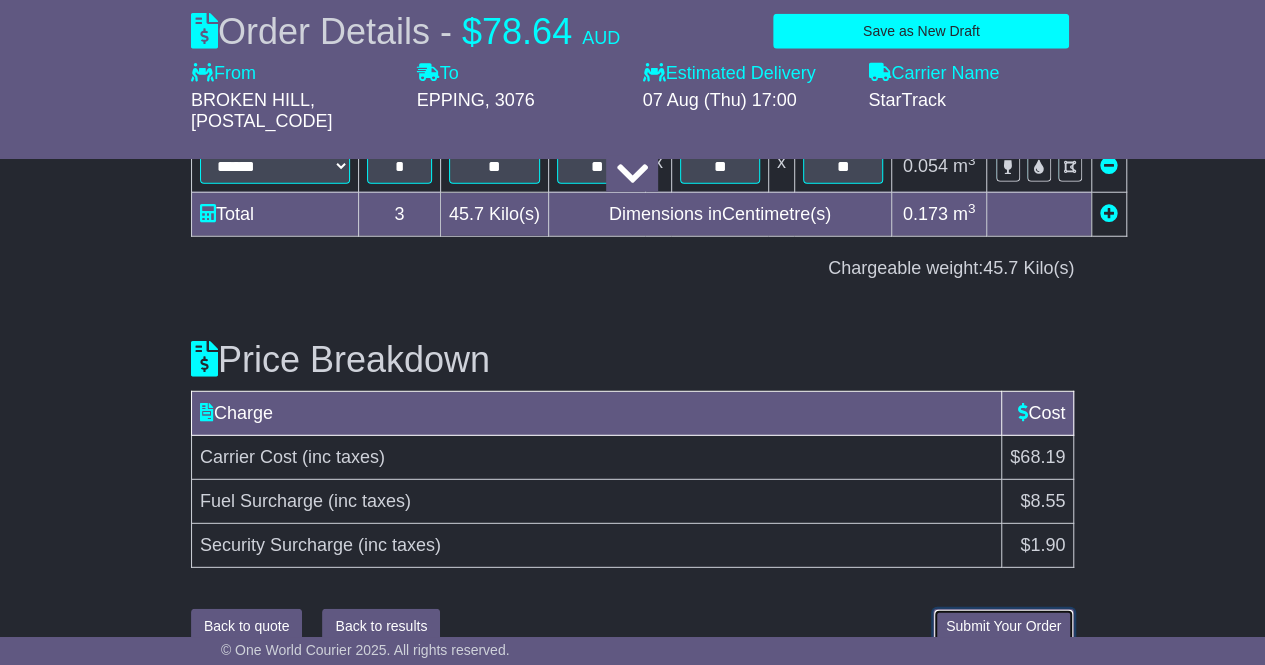 click on "Submit Your Order" at bounding box center (1003, 626) 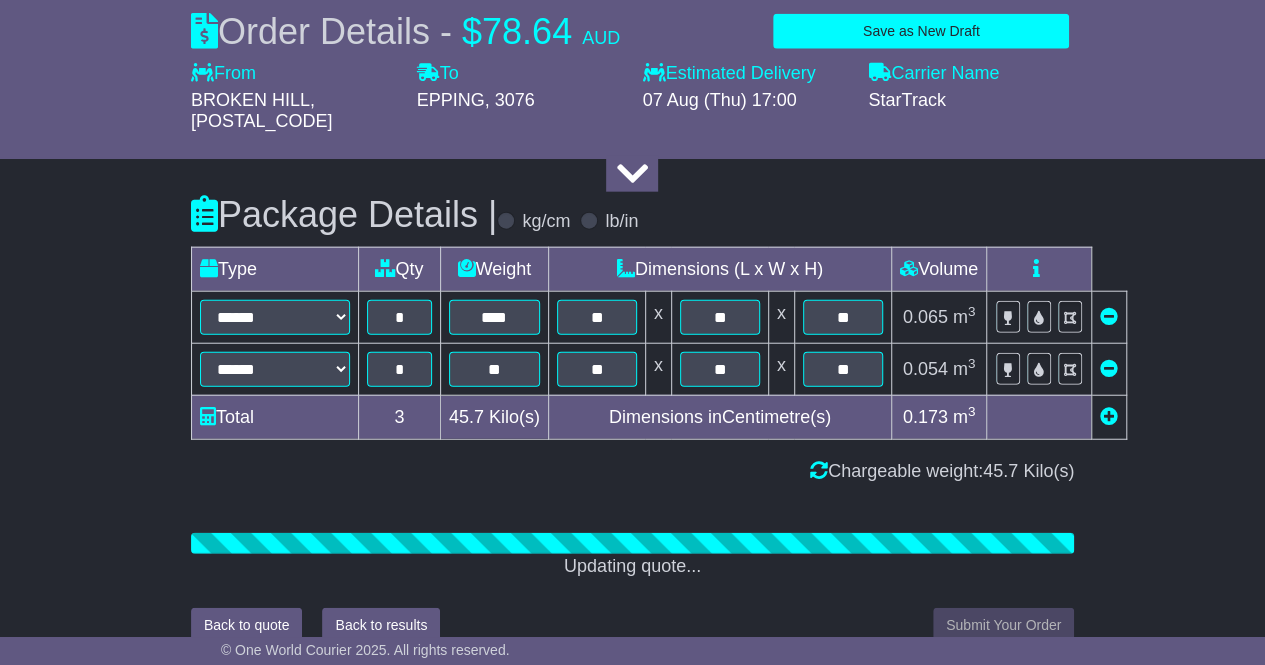 scroll, scrollTop: 2568, scrollLeft: 0, axis: vertical 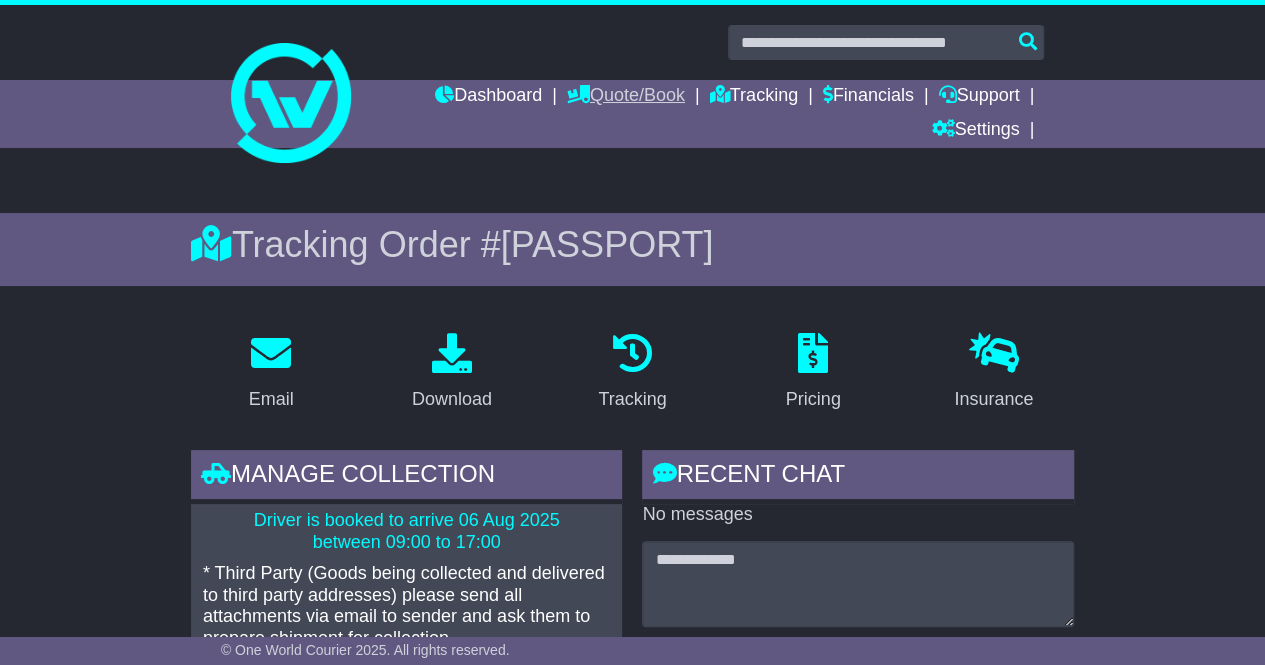 click on "Quote/Book" at bounding box center (626, 97) 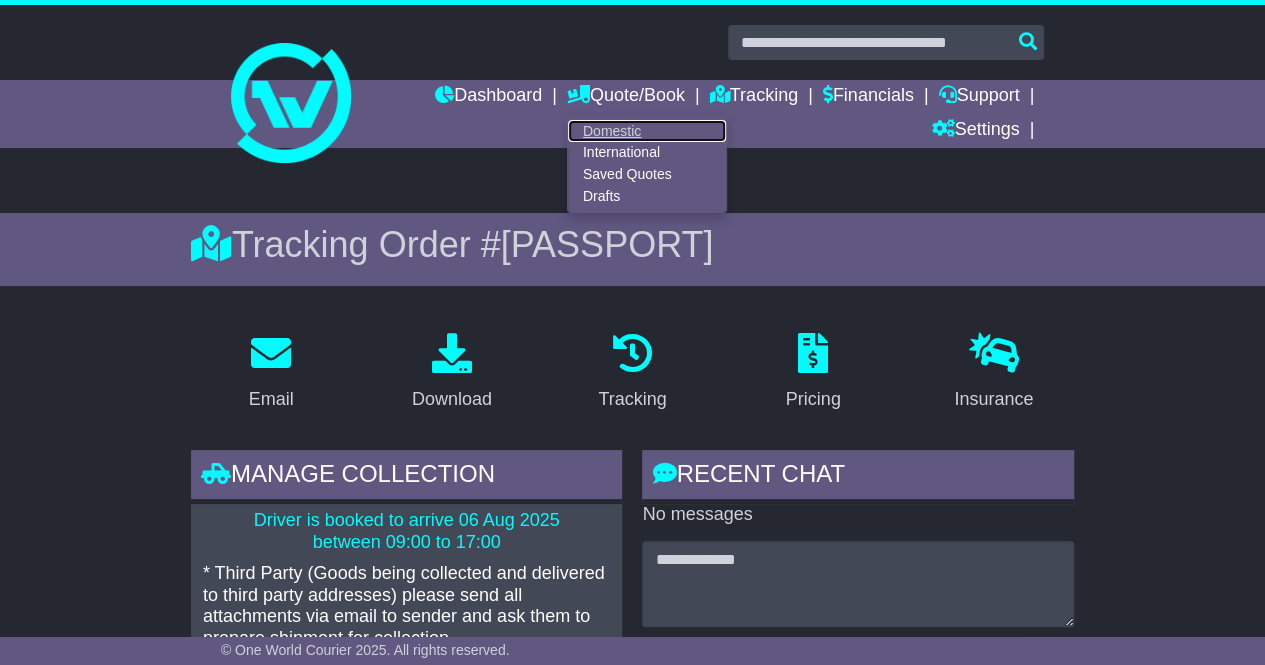 click on "Domestic" at bounding box center [647, 131] 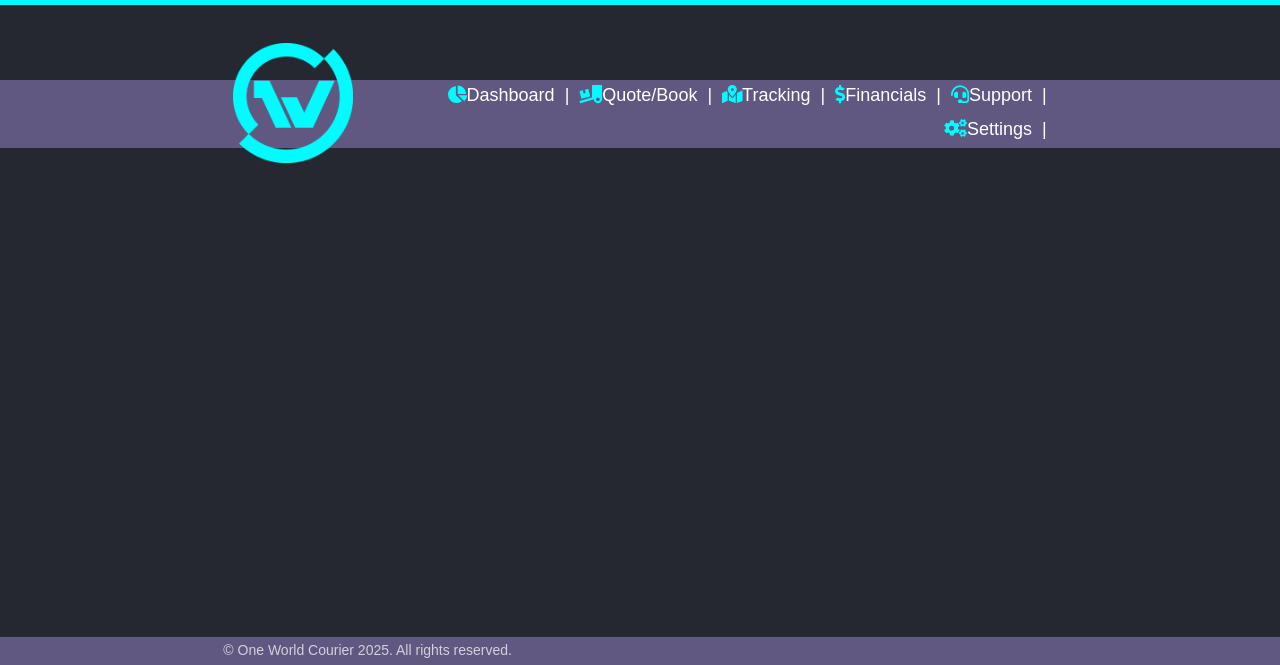 scroll, scrollTop: 0, scrollLeft: 0, axis: both 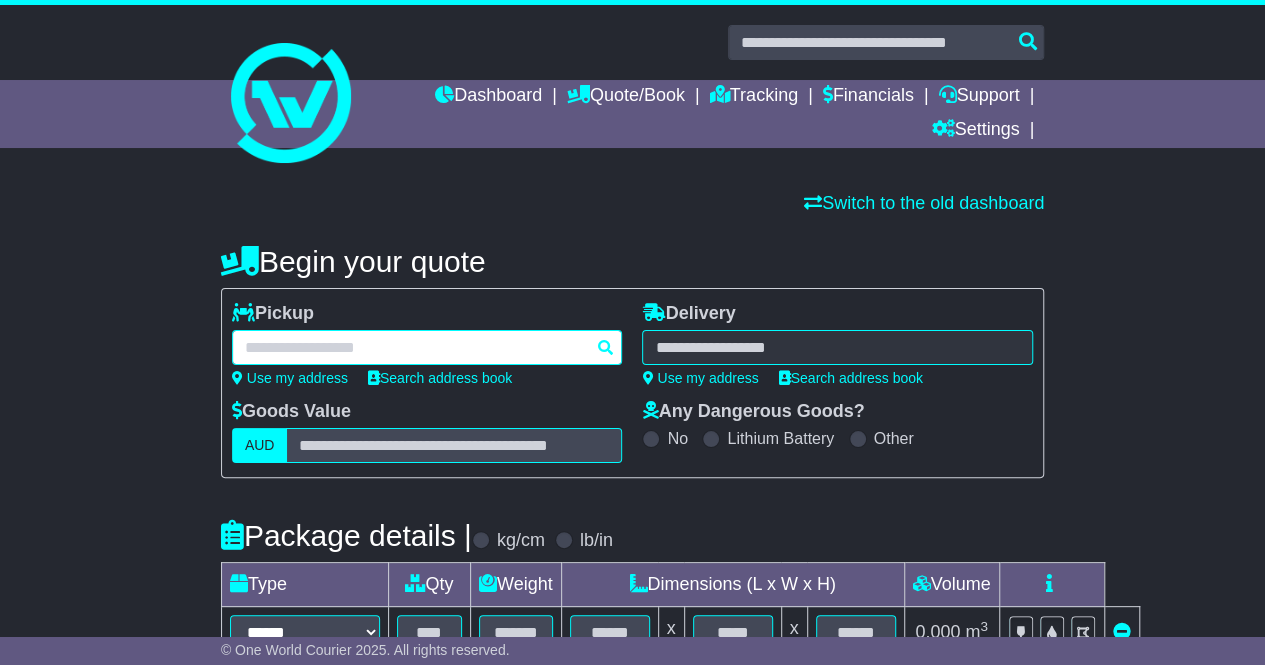 click at bounding box center [427, 347] 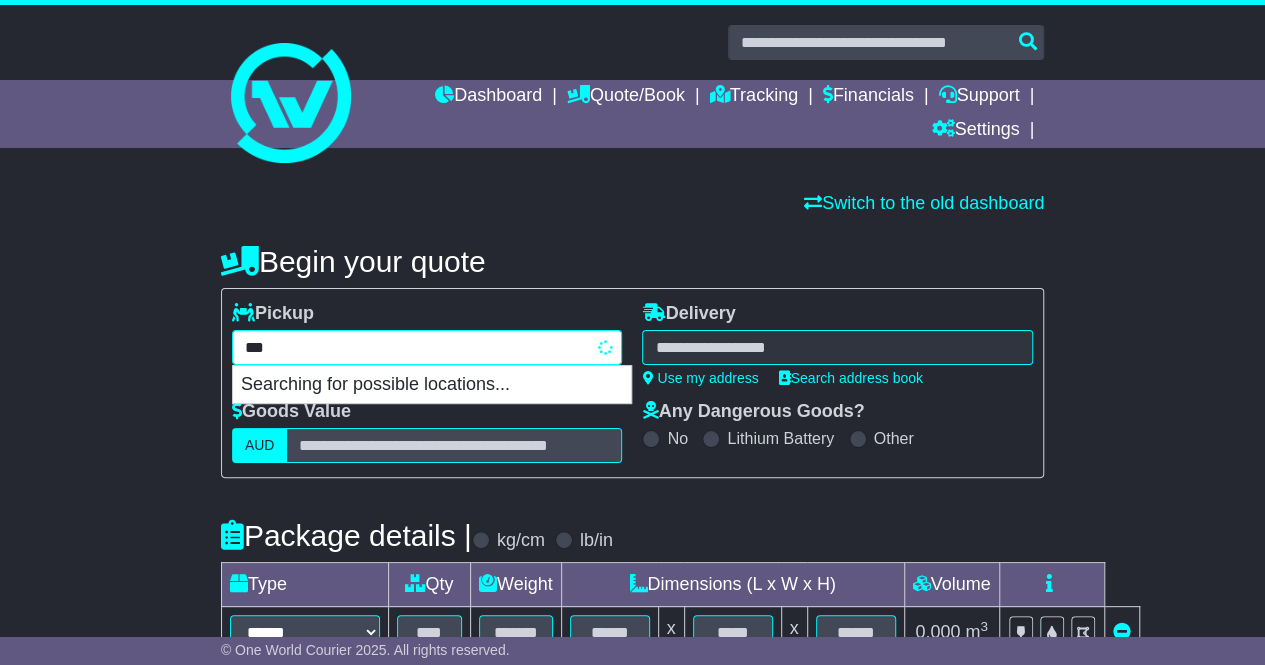 type on "****" 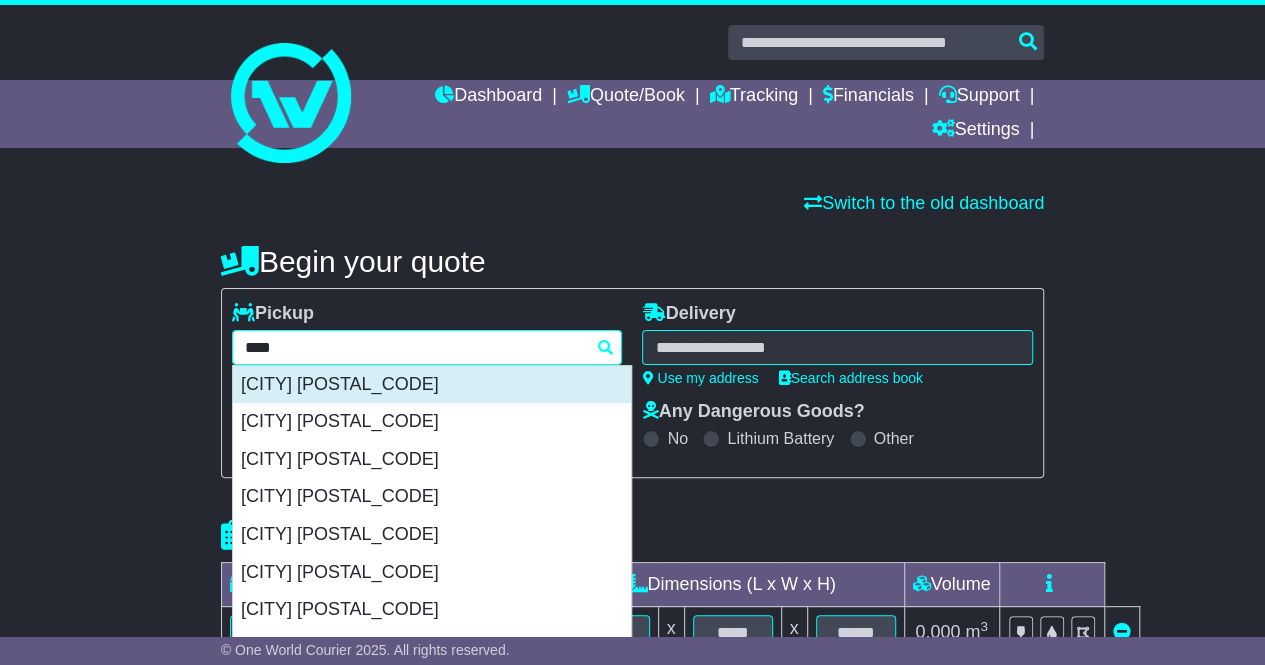 drag, startPoint x: 376, startPoint y: 362, endPoint x: 376, endPoint y: 378, distance: 16 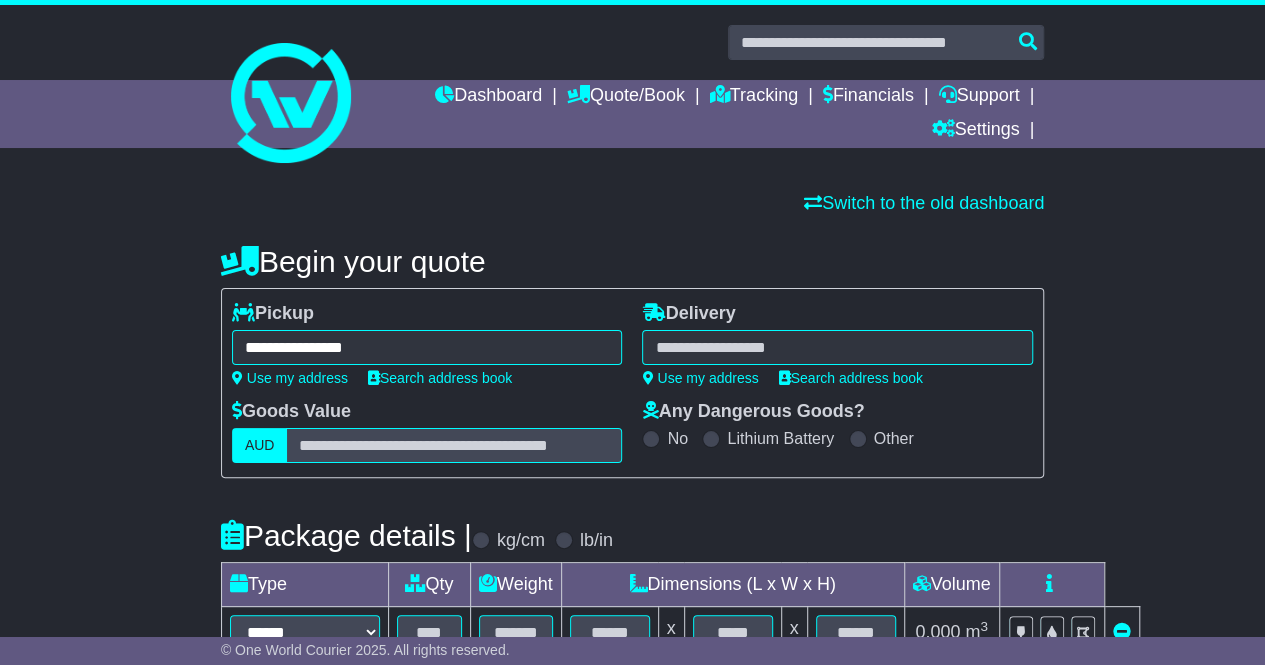 type on "**********" 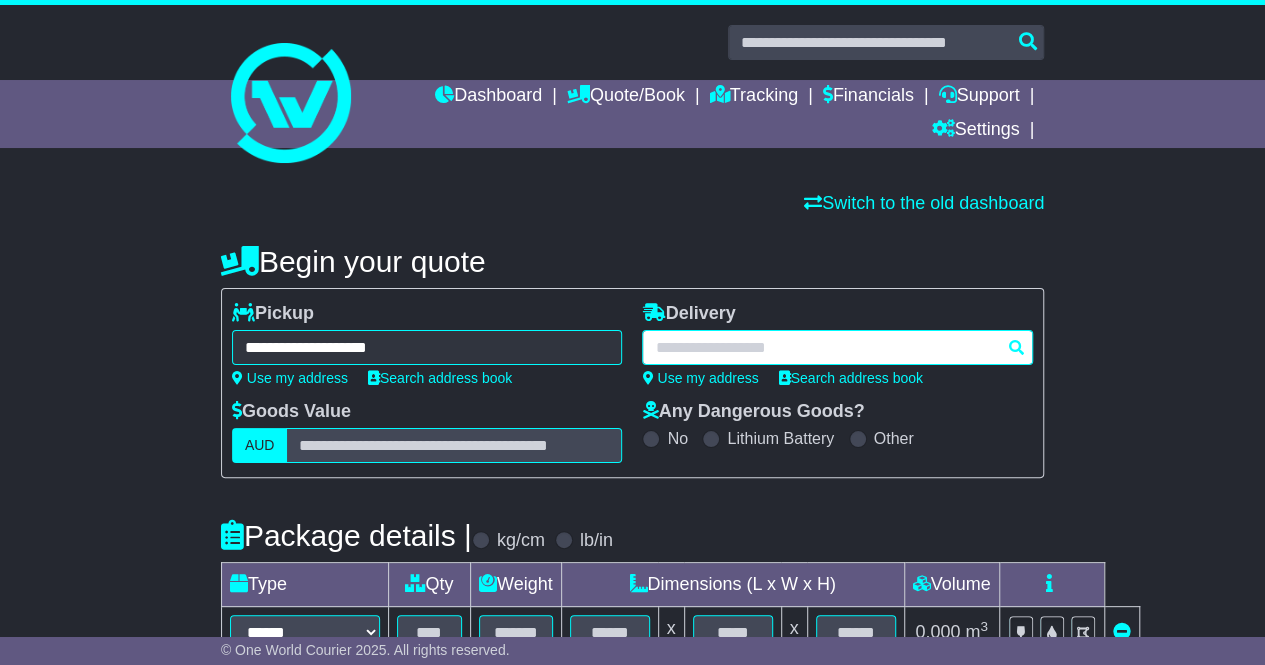 click at bounding box center [837, 347] 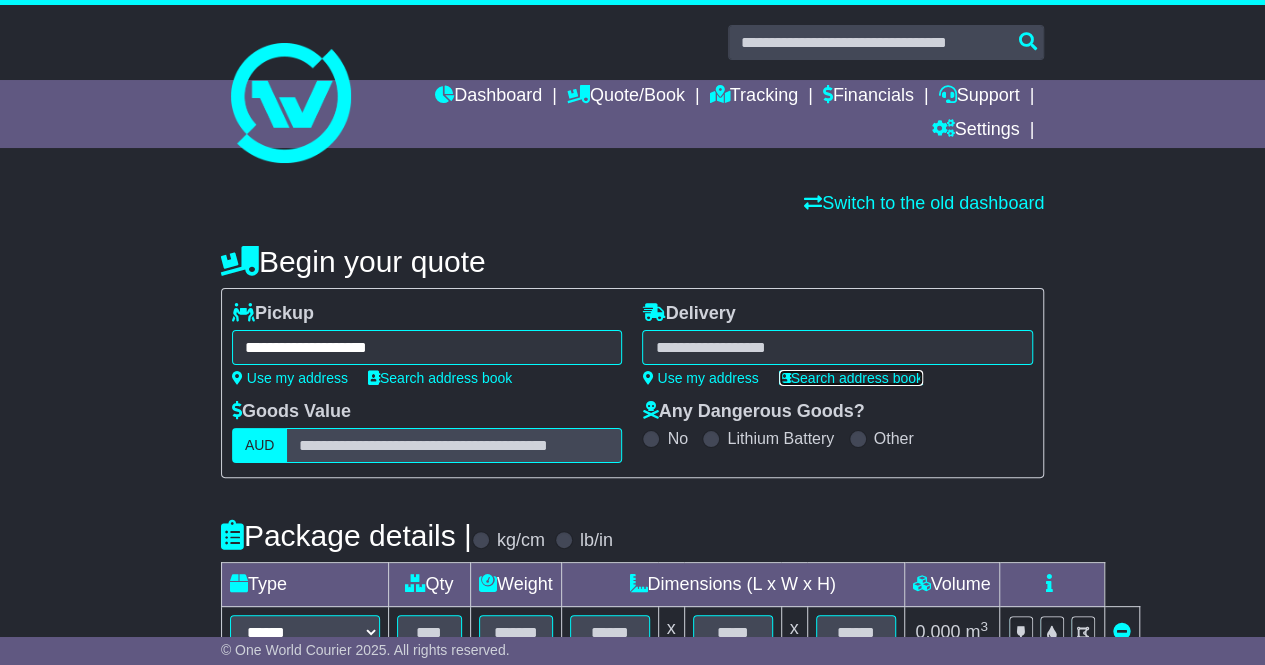 click on "Search address book" at bounding box center (851, 378) 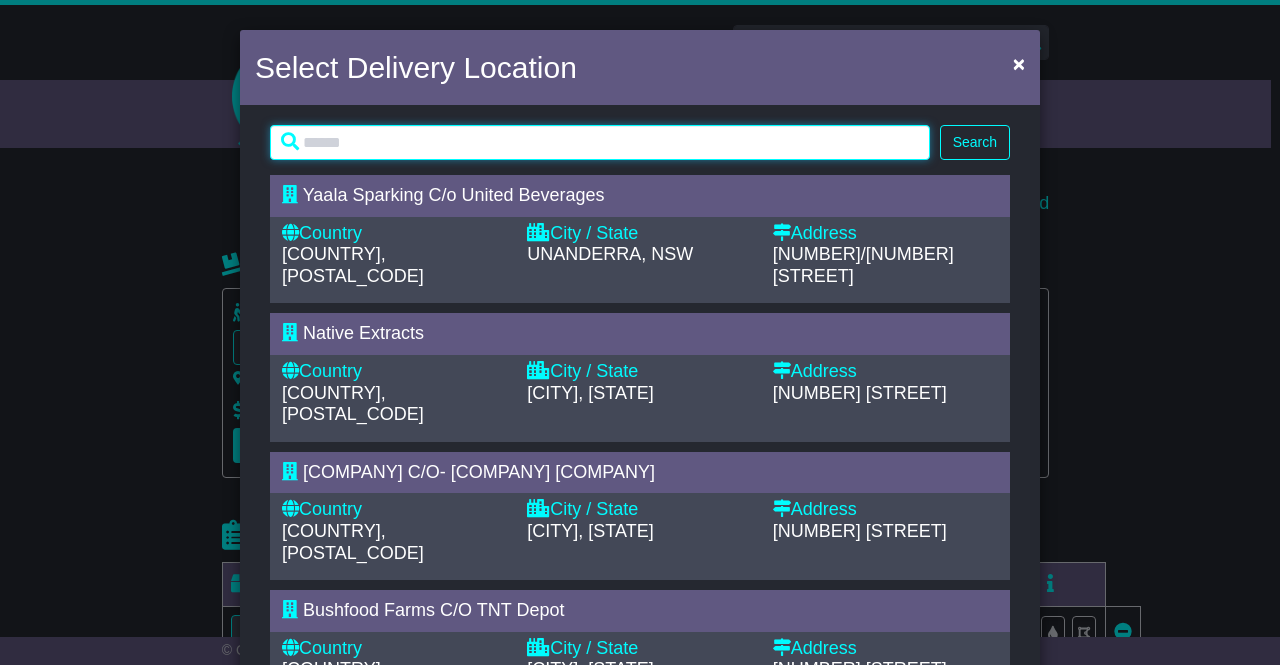 click at bounding box center [600, 142] 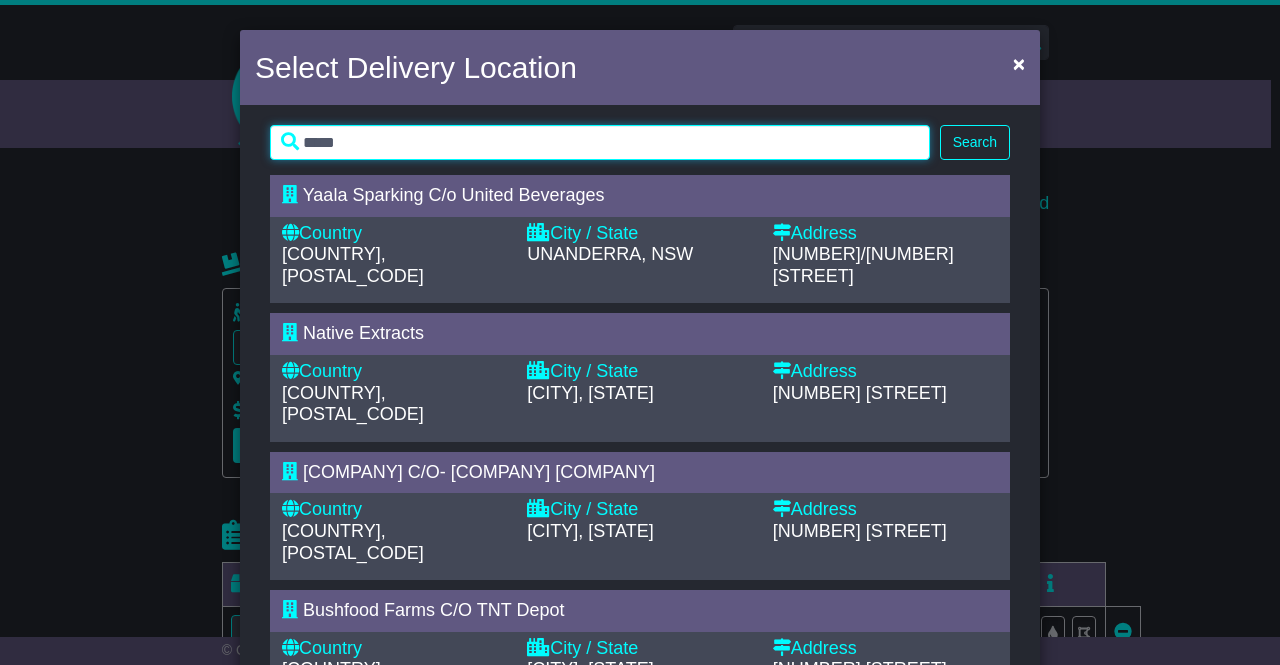 type on "*****" 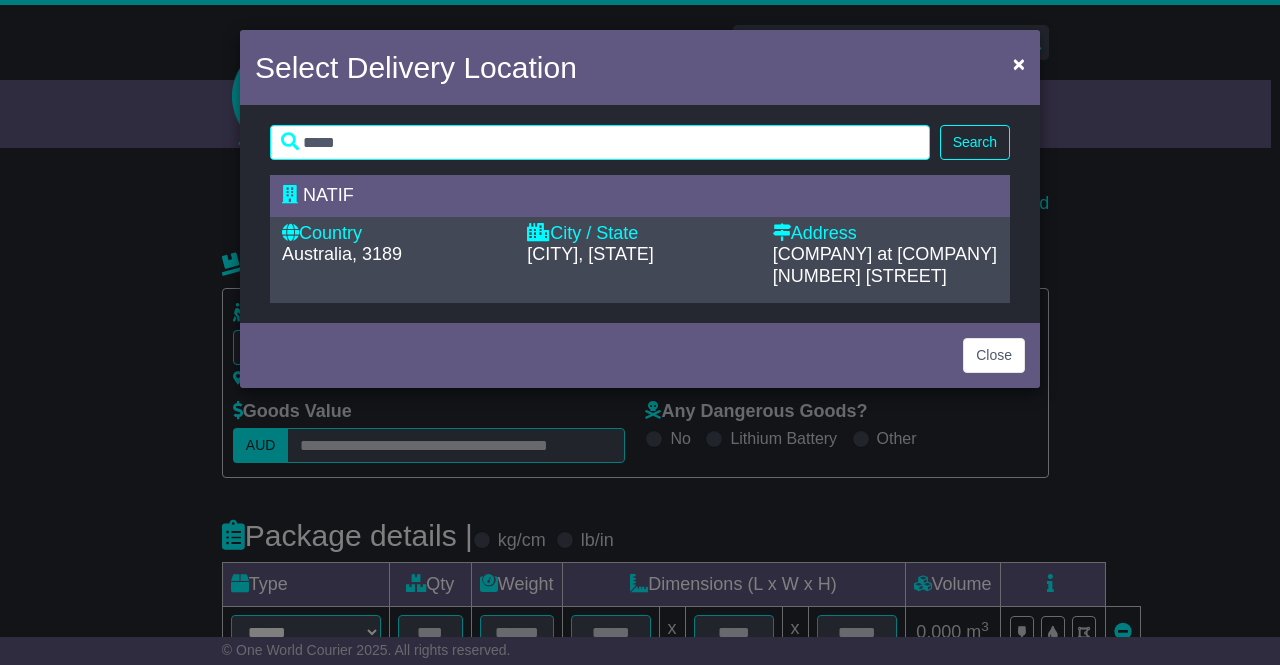 click on "[CITY], [STATE]" at bounding box center (590, 254) 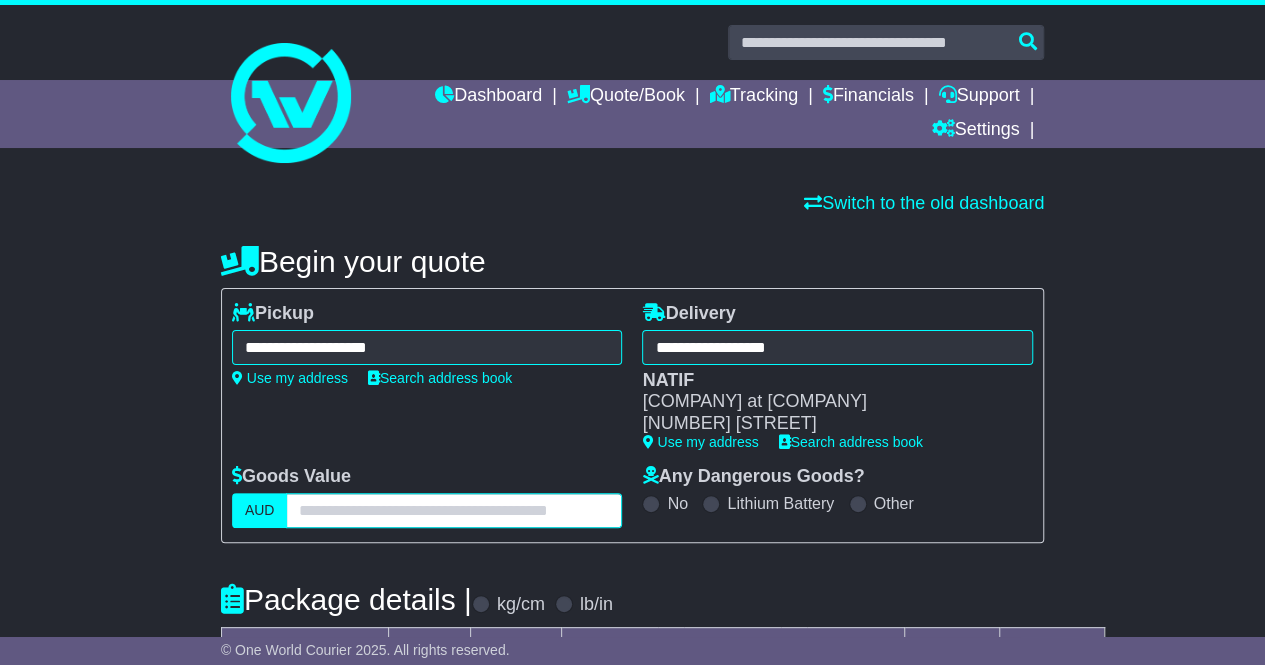 click at bounding box center [454, 510] 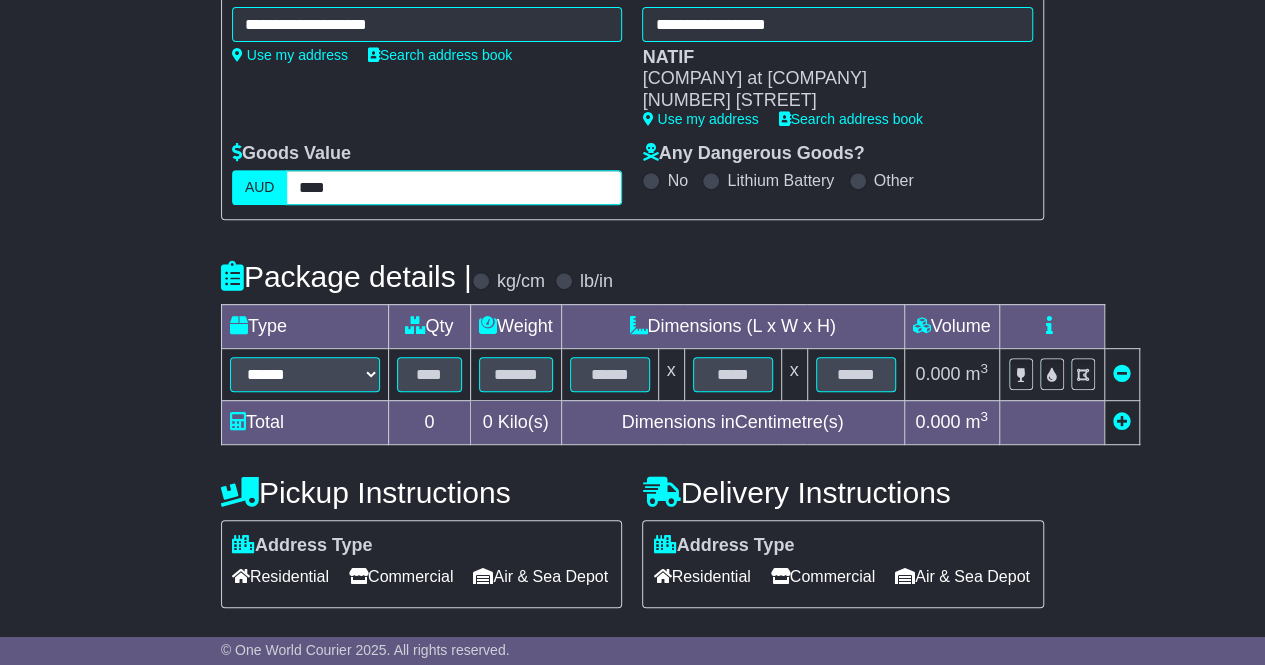 scroll, scrollTop: 324, scrollLeft: 0, axis: vertical 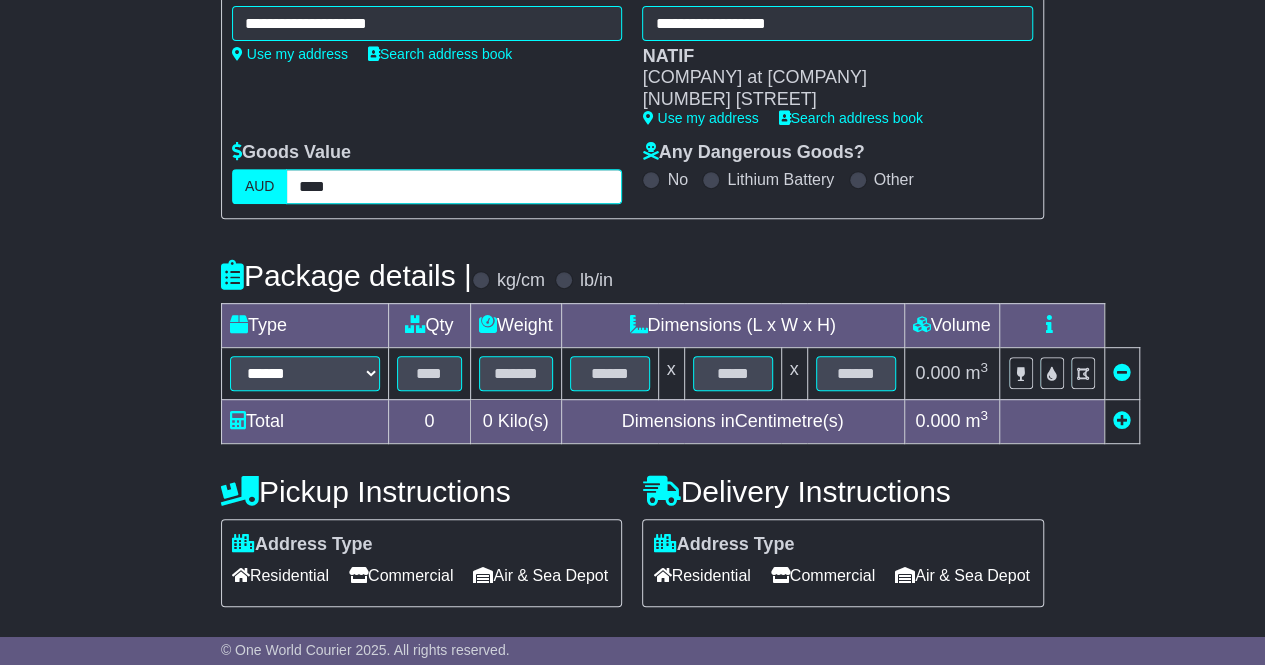 type on "****" 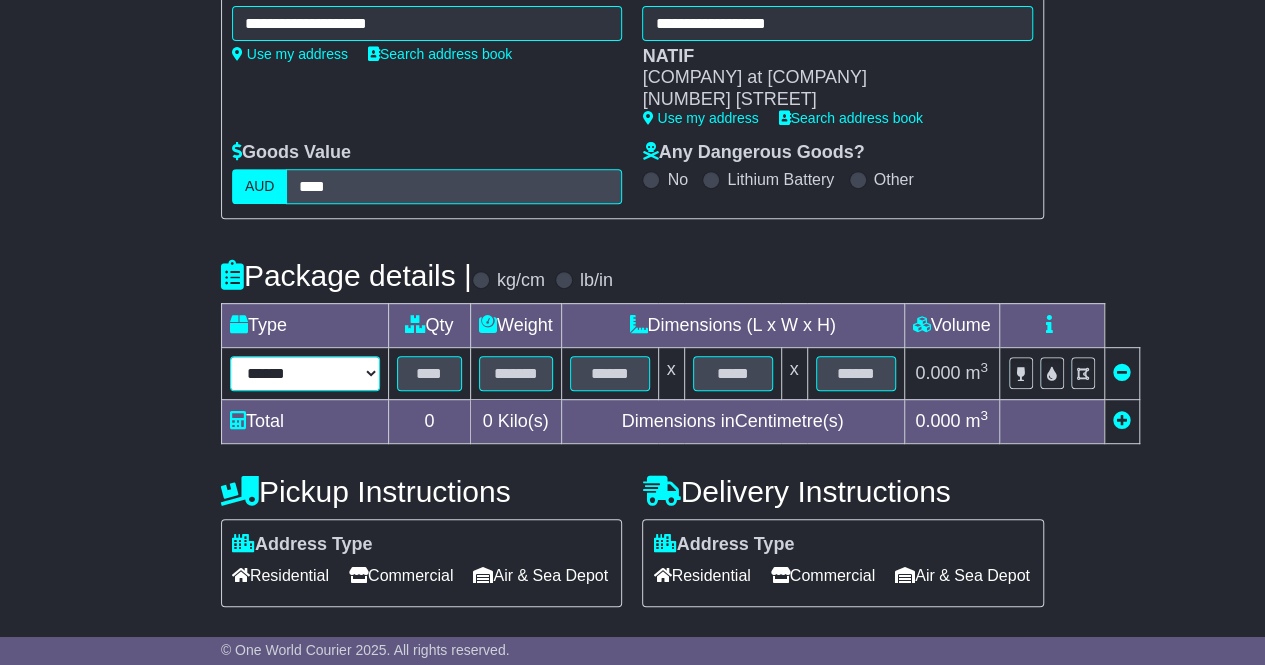 click on "****** ****** *** ******** ***** **** **** ****** *** *******" at bounding box center (305, 373) 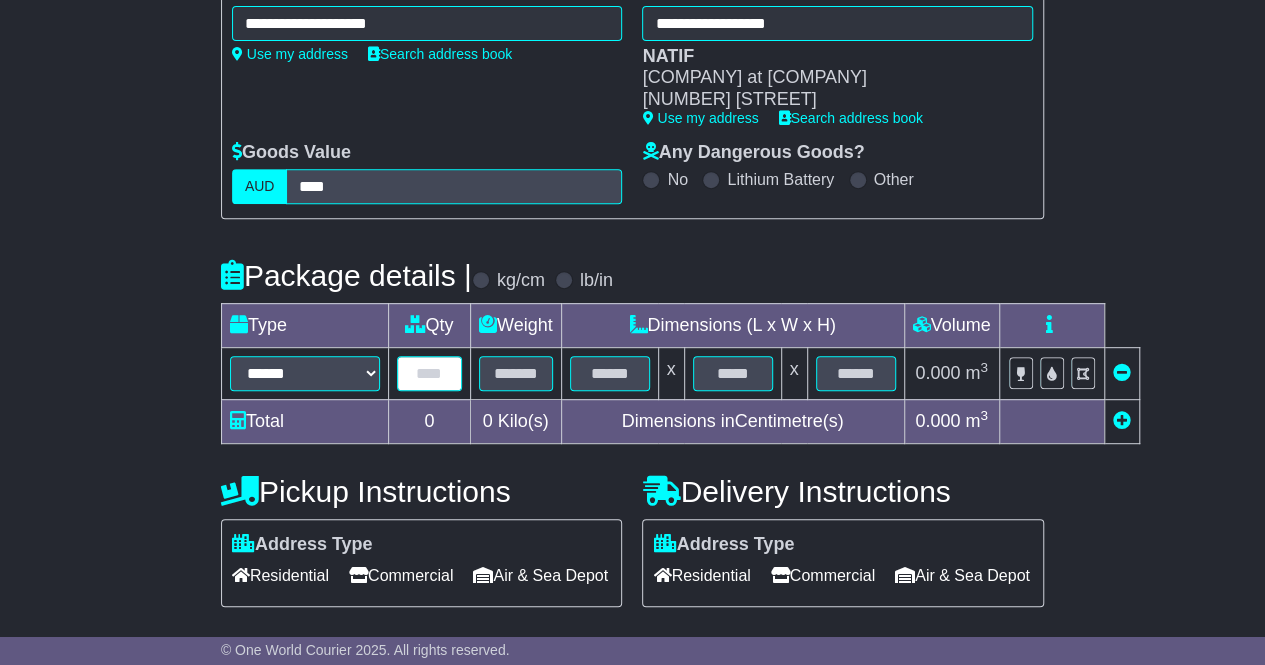 click at bounding box center [429, 373] 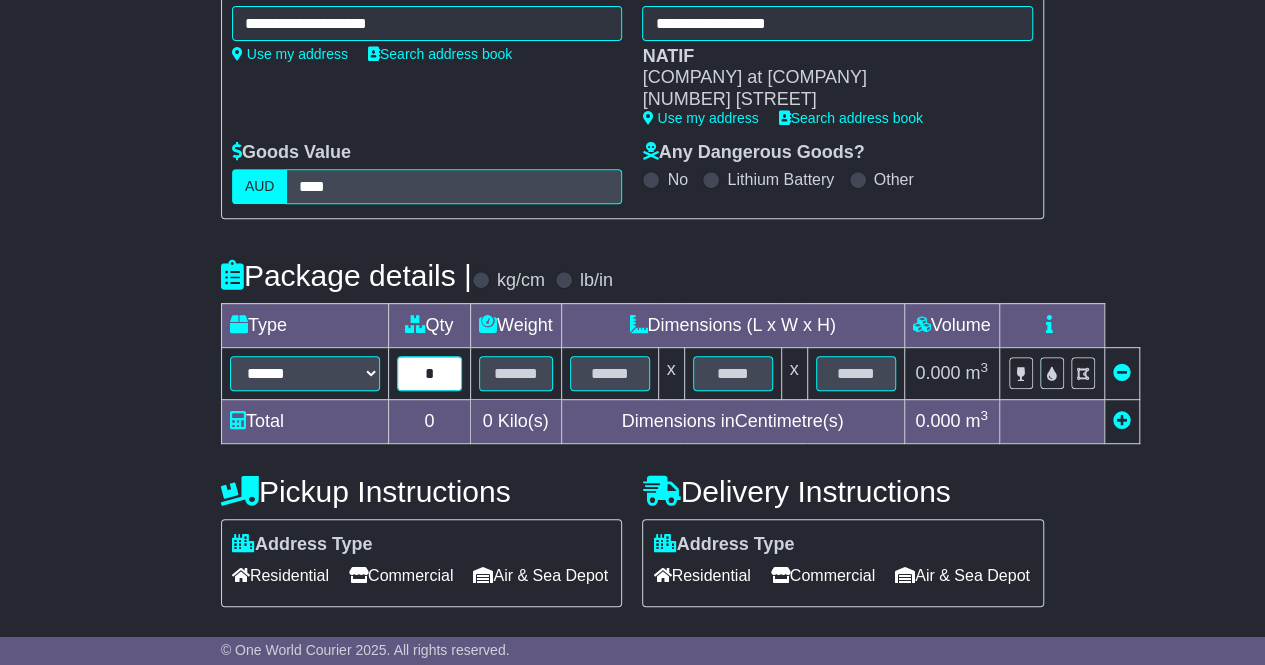 type on "*" 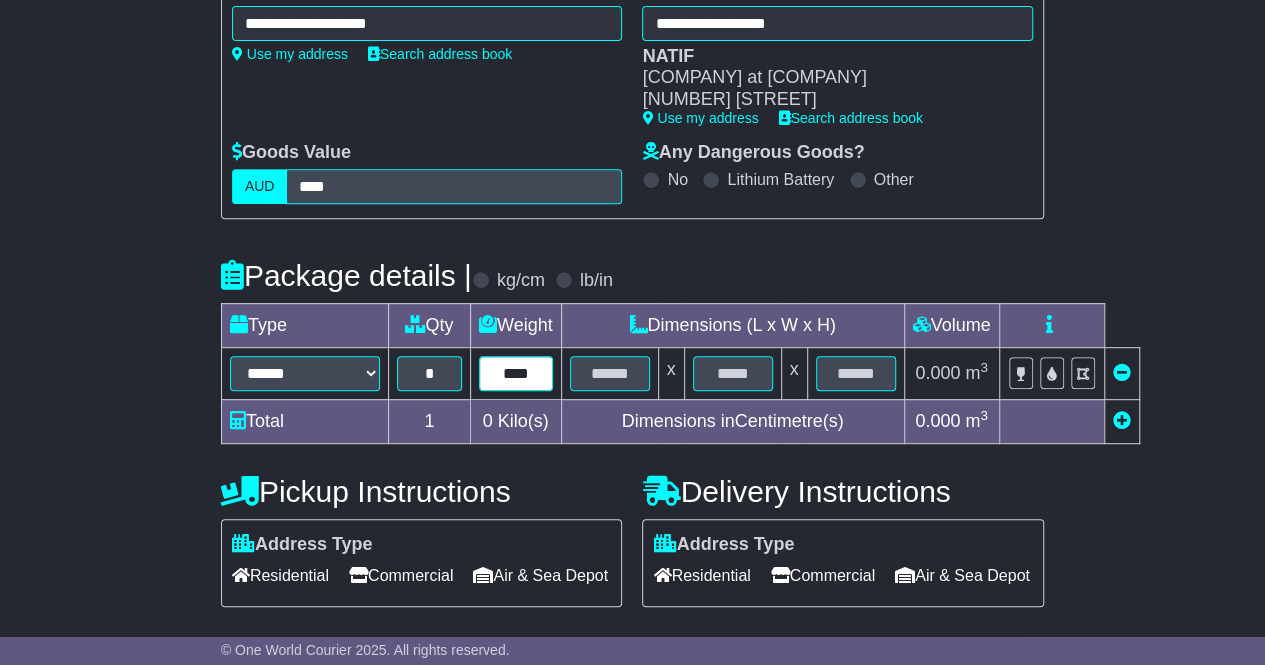 type on "****" 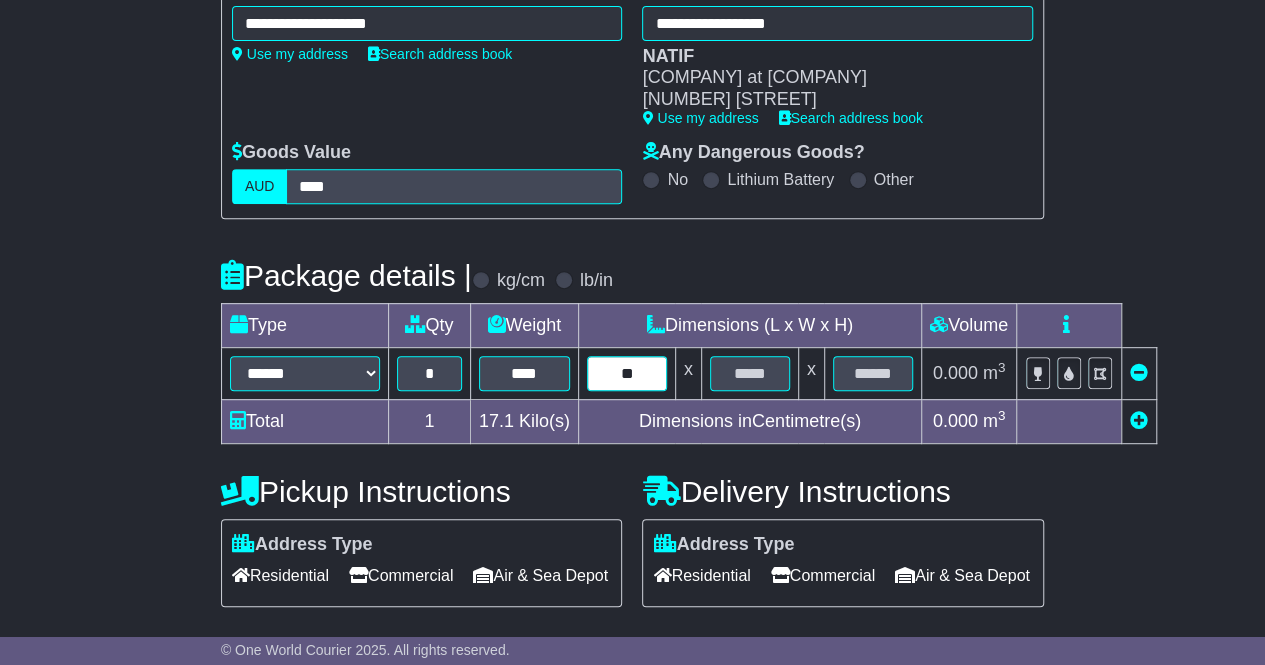 type on "**" 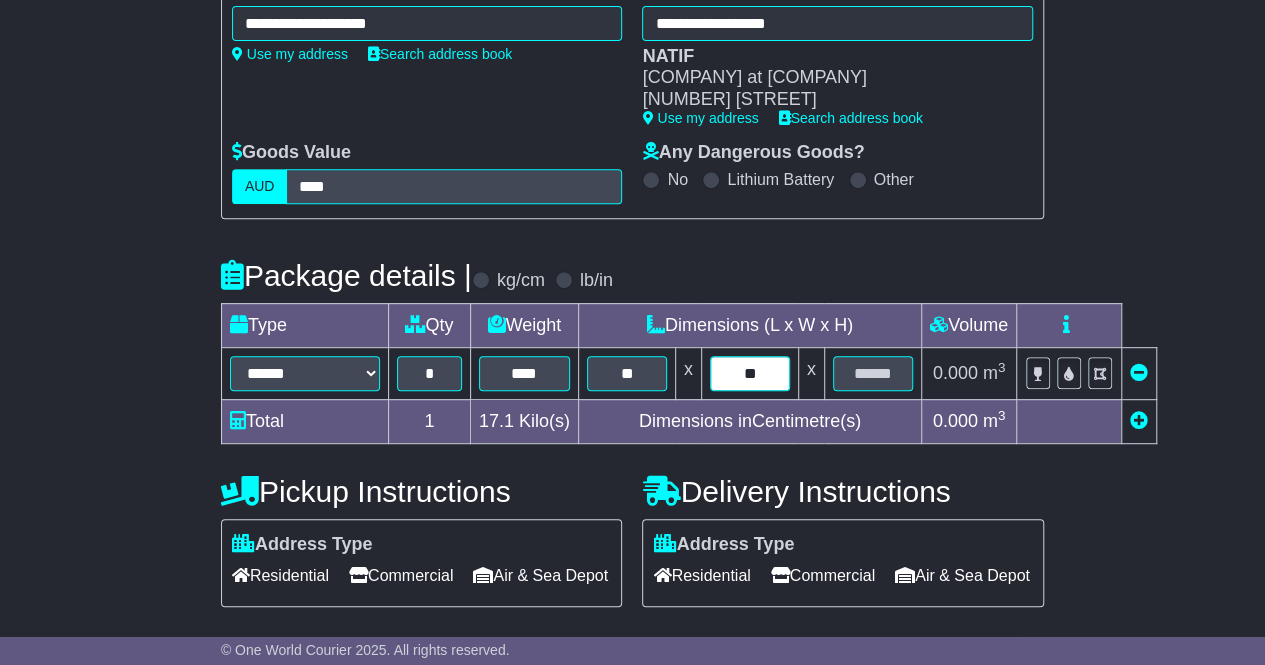 type on "**" 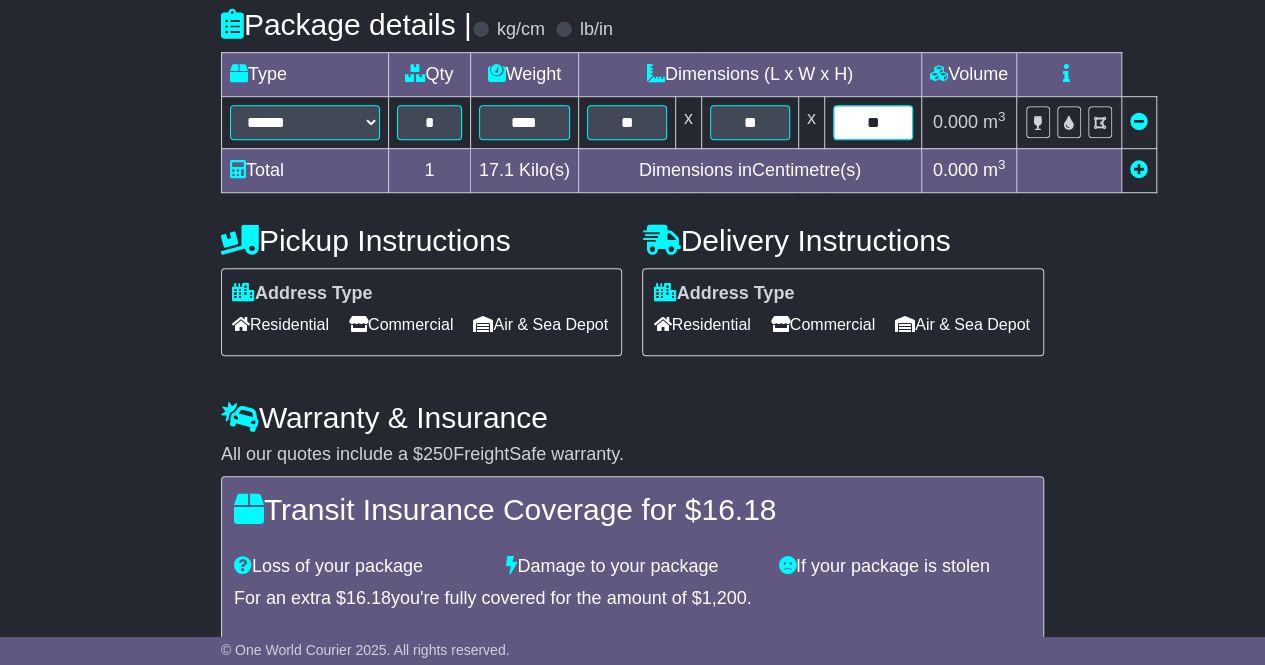 scroll, scrollTop: 577, scrollLeft: 0, axis: vertical 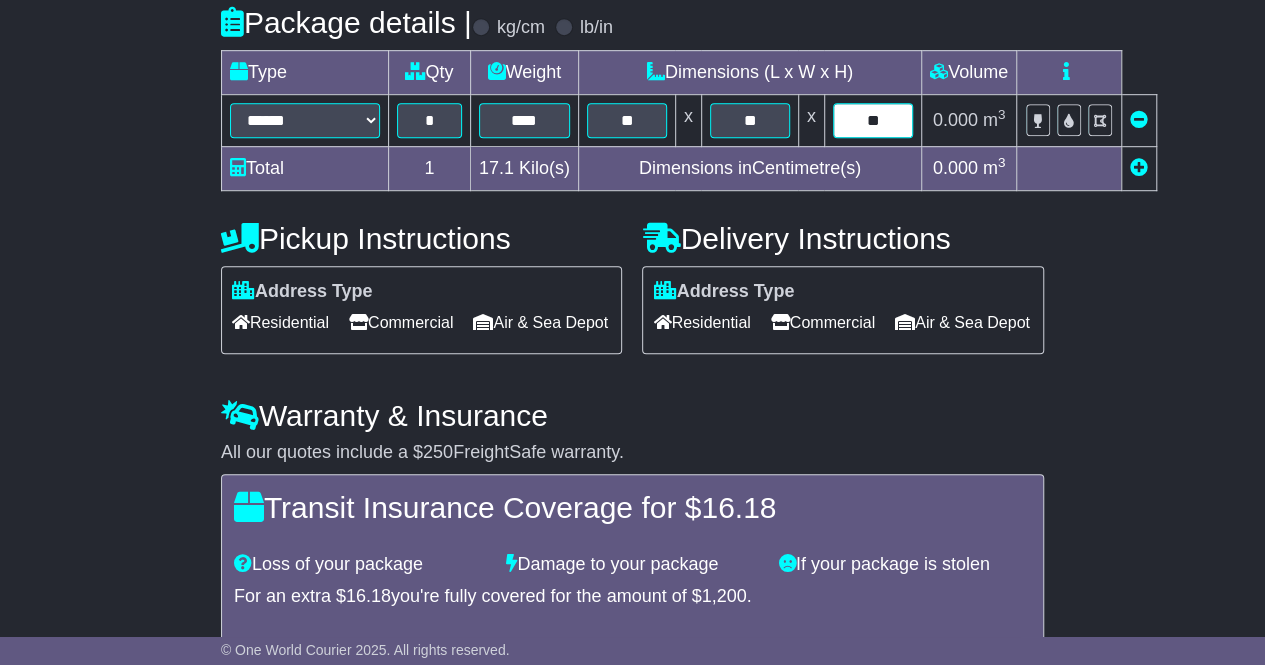 type on "**" 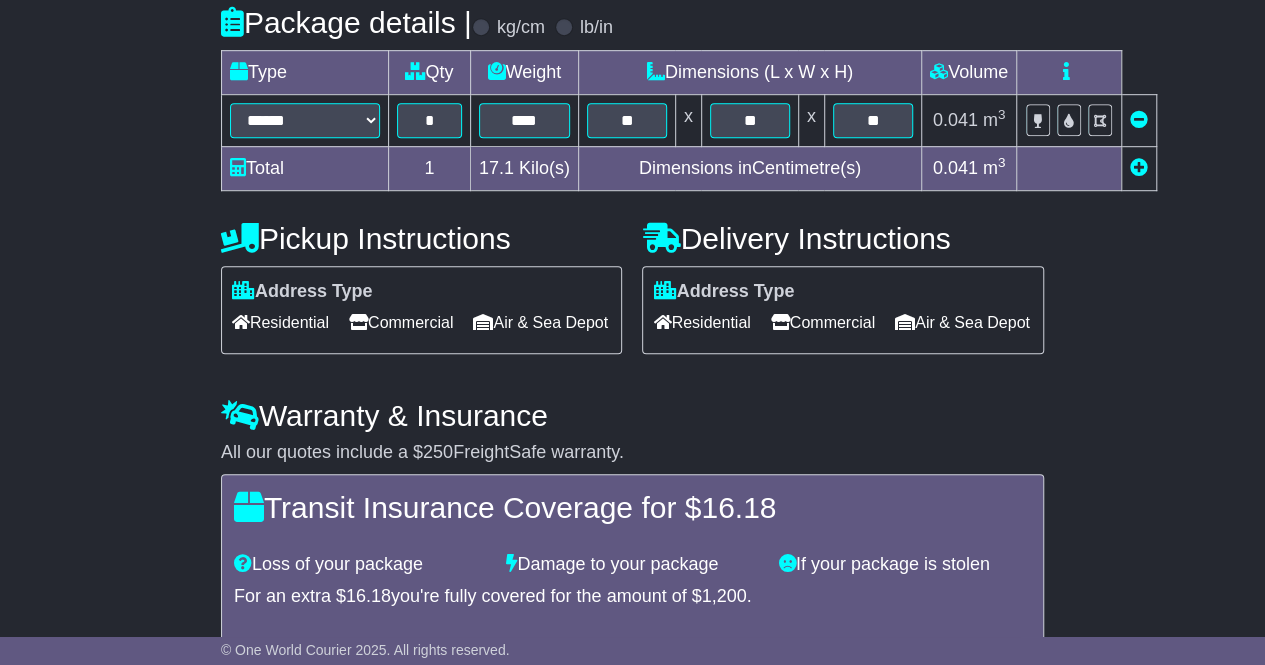 click on "Commercial" at bounding box center [401, 322] 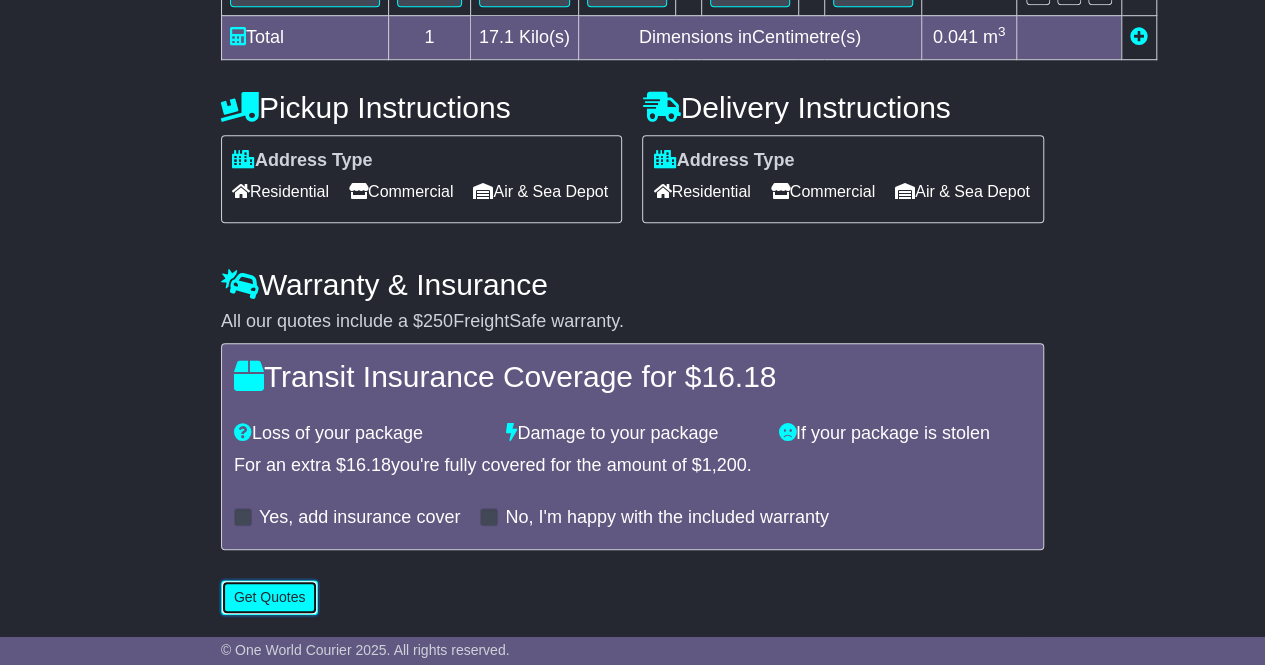 click on "Get Quotes" at bounding box center (270, 597) 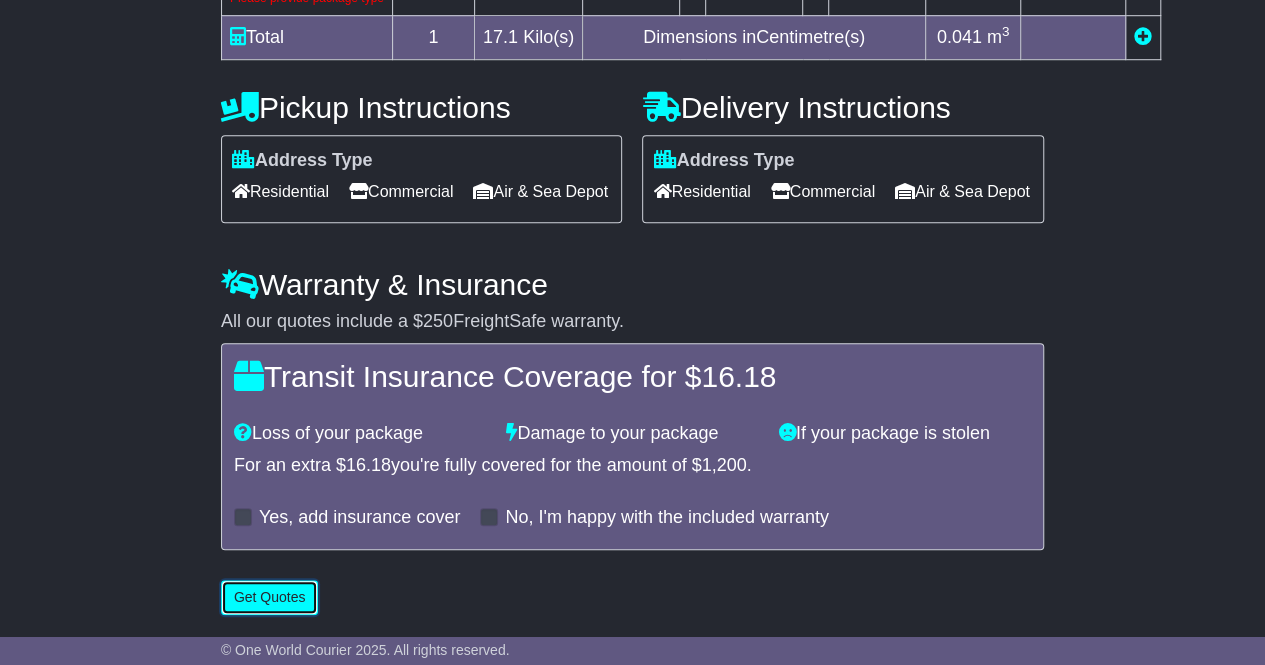 scroll, scrollTop: 755, scrollLeft: 0, axis: vertical 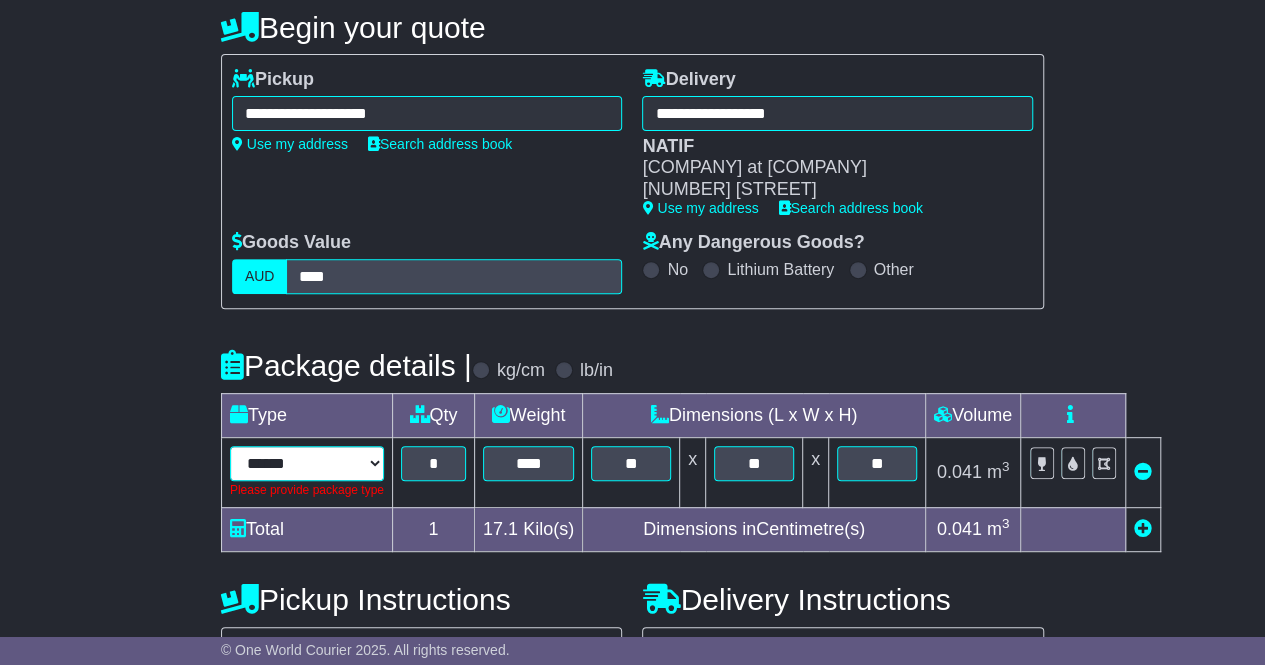 click on "****** ****** *** ******** ***** **** **** ****** *** *******" at bounding box center (307, 463) 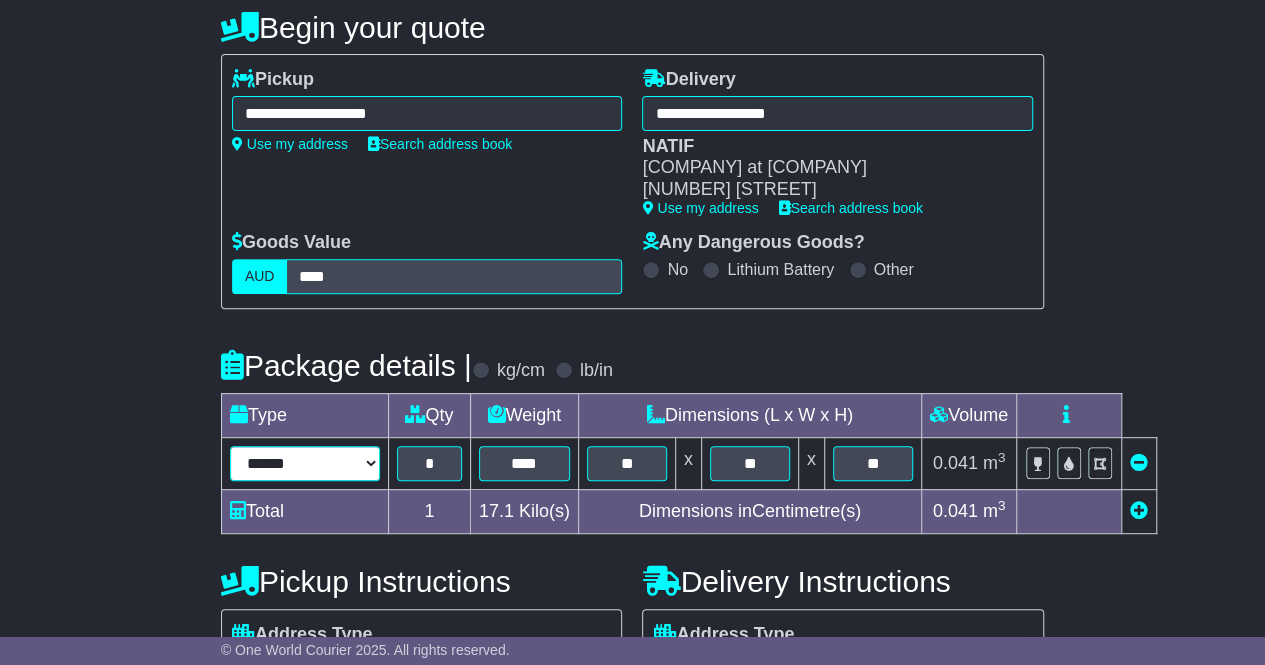 scroll, scrollTop: 737, scrollLeft: 0, axis: vertical 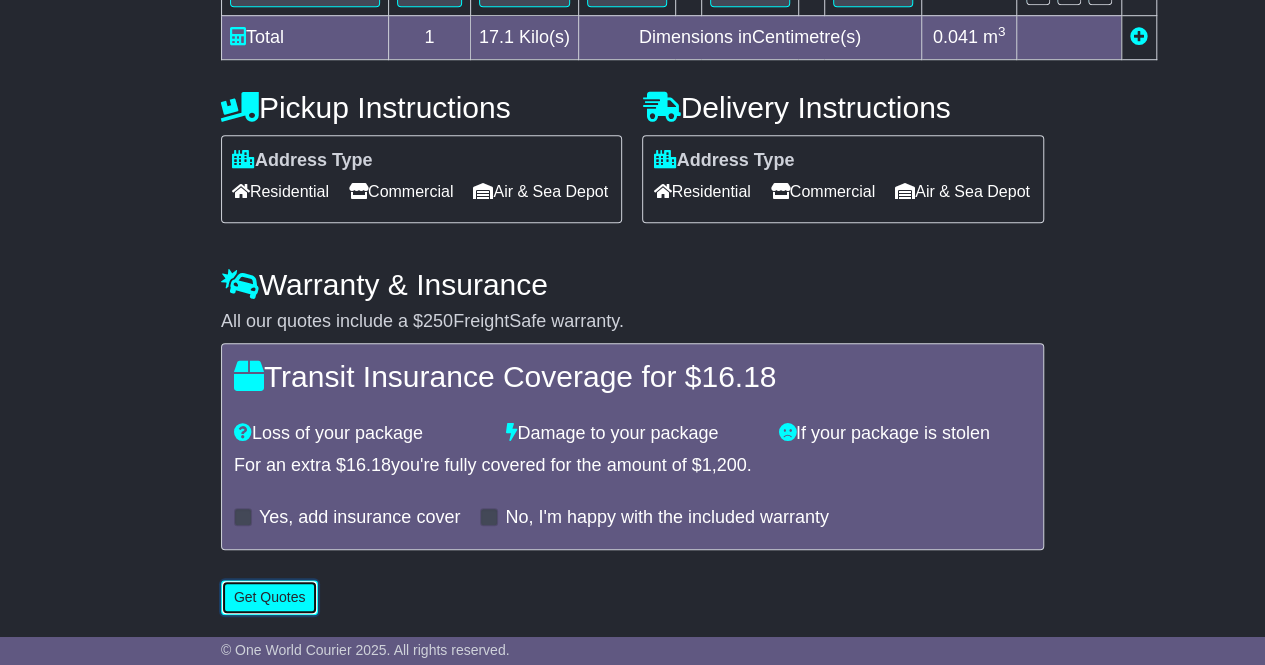 click on "Get Quotes" at bounding box center (270, 597) 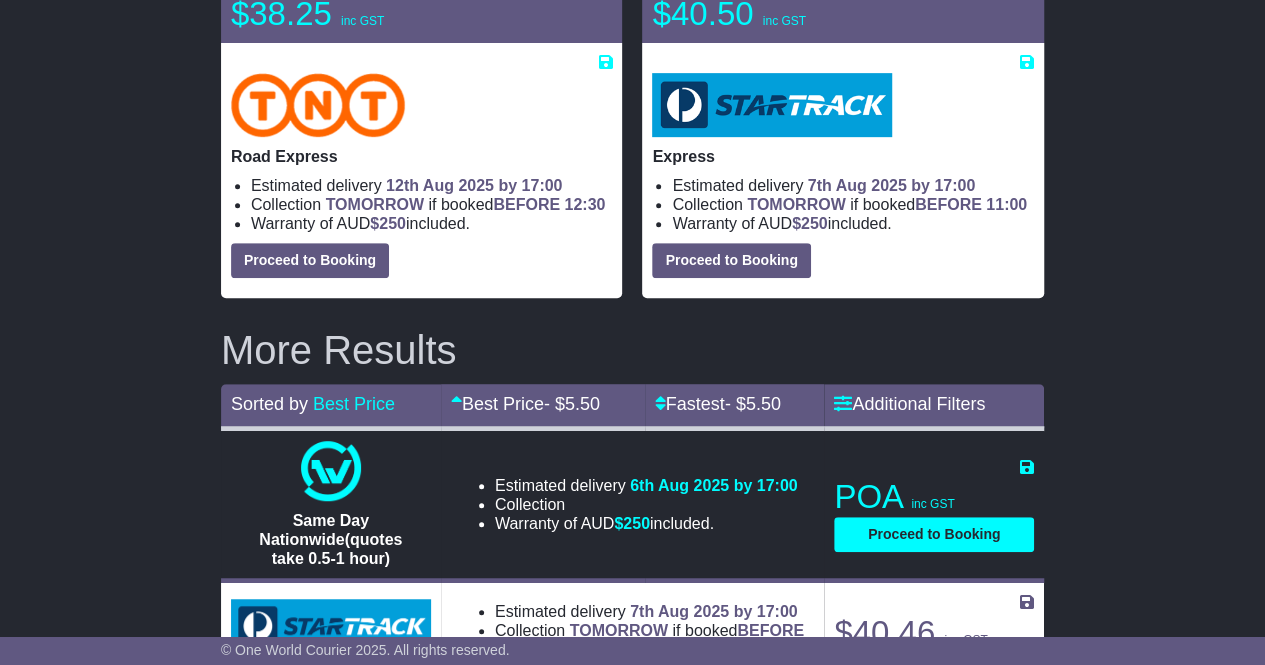 scroll, scrollTop: 428, scrollLeft: 0, axis: vertical 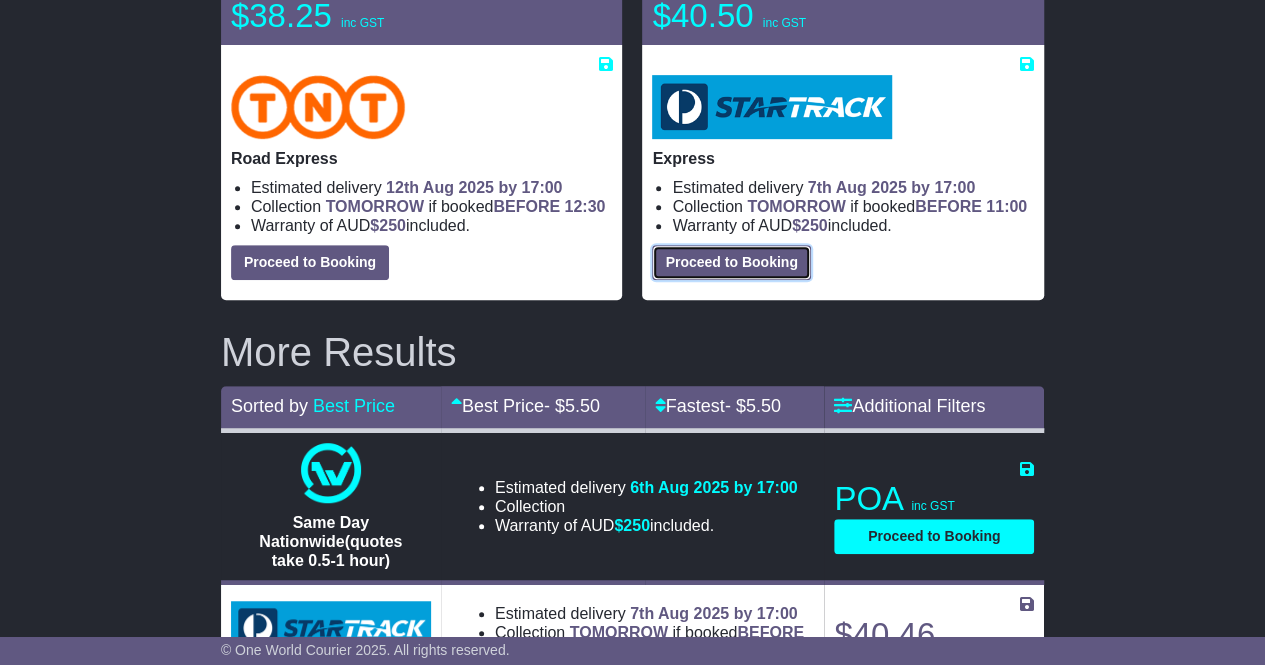 click on "Proceed to Booking" at bounding box center [731, 262] 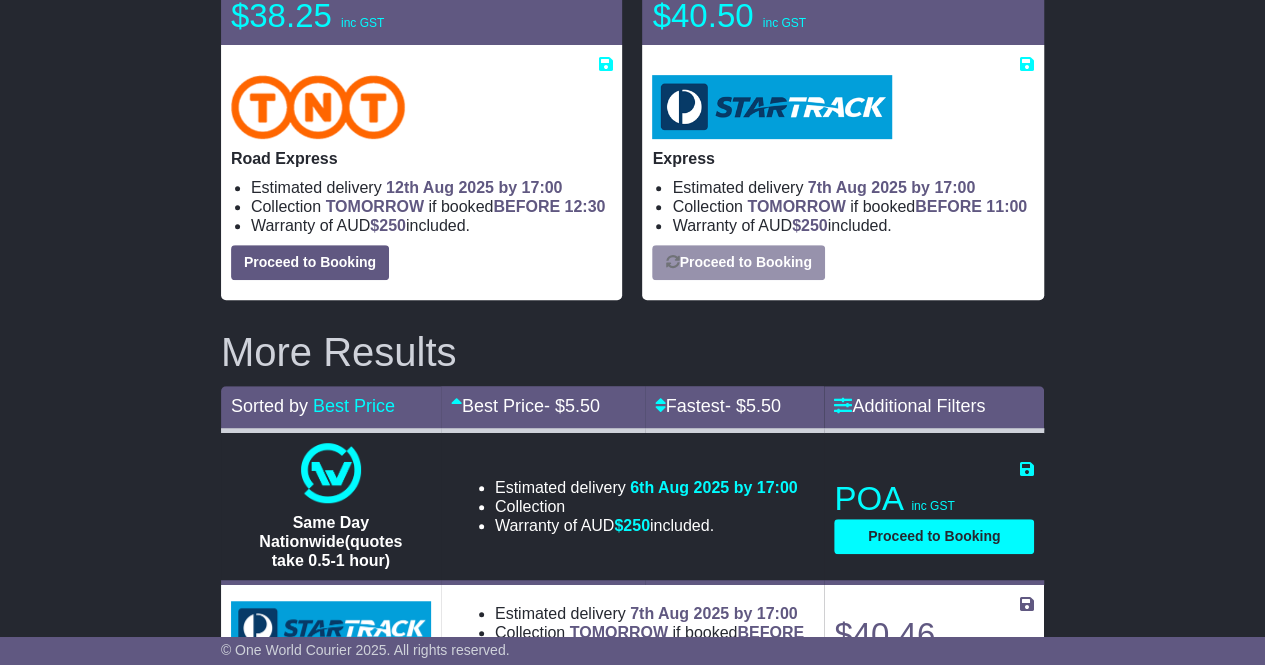 select on "****" 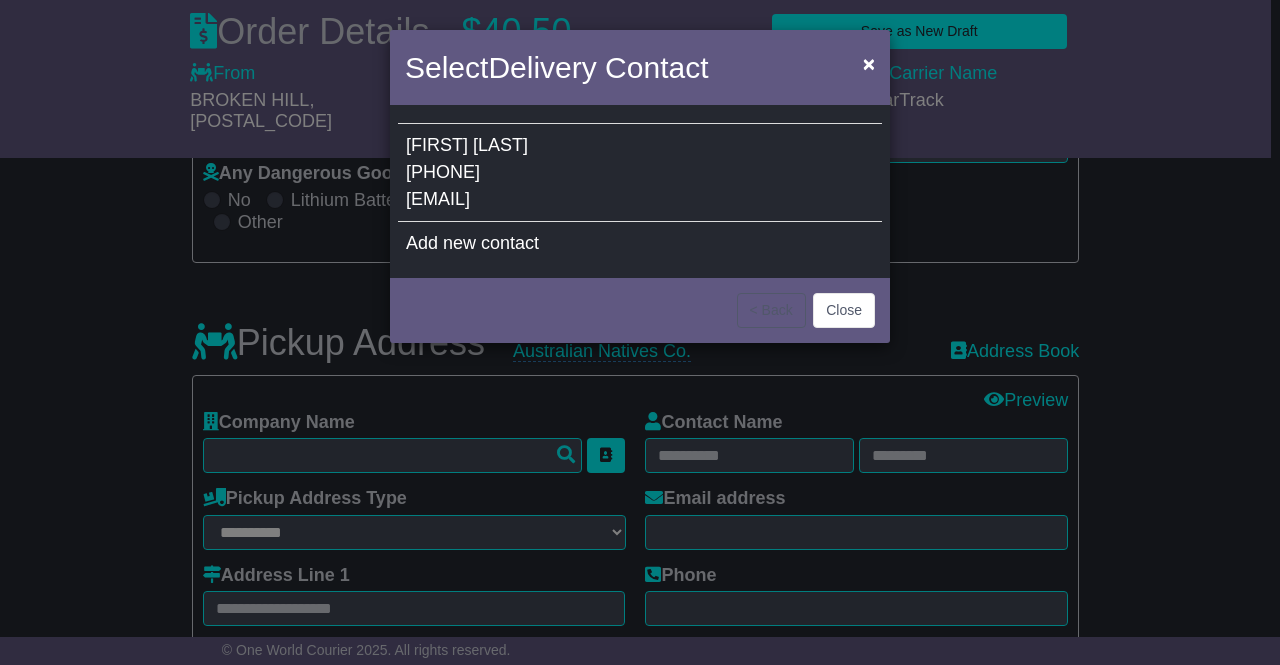 select 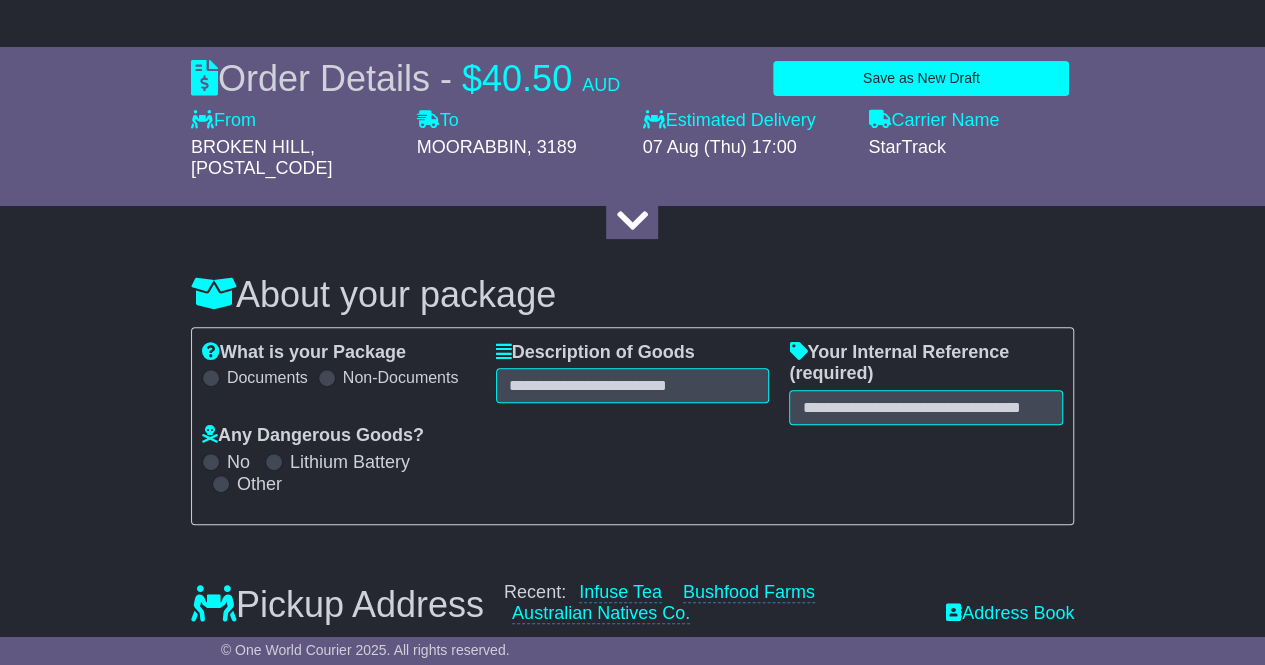scroll, scrollTop: 168, scrollLeft: 0, axis: vertical 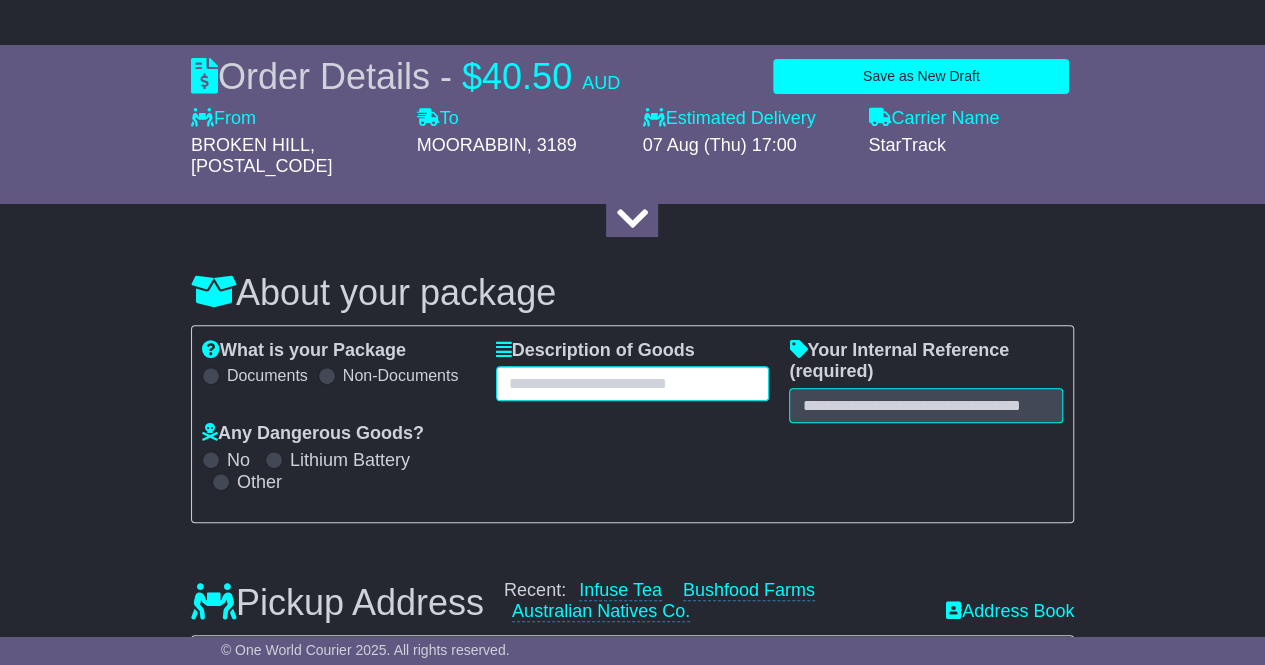 click at bounding box center (633, 383) 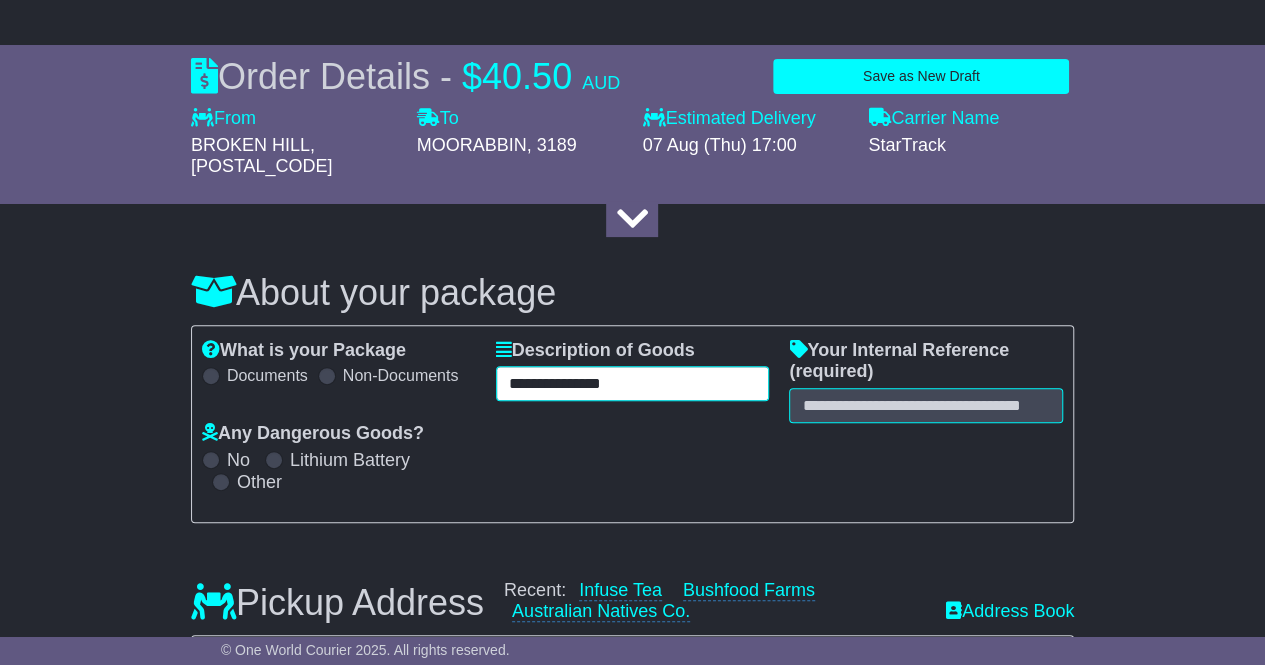 type on "**********" 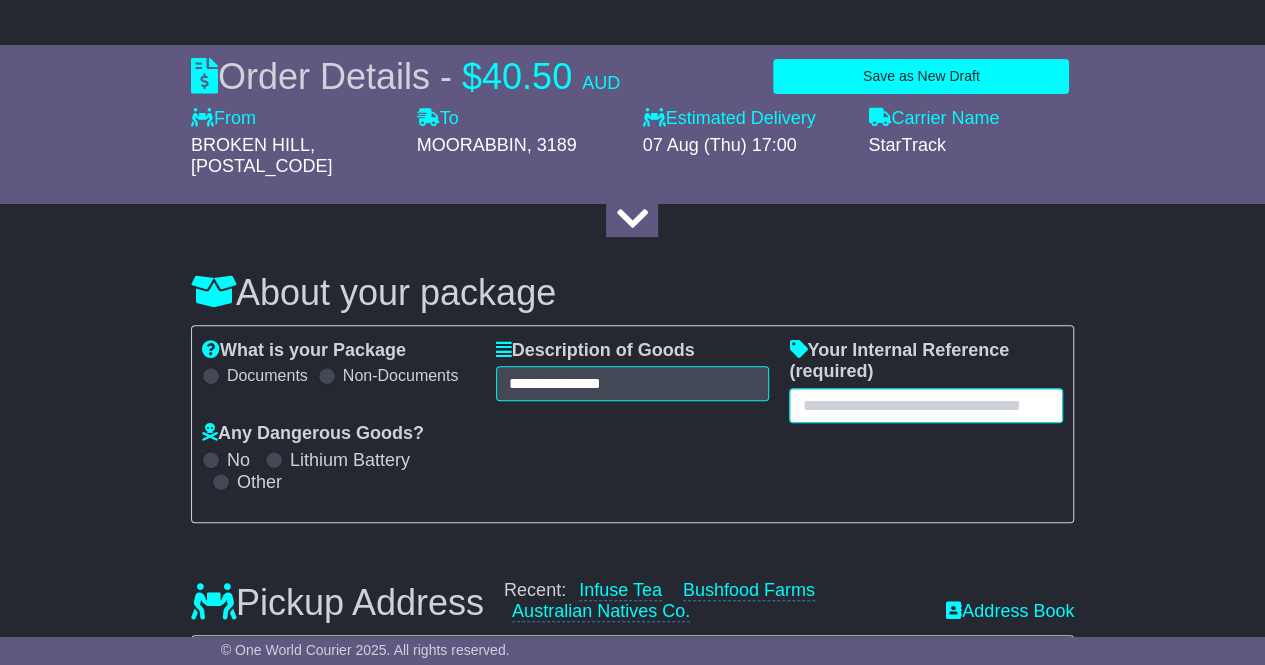 click at bounding box center [926, 405] 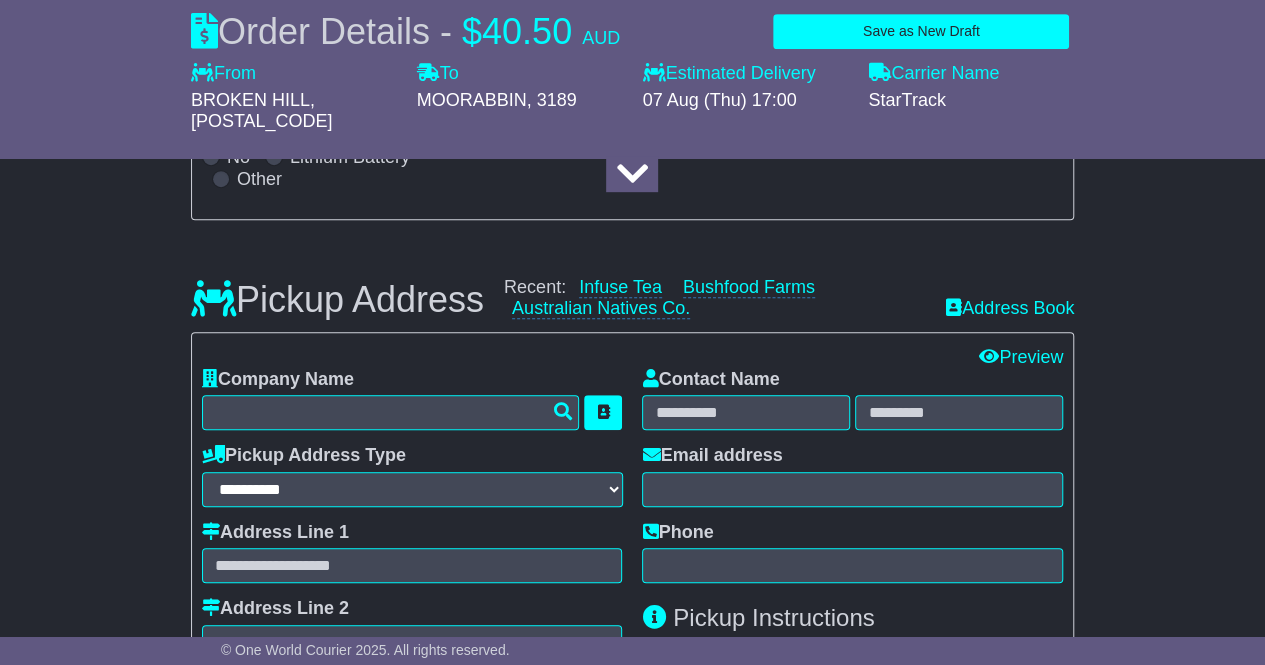 scroll, scrollTop: 473, scrollLeft: 0, axis: vertical 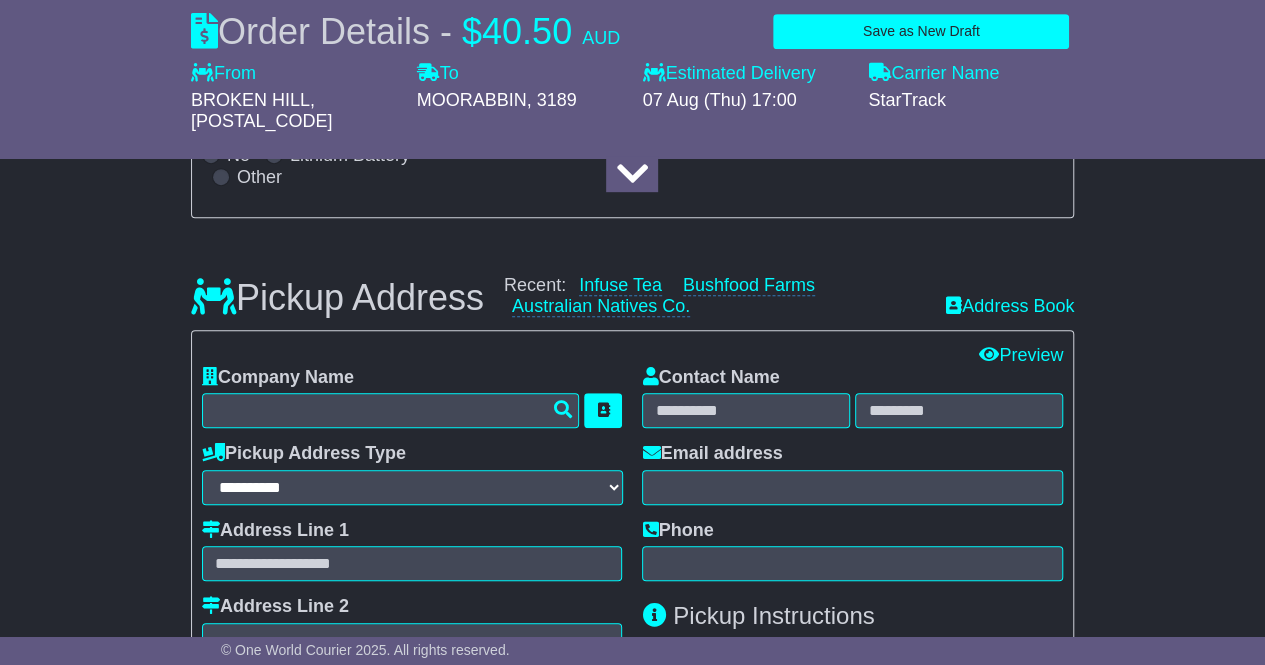 type on "*******" 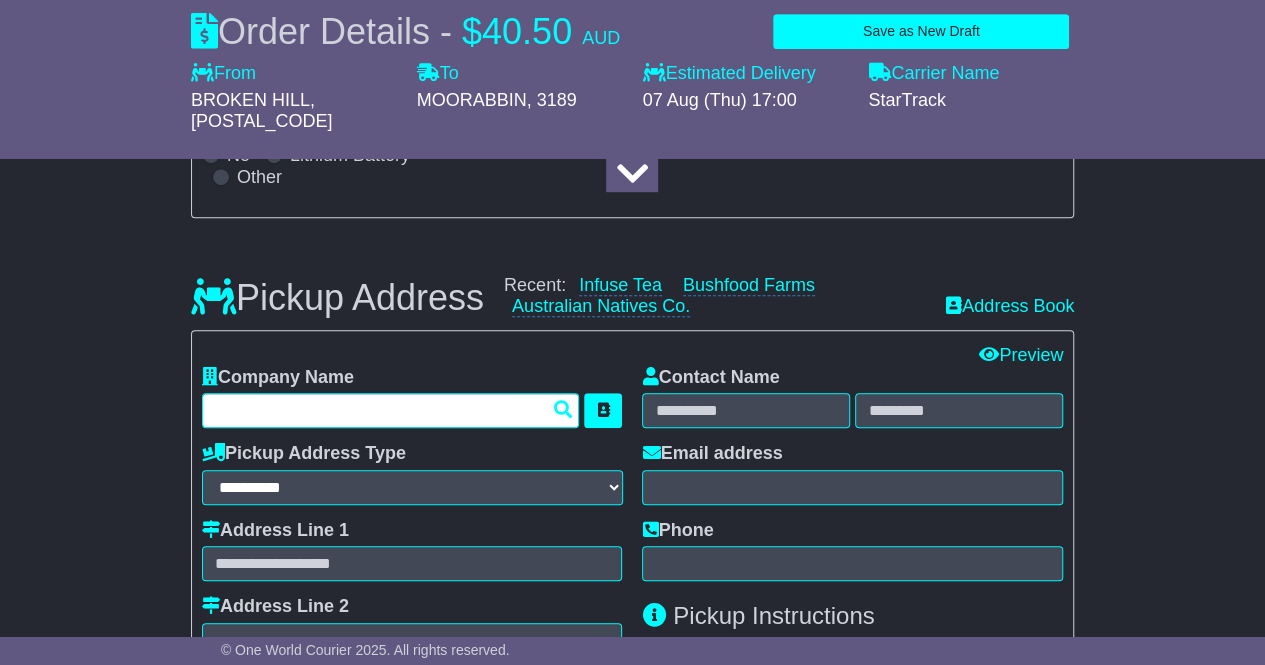 click at bounding box center [391, 410] 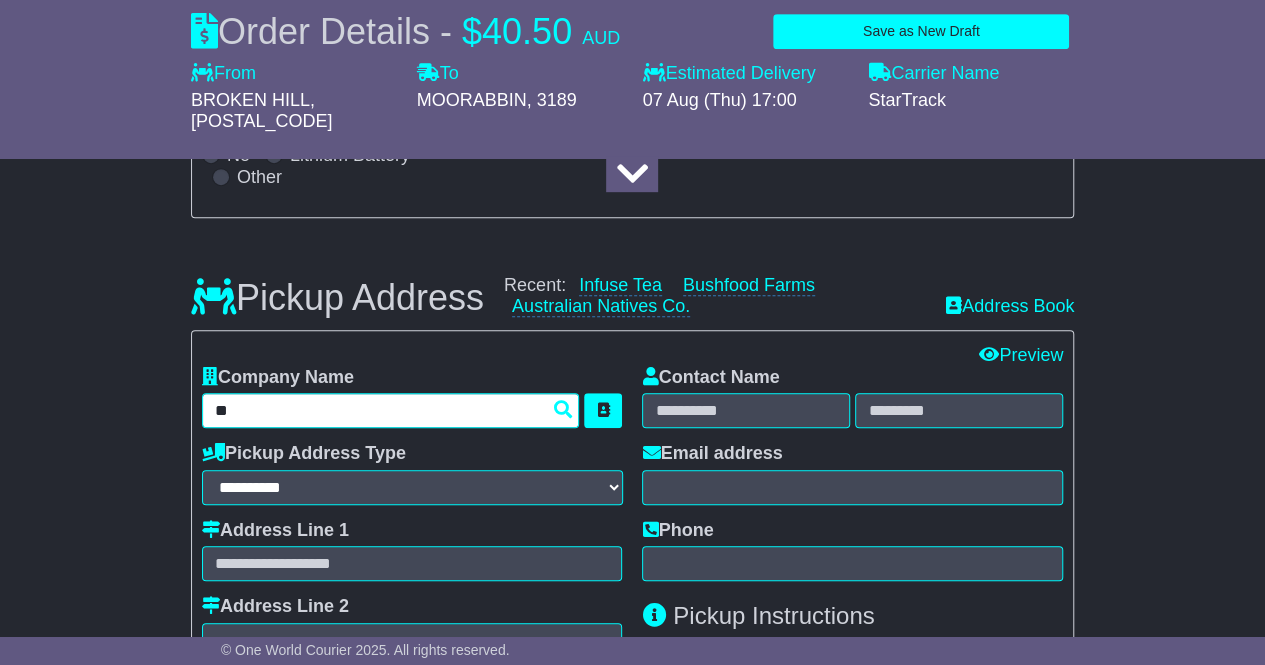 type on "***" 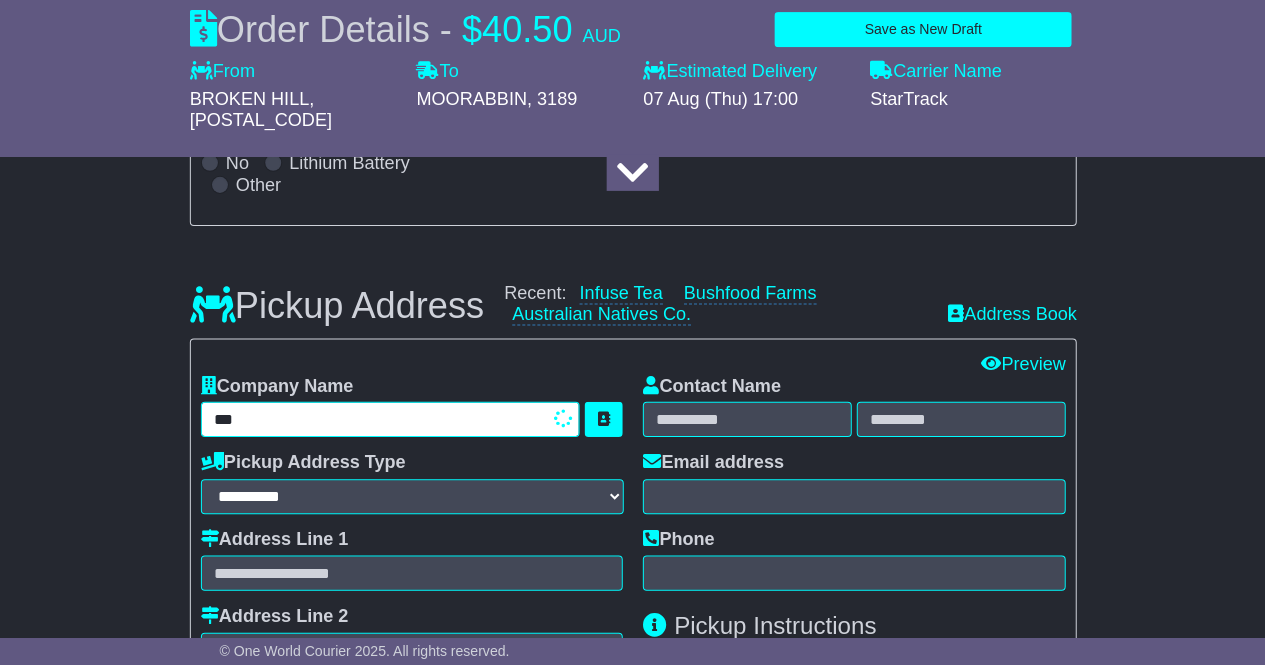 type on "**********" 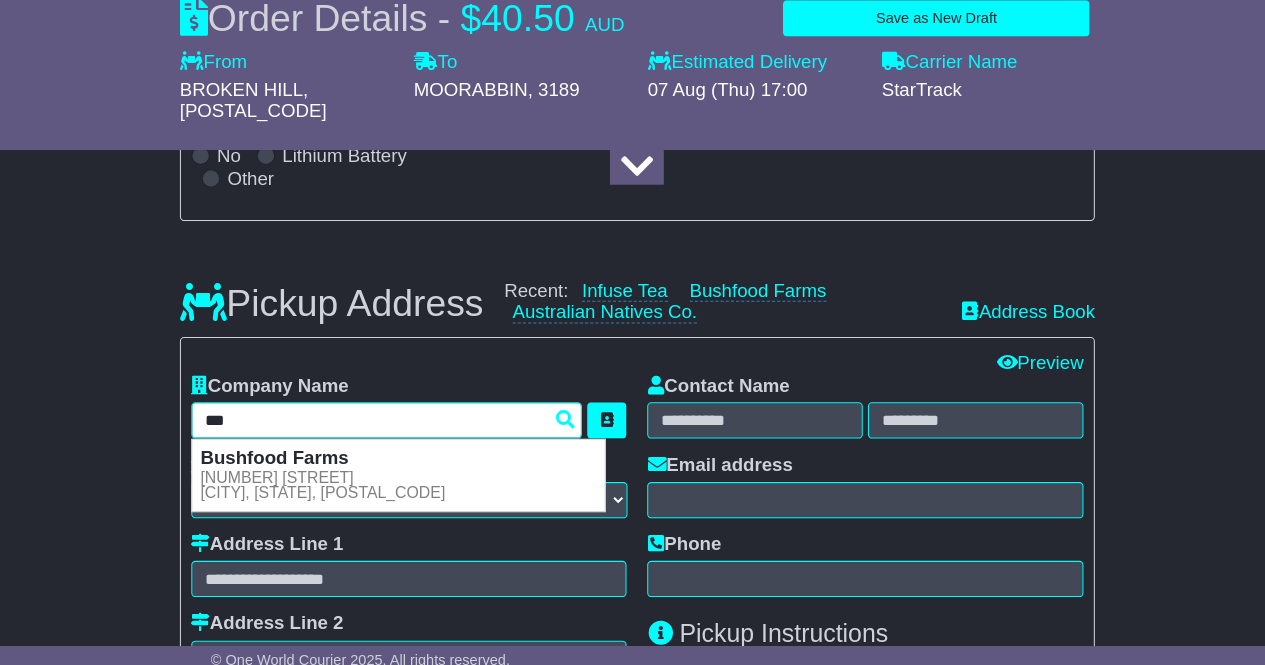 scroll, scrollTop: 464, scrollLeft: 0, axis: vertical 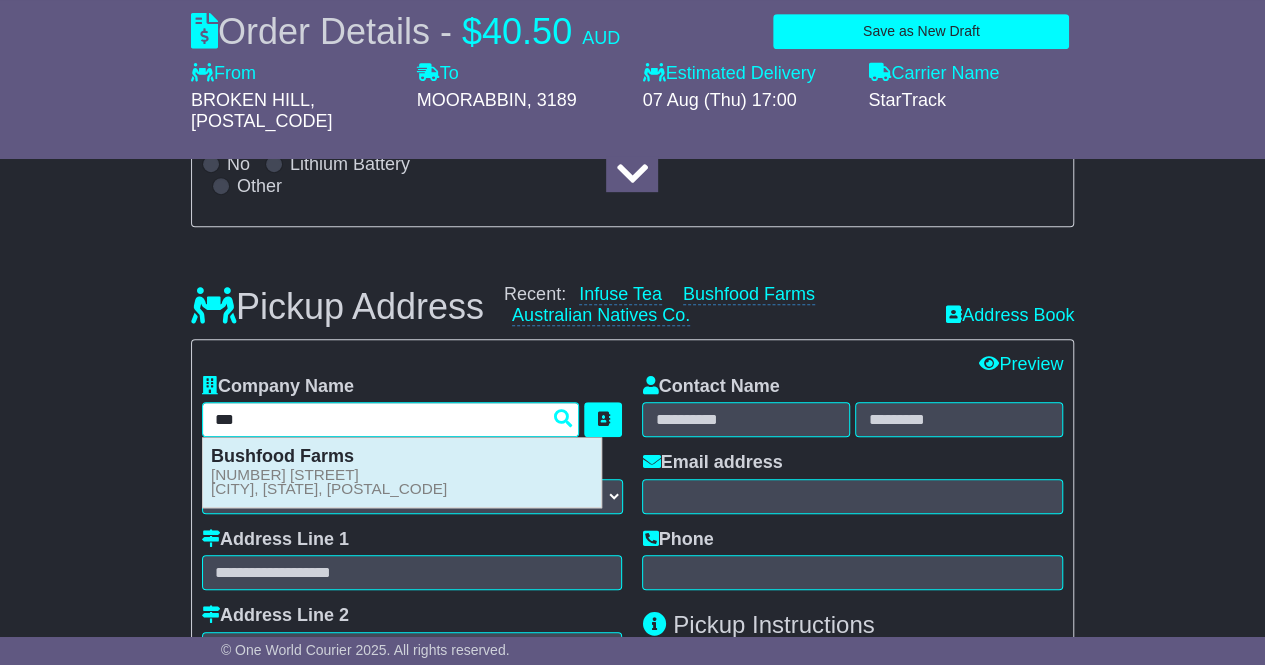 click on "[COMPANY] [NUMBER] [STREET] [CITY], [STATE], [POSTAL_CODE]" at bounding box center [402, 472] 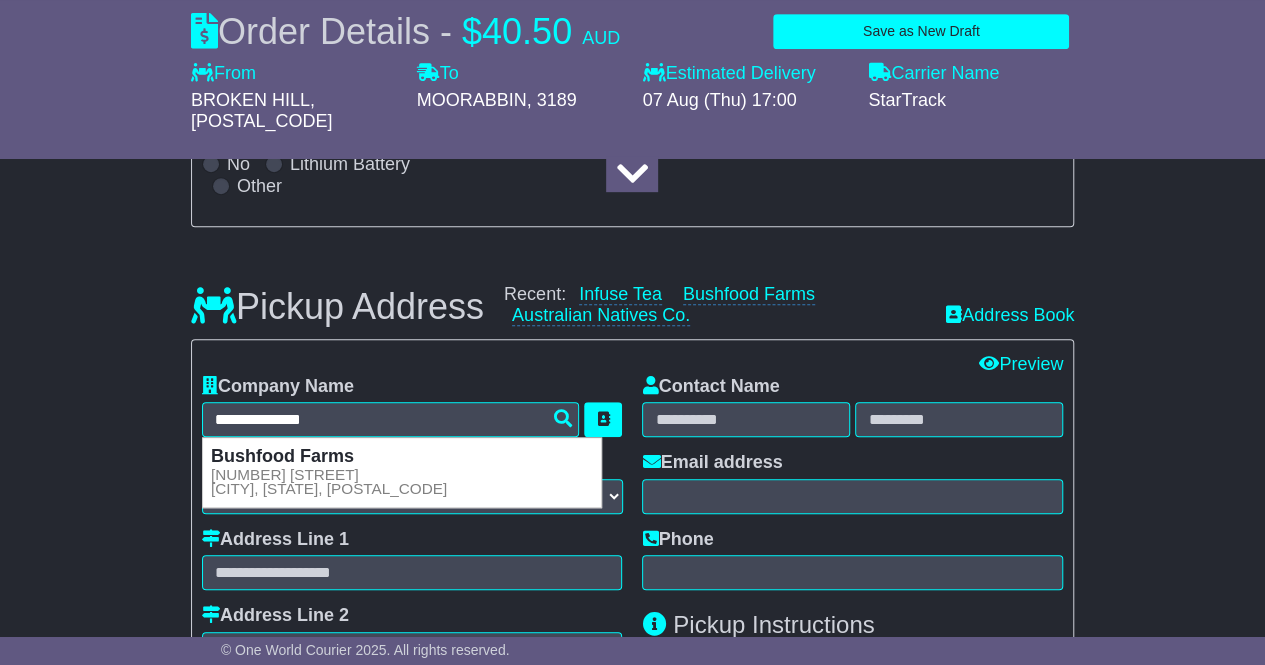 type 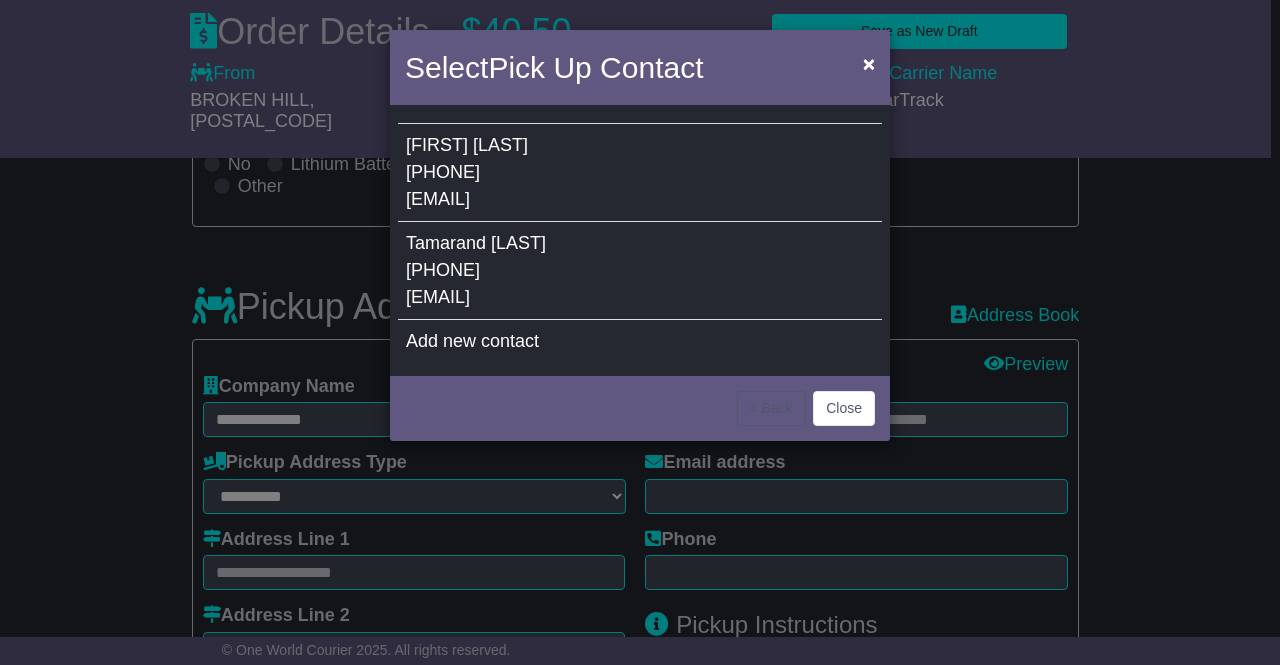click on "[FIRST] [LAST]
[PHONE]
[EMAIL]" at bounding box center (640, 173) 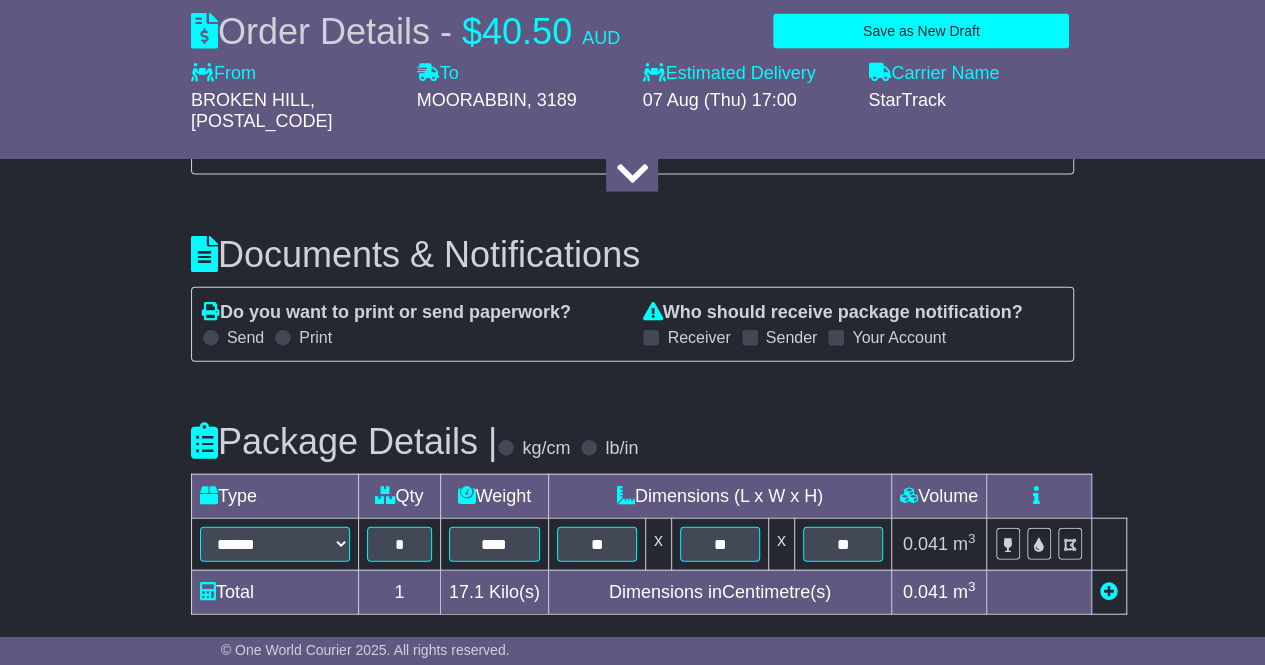 scroll, scrollTop: 2226, scrollLeft: 0, axis: vertical 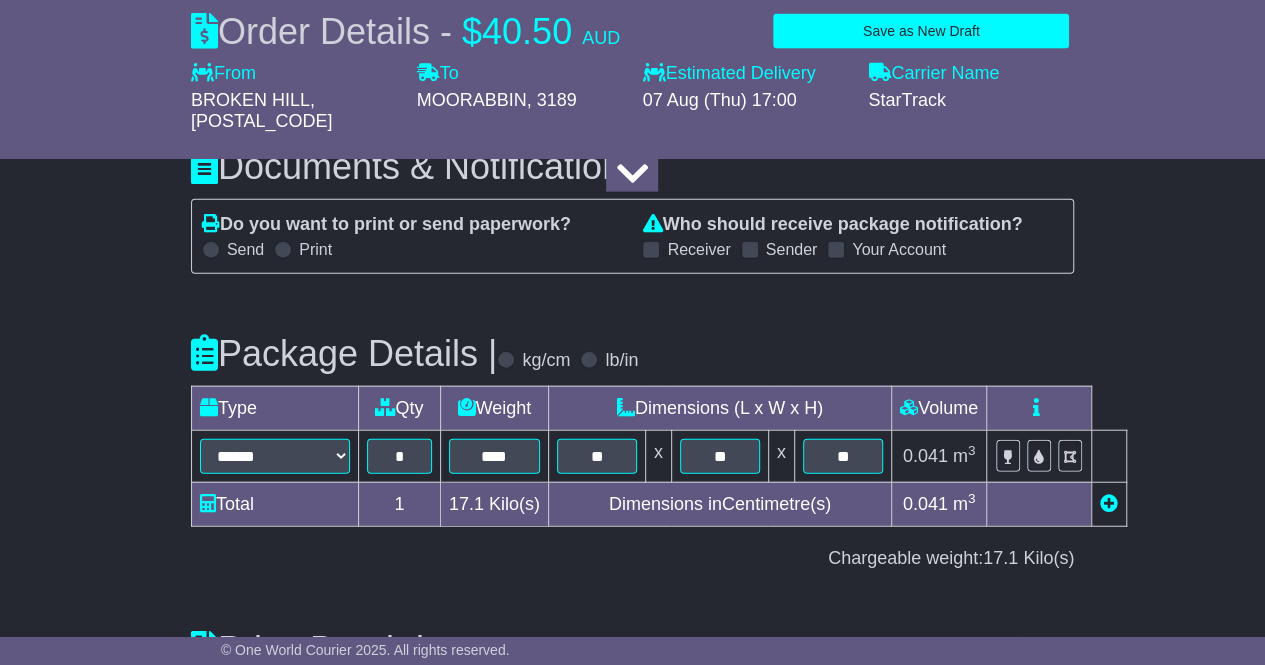 click at bounding box center [651, 250] 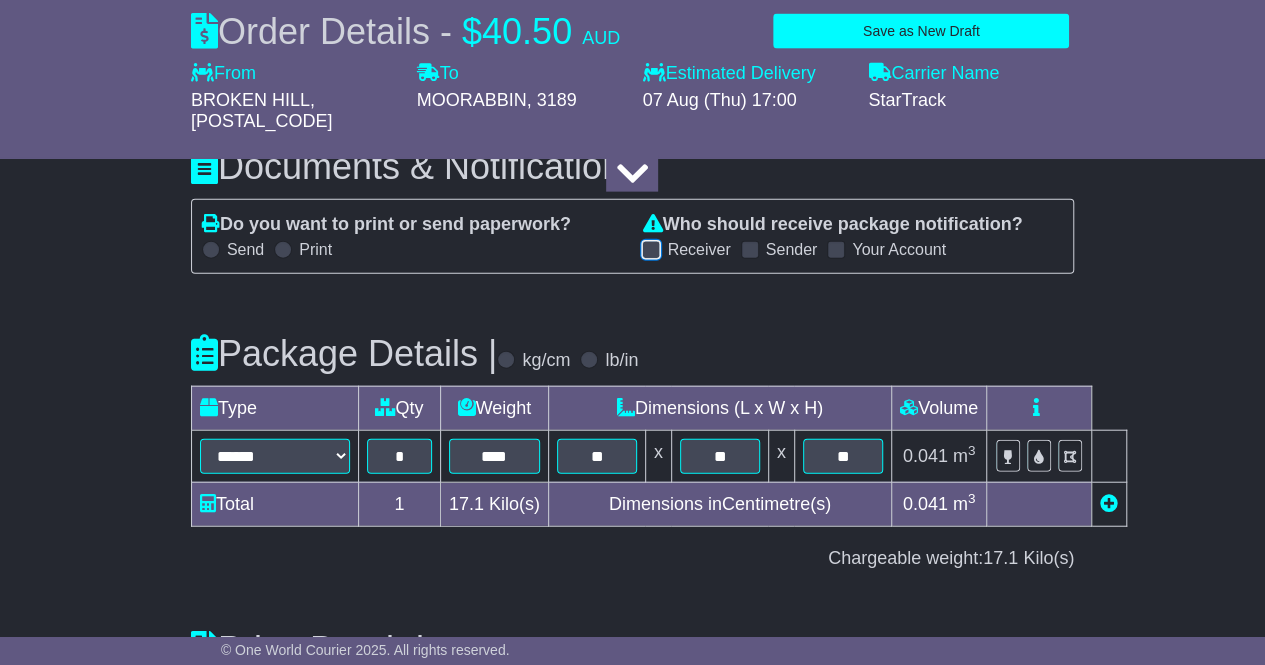 scroll, scrollTop: 2516, scrollLeft: 0, axis: vertical 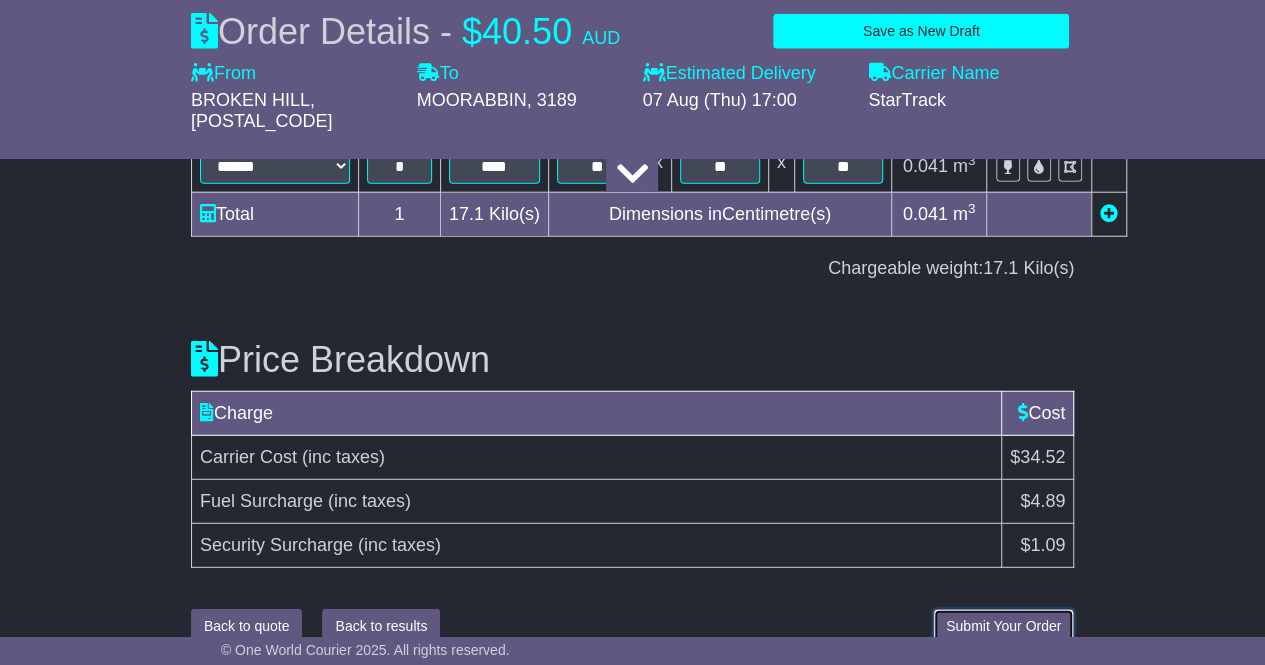 click on "Submit Your Order" at bounding box center [1003, 626] 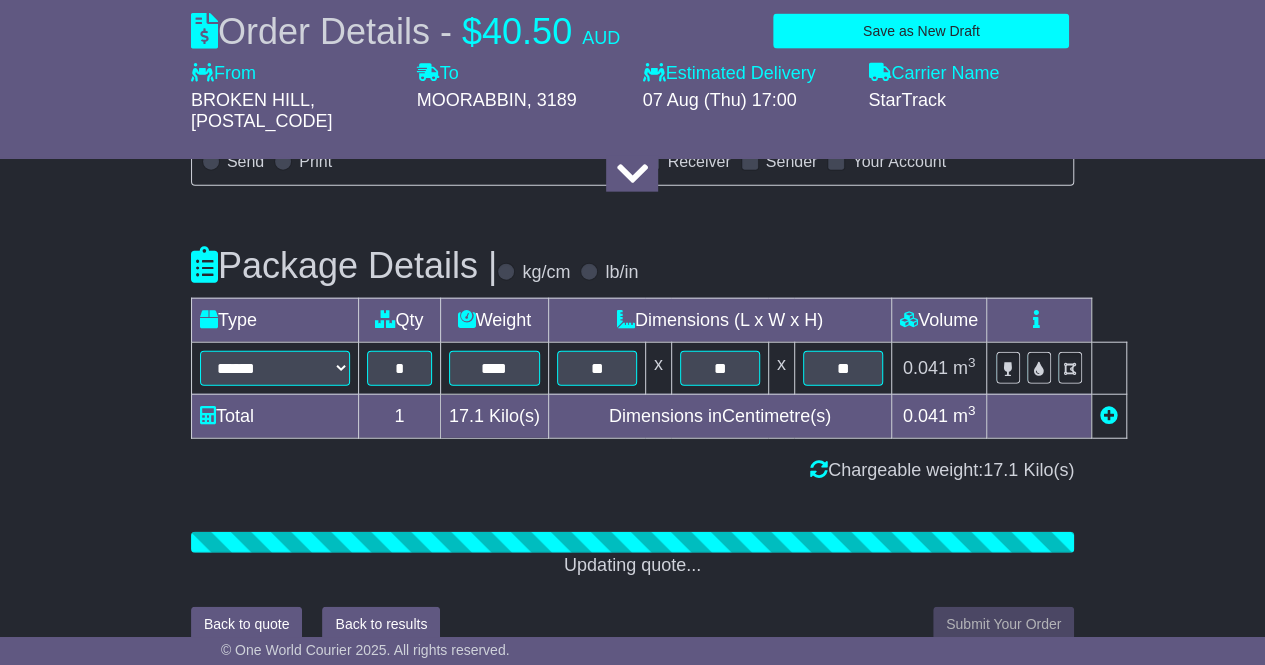scroll, scrollTop: 2516, scrollLeft: 0, axis: vertical 